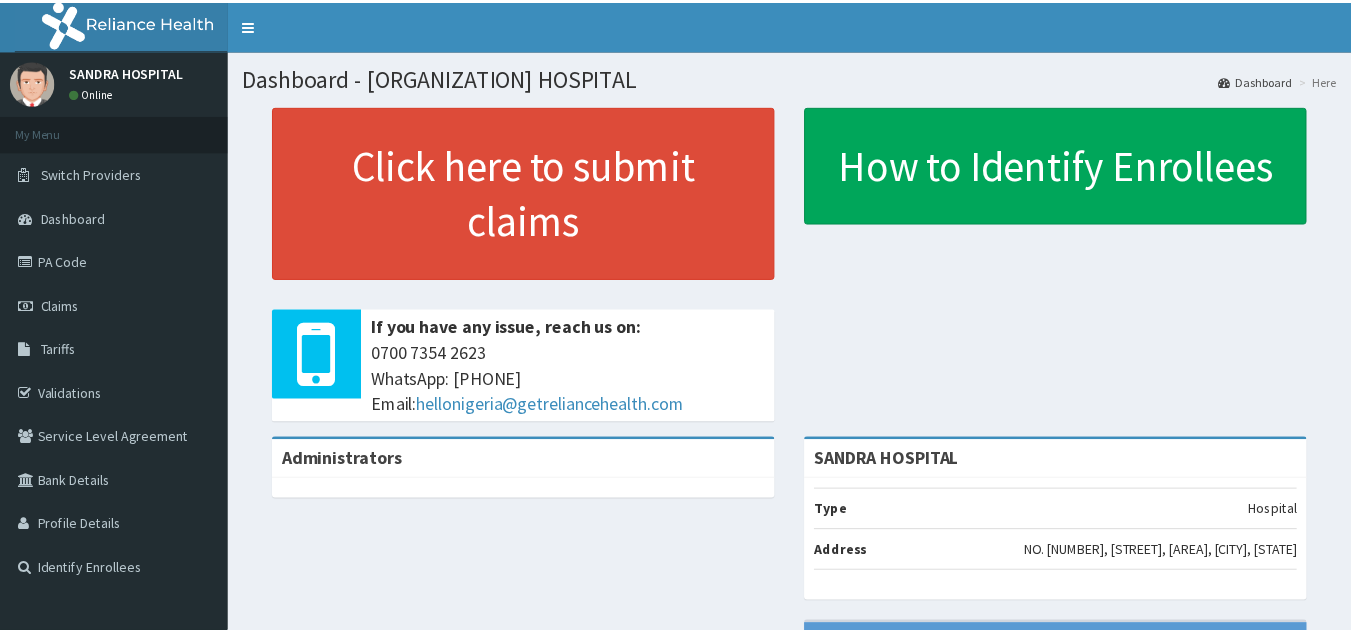 scroll, scrollTop: 0, scrollLeft: 0, axis: both 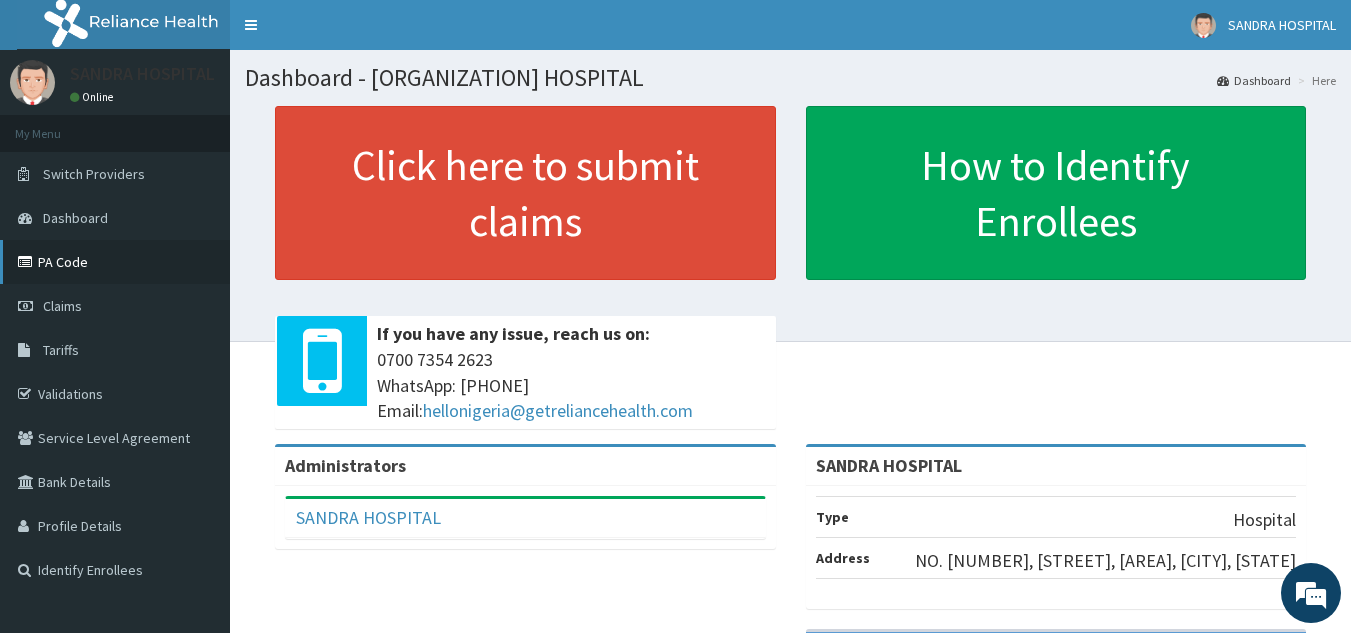 click on "PA Code" at bounding box center (115, 262) 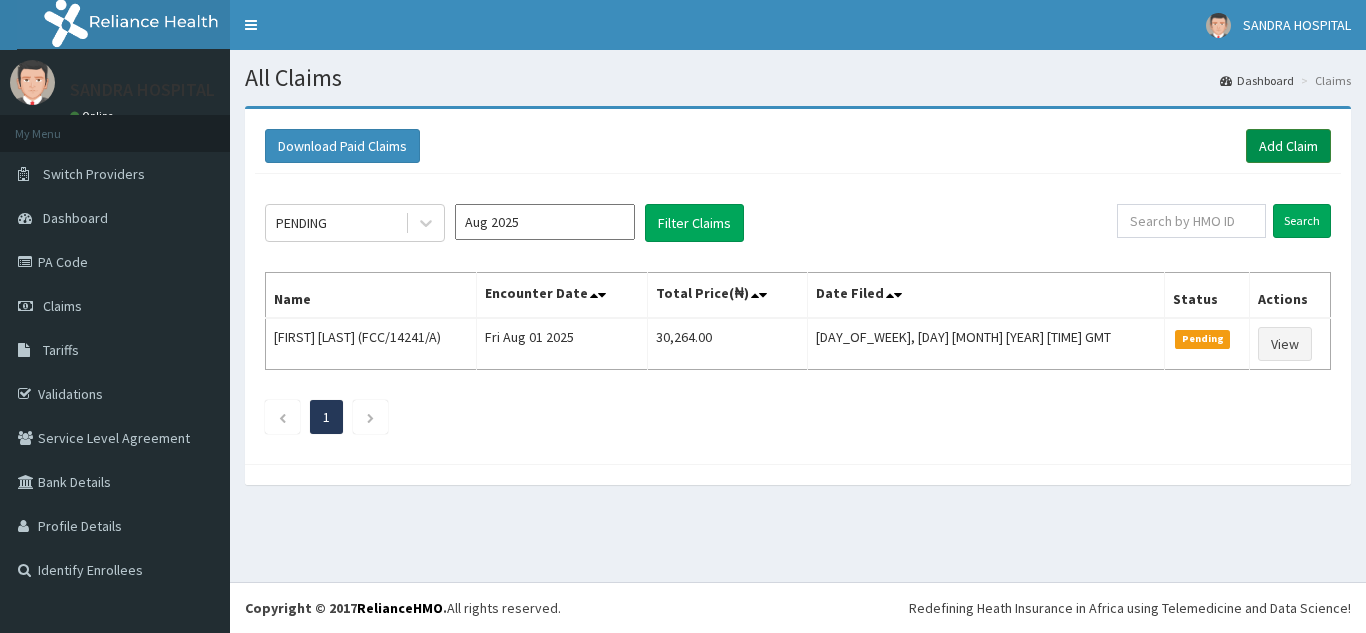 scroll, scrollTop: 0, scrollLeft: 0, axis: both 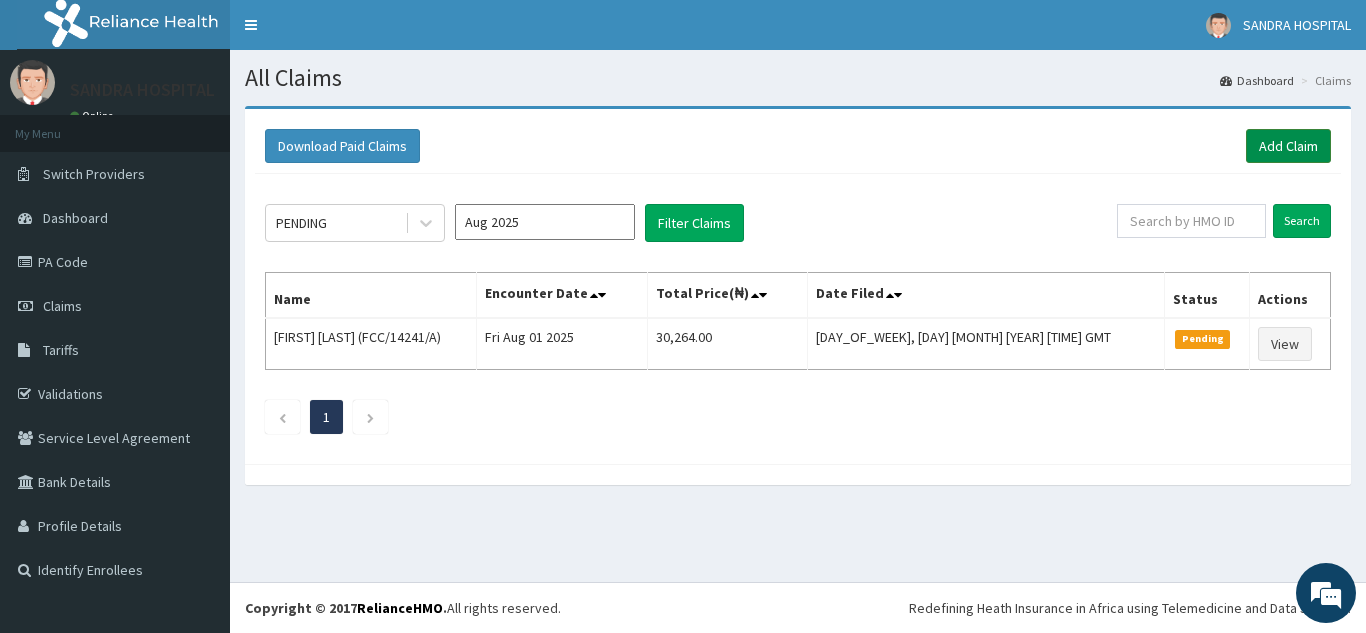 click on "Add Claim" at bounding box center (1288, 146) 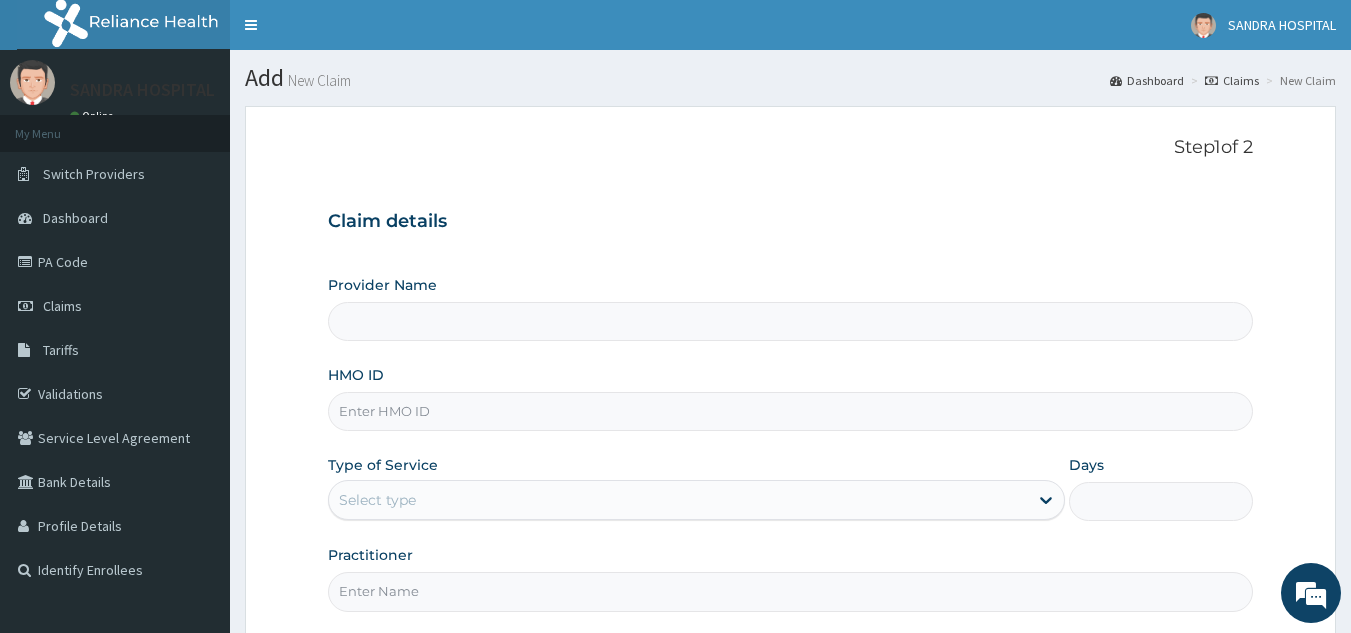 scroll, scrollTop: 0, scrollLeft: 0, axis: both 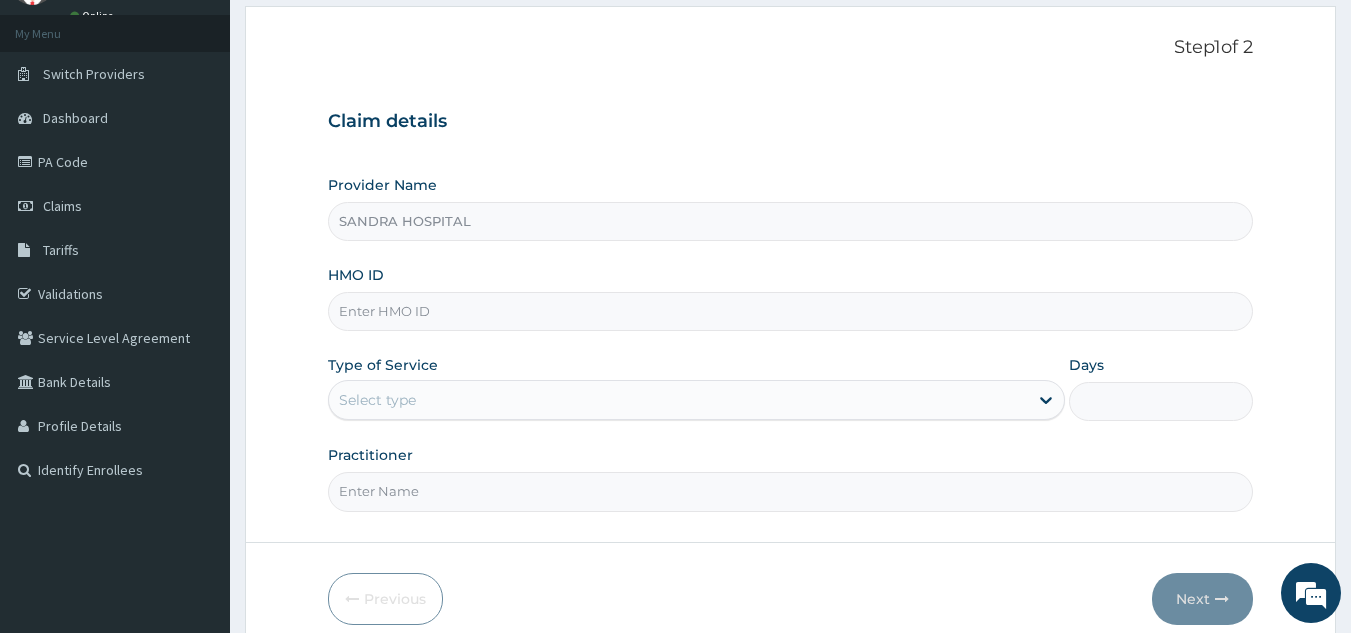 click on "HMO ID" at bounding box center [791, 298] 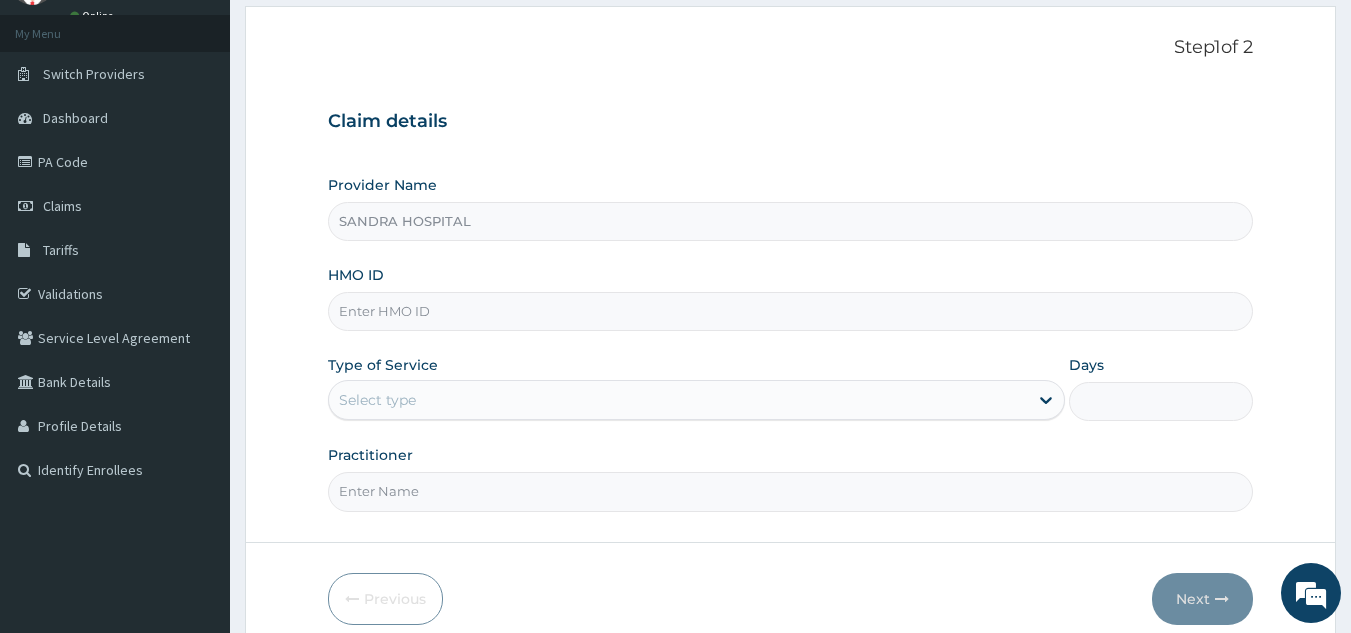 scroll, scrollTop: 0, scrollLeft: 0, axis: both 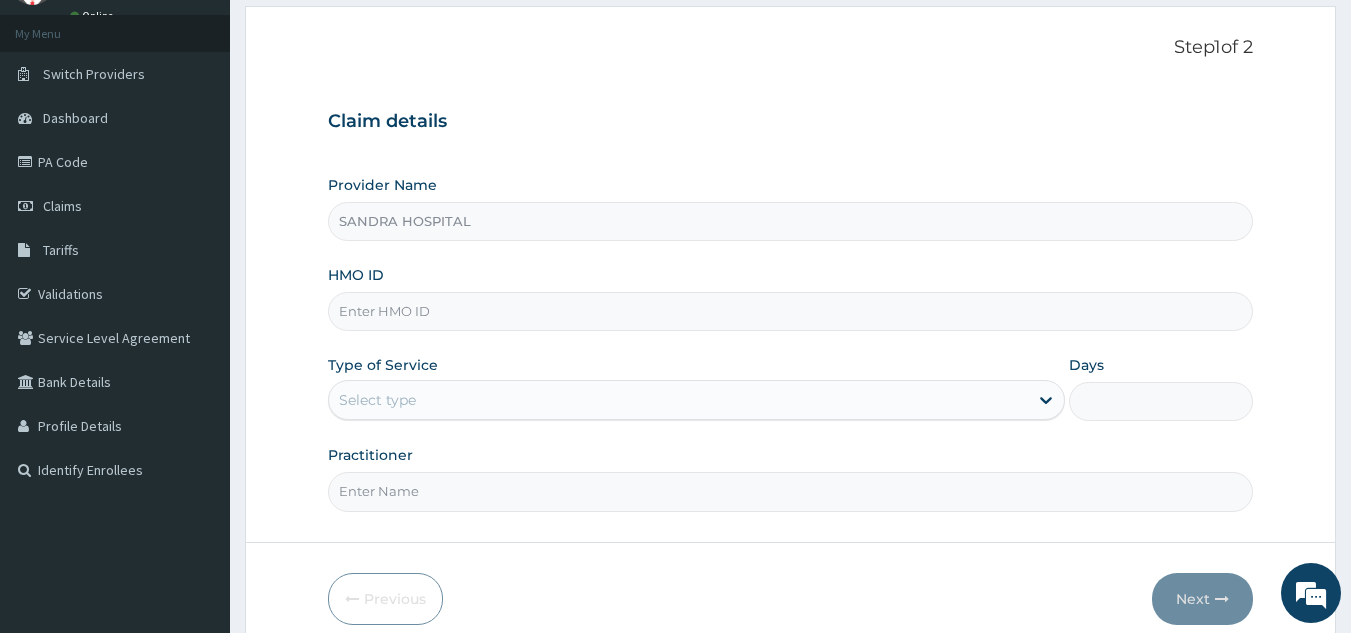 click on "HMO ID" at bounding box center (791, 298) 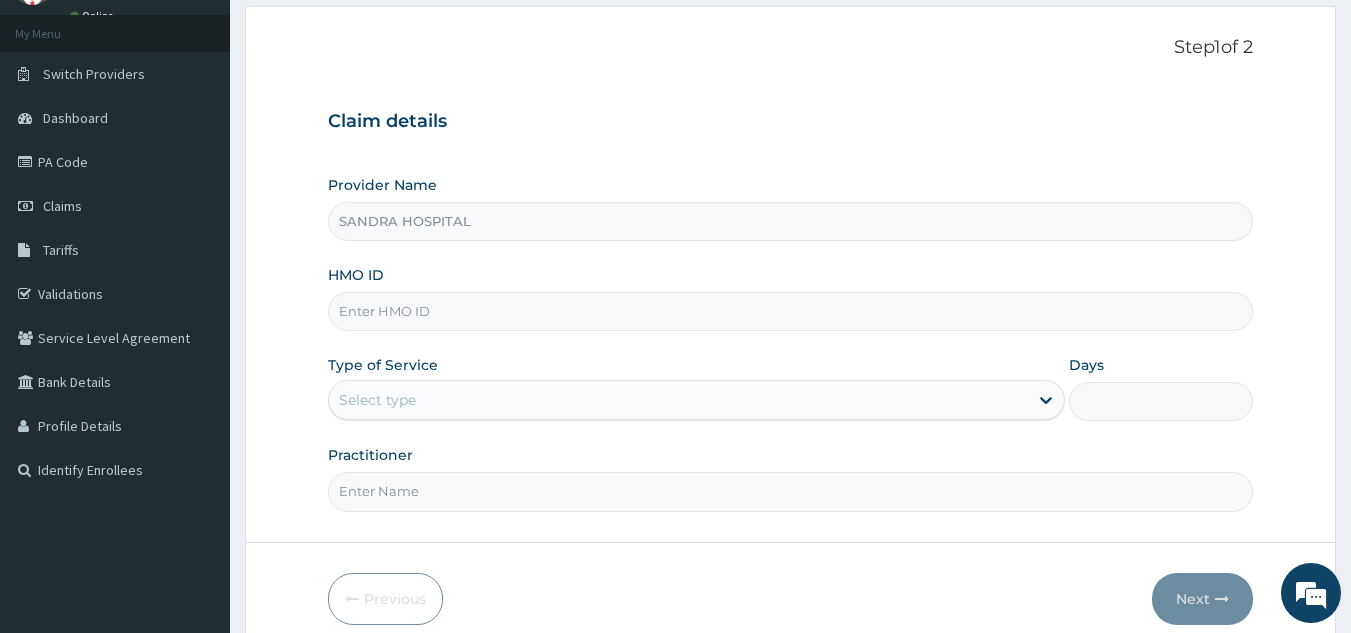 paste on "HMO ID [NUMBER]/[NUMBER]/[LETTER]" 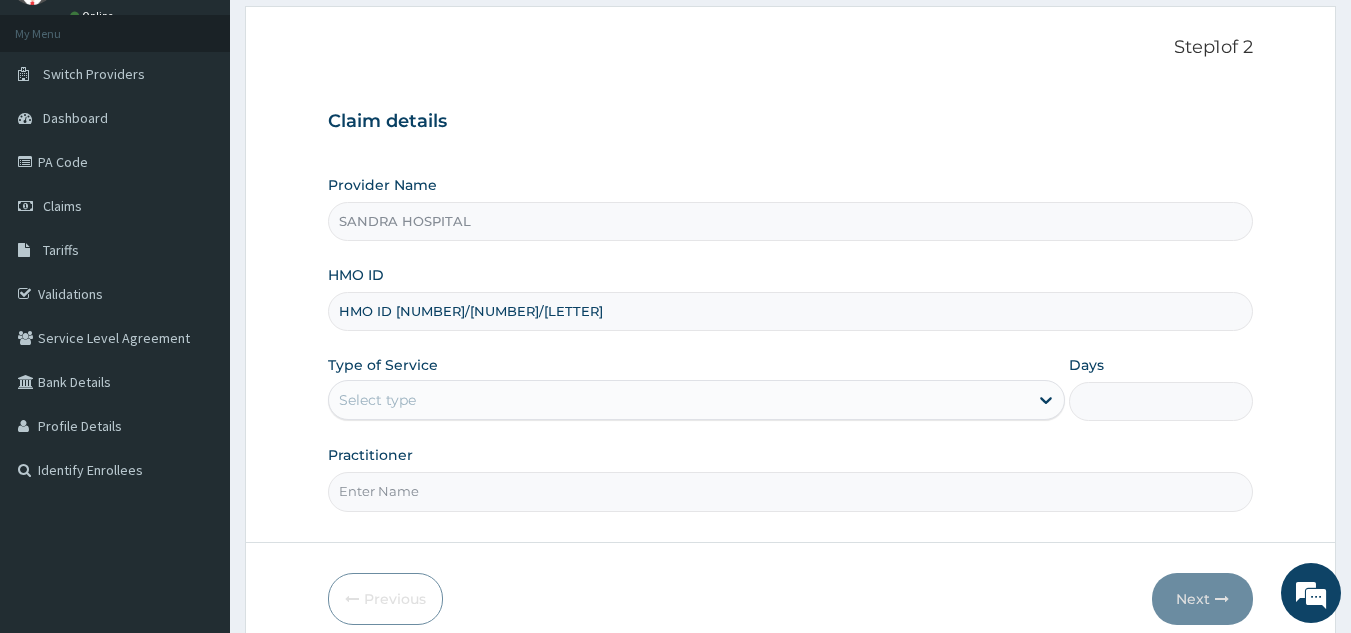 type on "HMO ID [NUMBER]/[NUMBER]/[LETTER]" 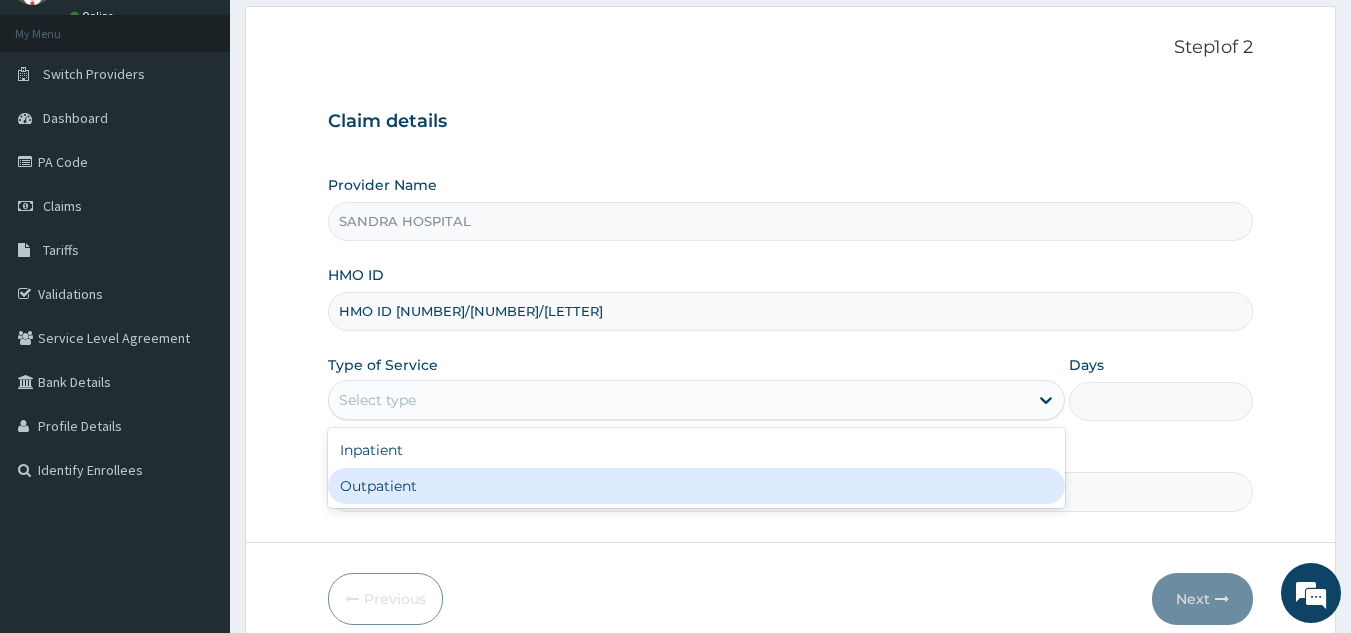 click on "Outpatient" at bounding box center (696, 486) 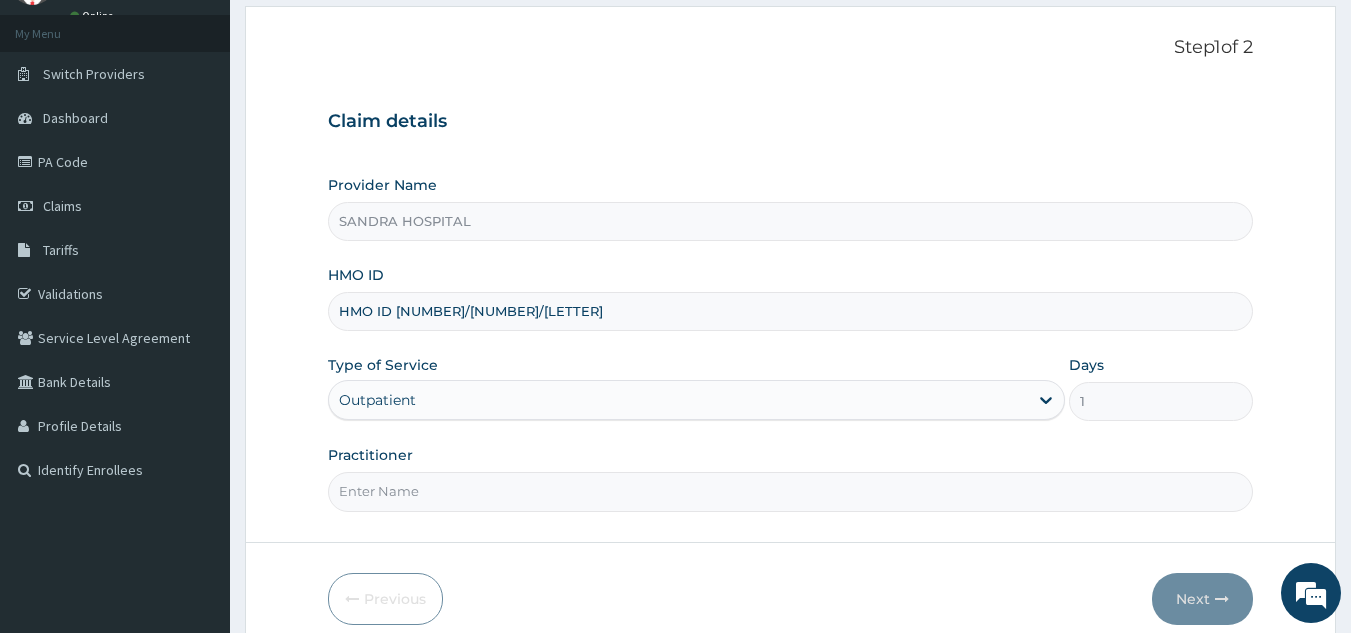 scroll, scrollTop: 189, scrollLeft: 0, axis: vertical 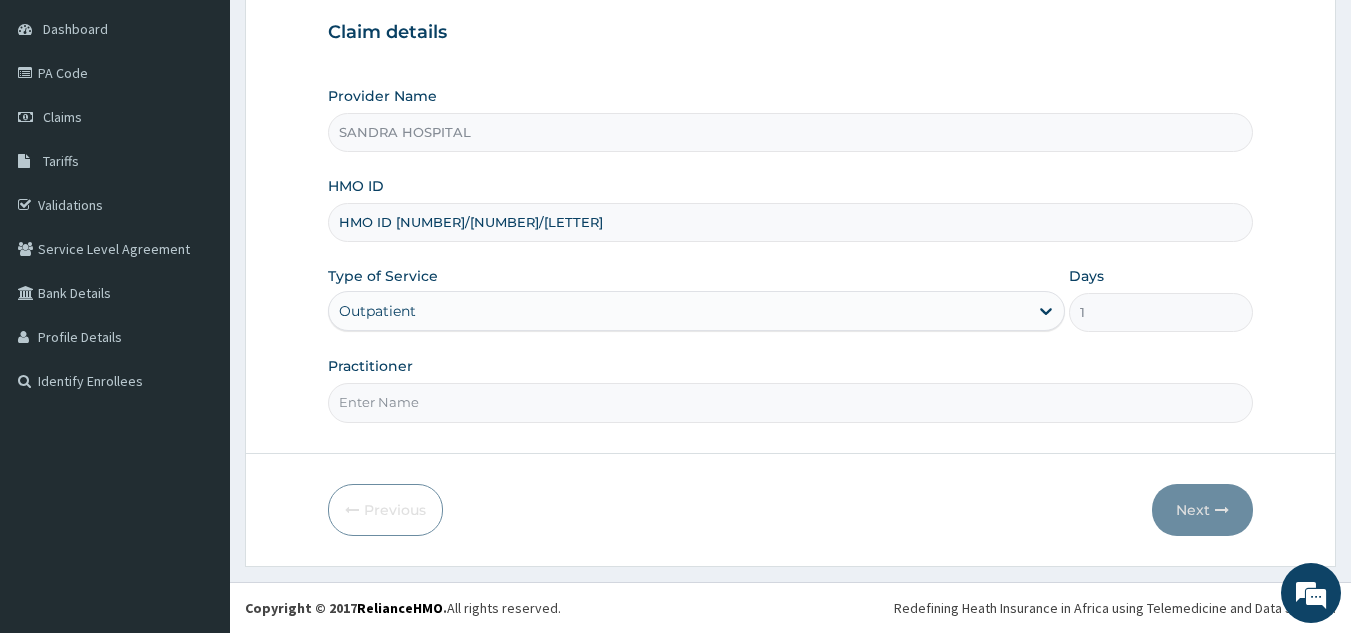 click on "Practitioner" at bounding box center (791, 402) 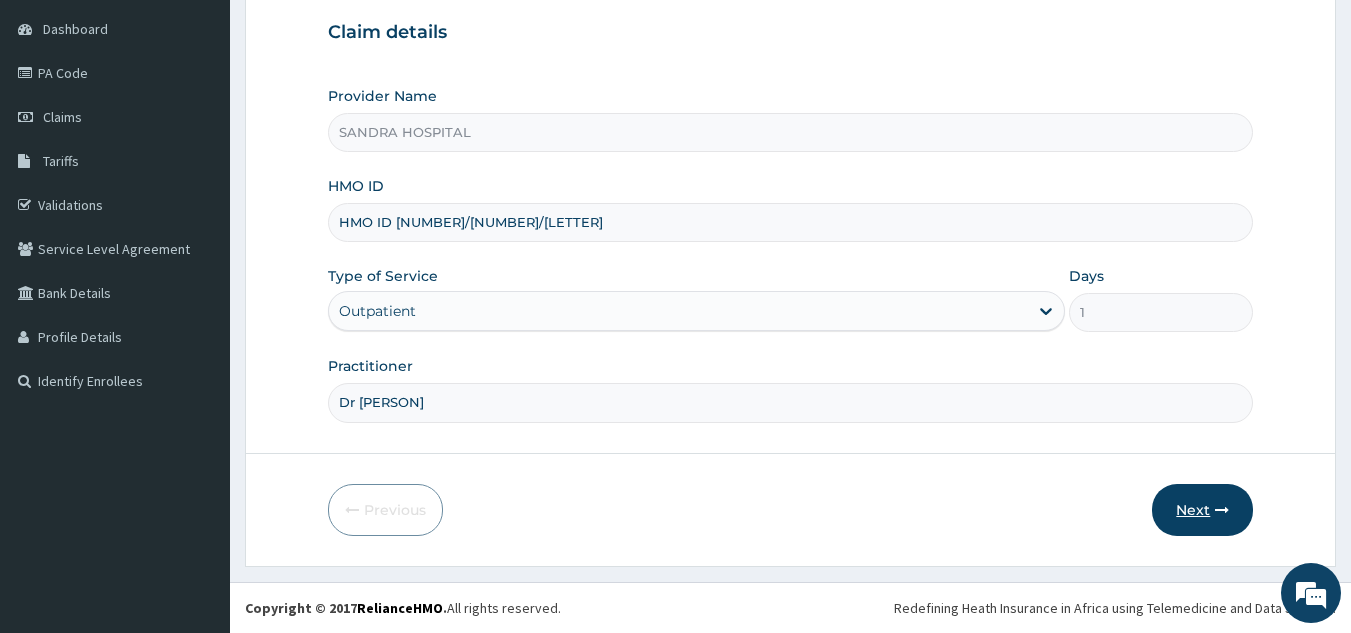 type on "Dr [PERSON]" 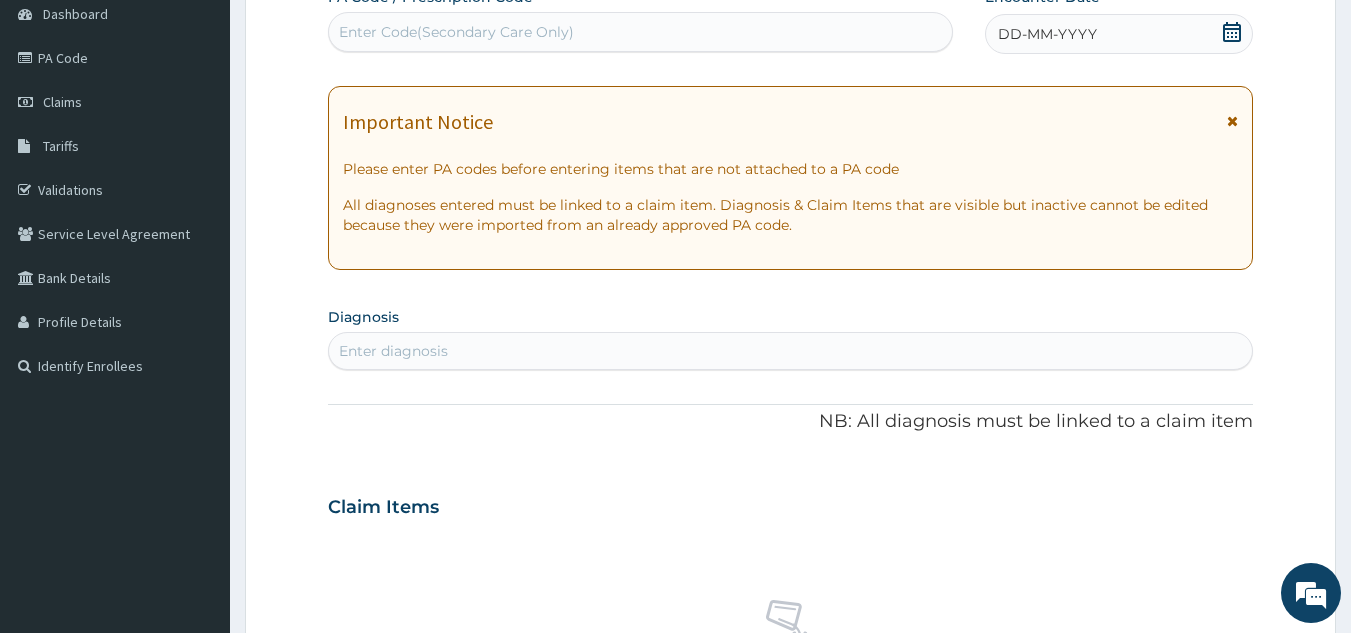 scroll, scrollTop: 300, scrollLeft: 0, axis: vertical 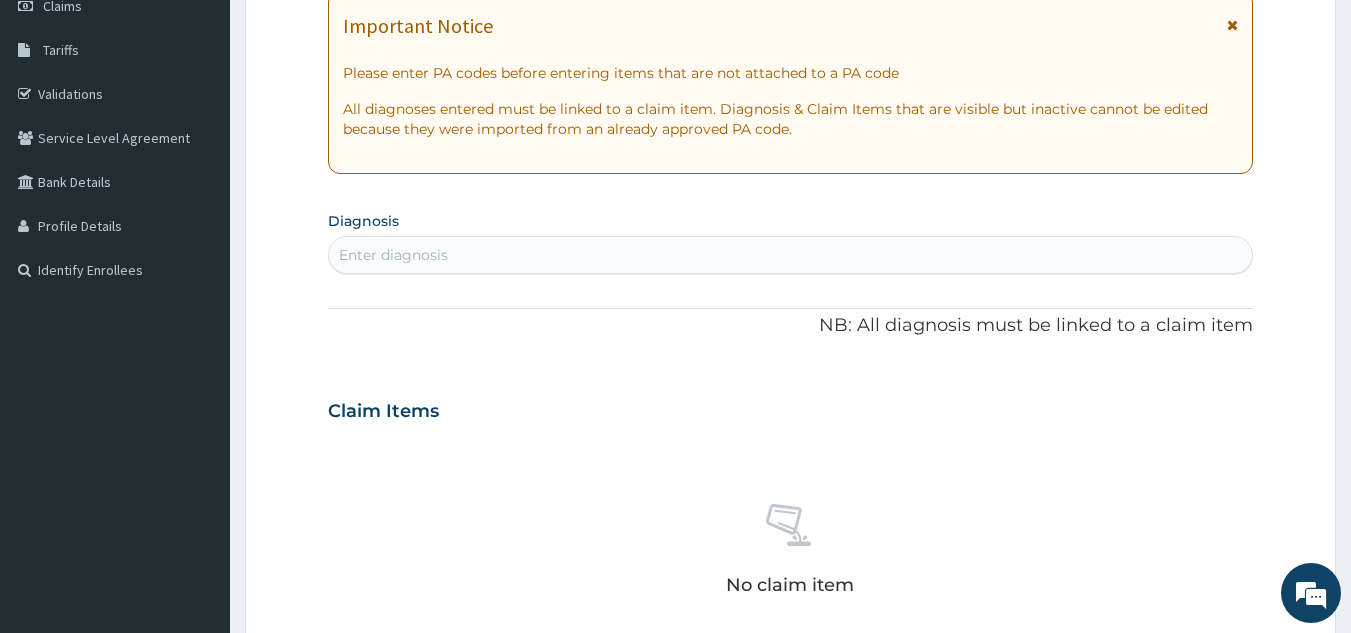 click on "Enter diagnosis" at bounding box center [791, 255] 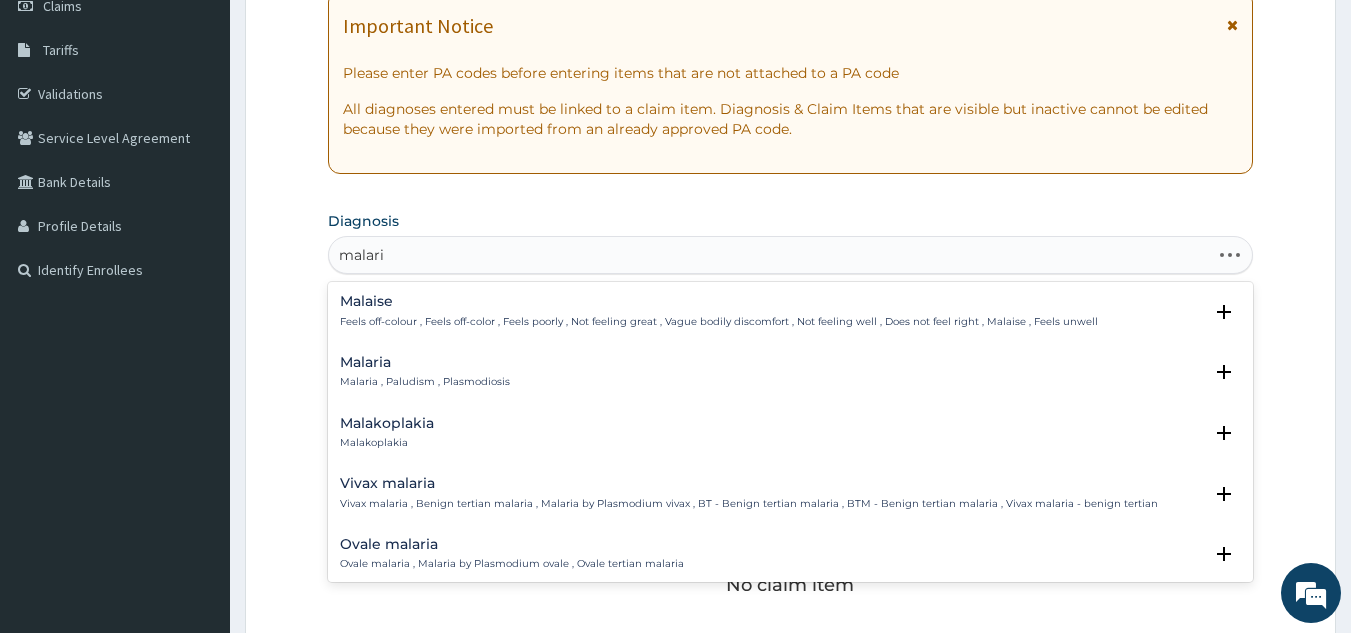 type on "malaria" 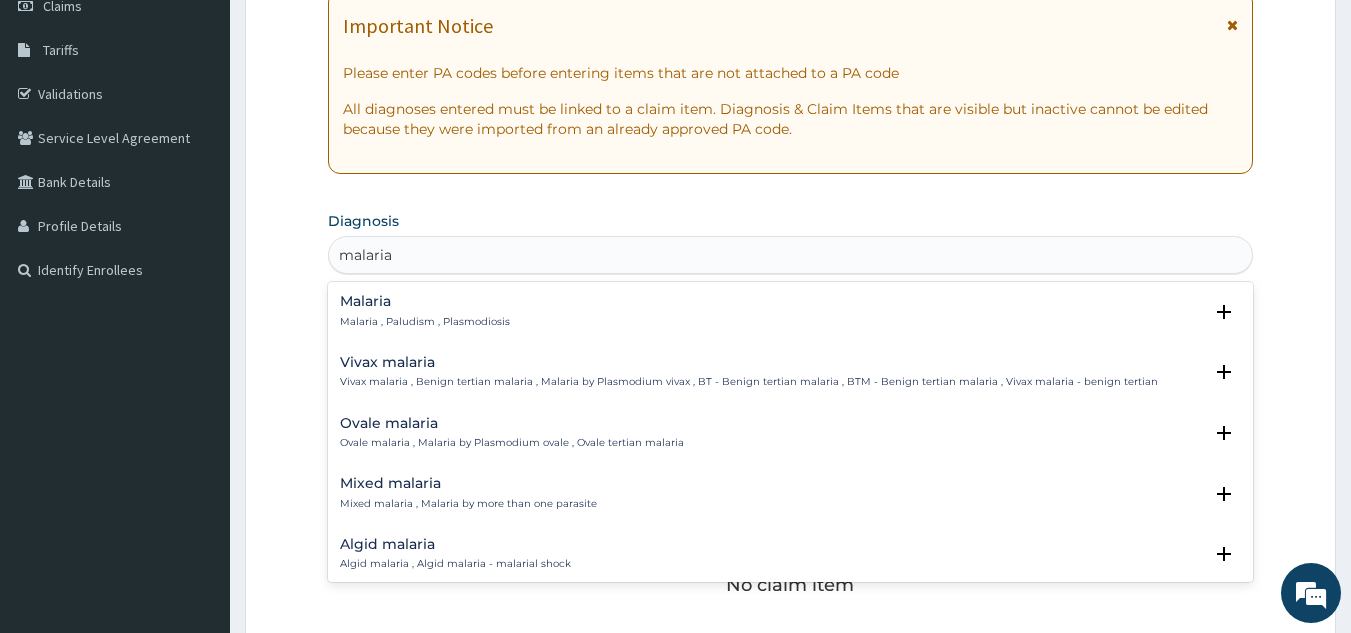 click on "Malaria Malaria , Paludism , Plasmodiosis" at bounding box center (791, 311) 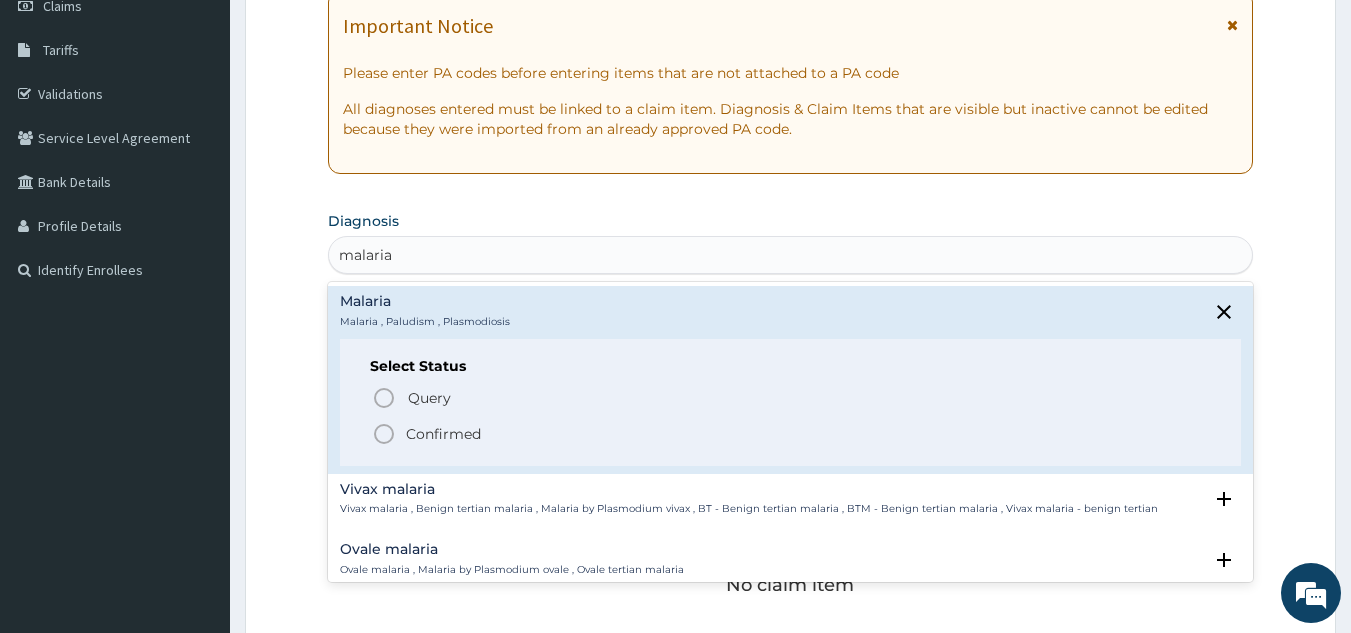 click on "Confirmed" at bounding box center (443, 434) 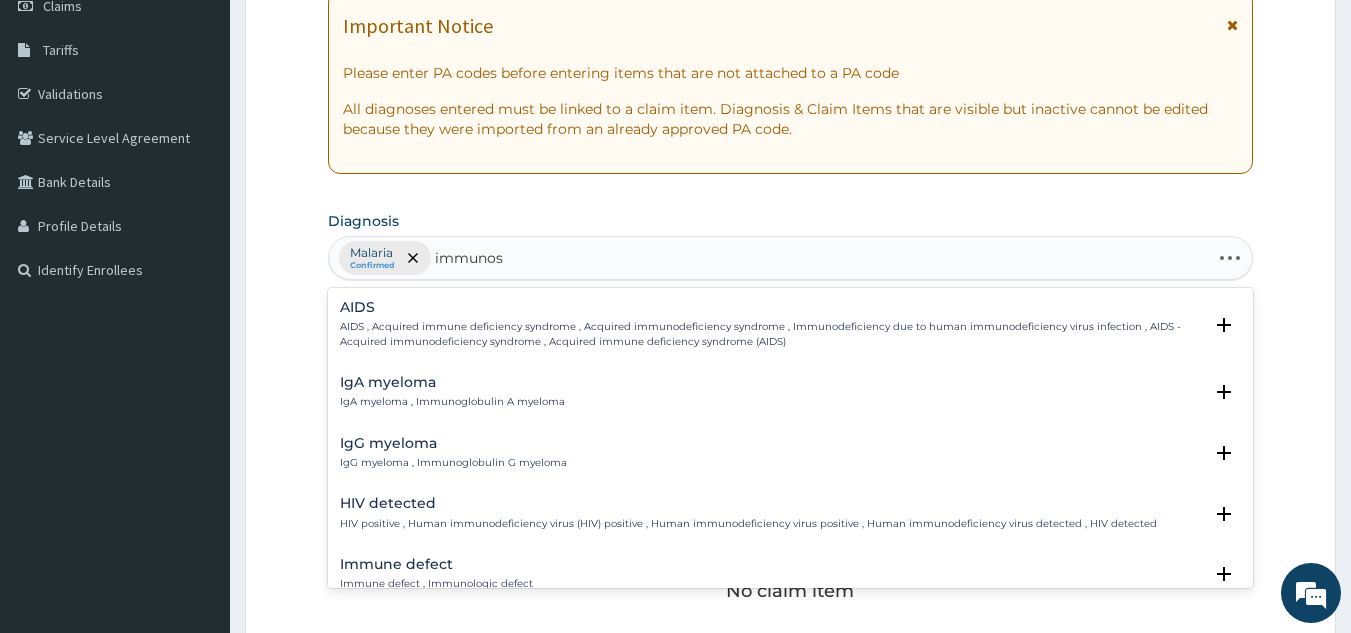 type on "immunosu" 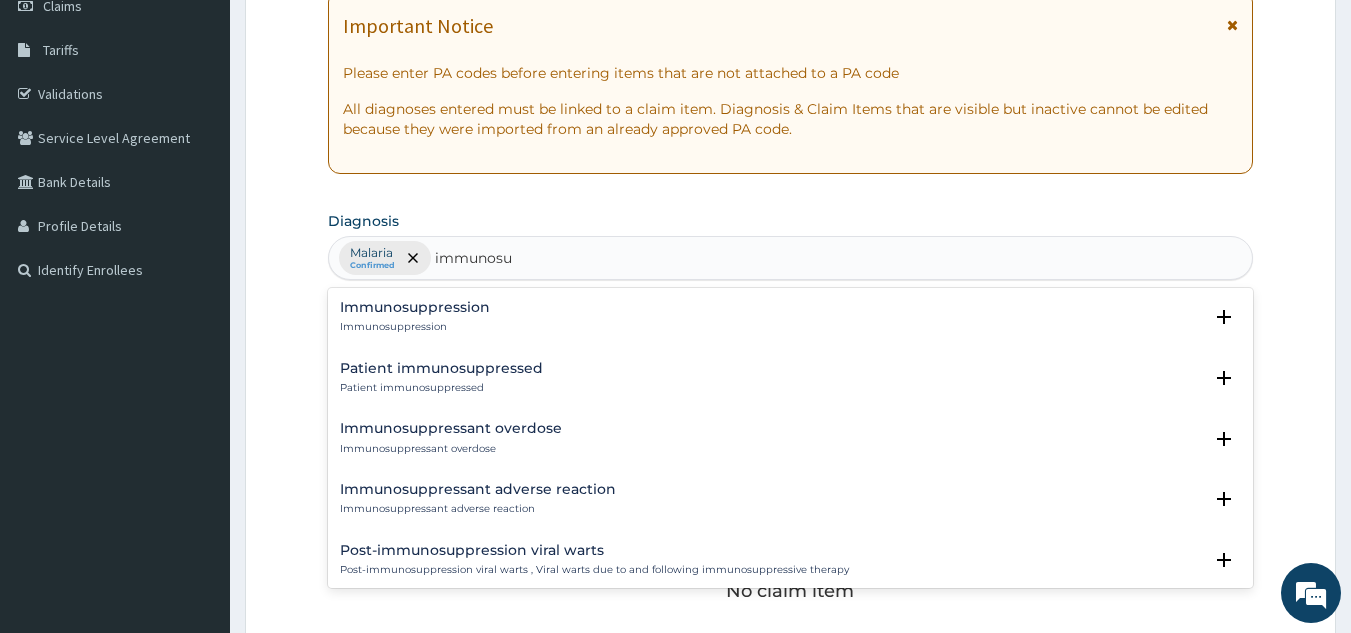 click on "Immunosuppression Immunosuppression" at bounding box center (791, 317) 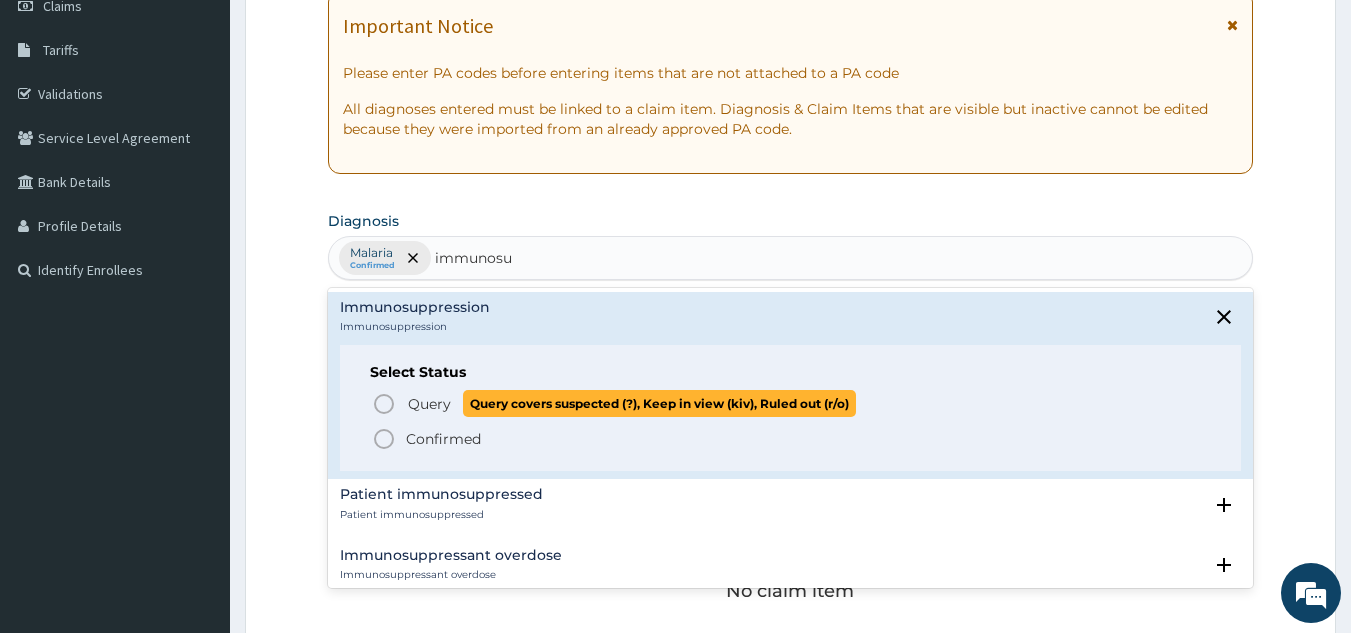 click on "Query" at bounding box center [429, 404] 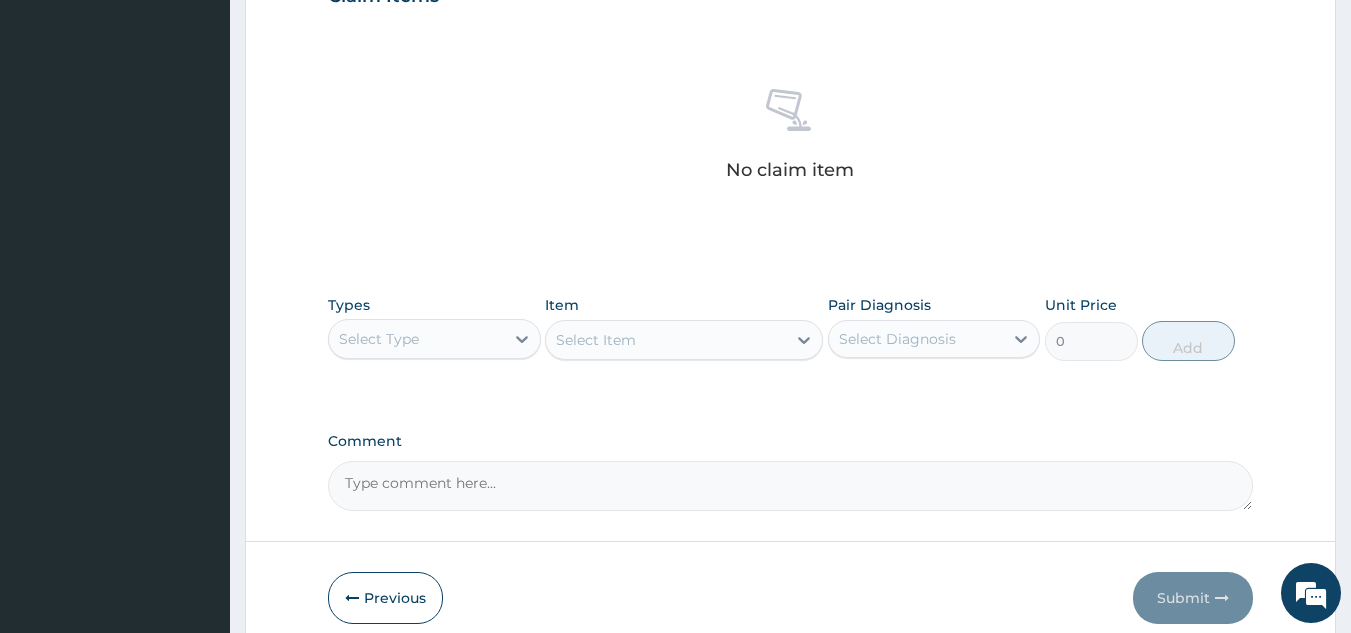 scroll, scrollTop: 800, scrollLeft: 0, axis: vertical 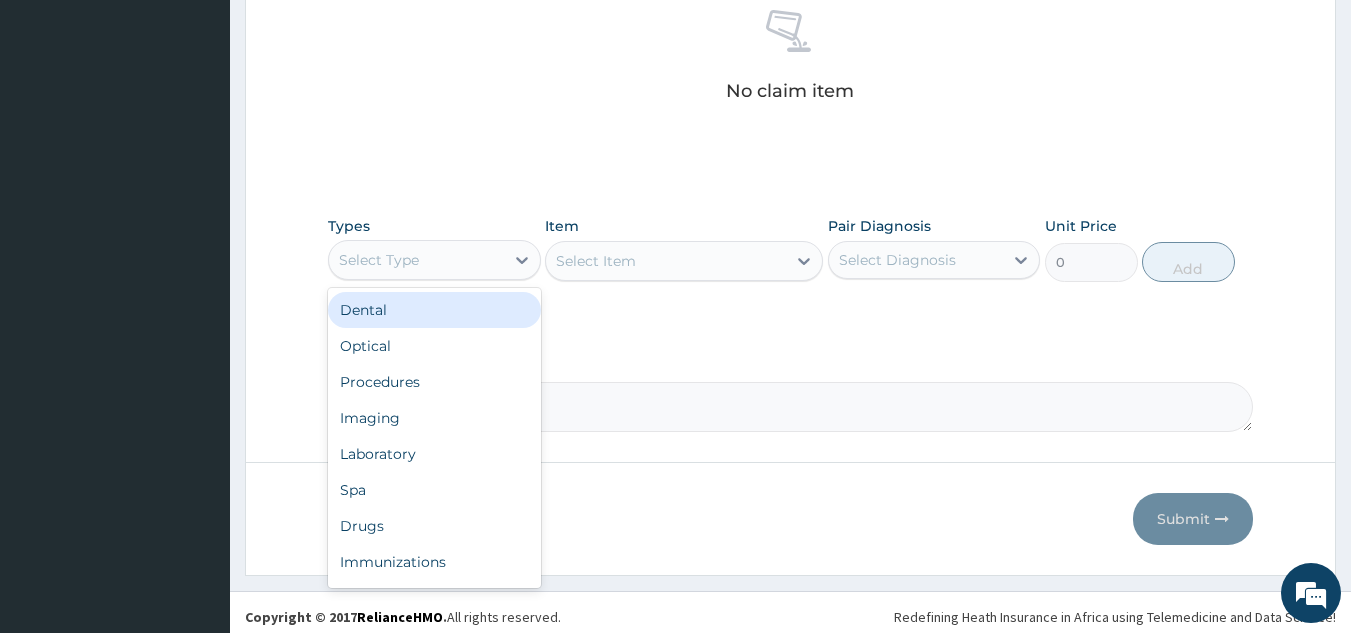 click on "Select Type" at bounding box center (379, 260) 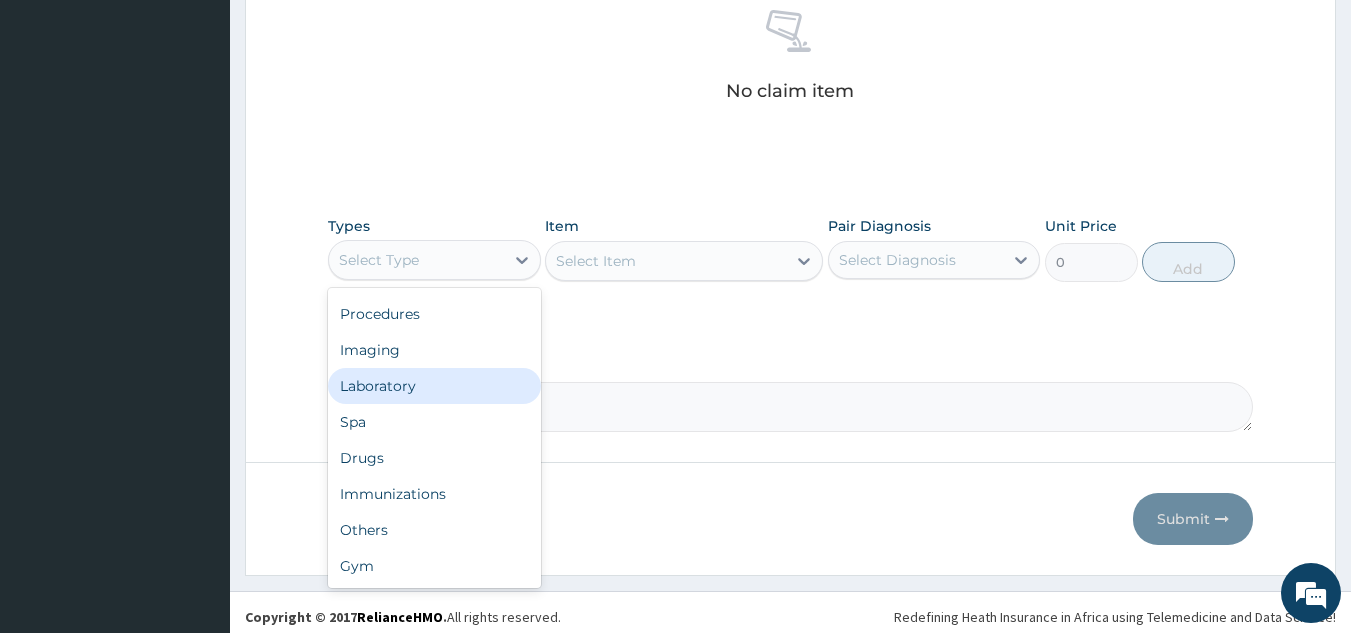 scroll, scrollTop: 0, scrollLeft: 0, axis: both 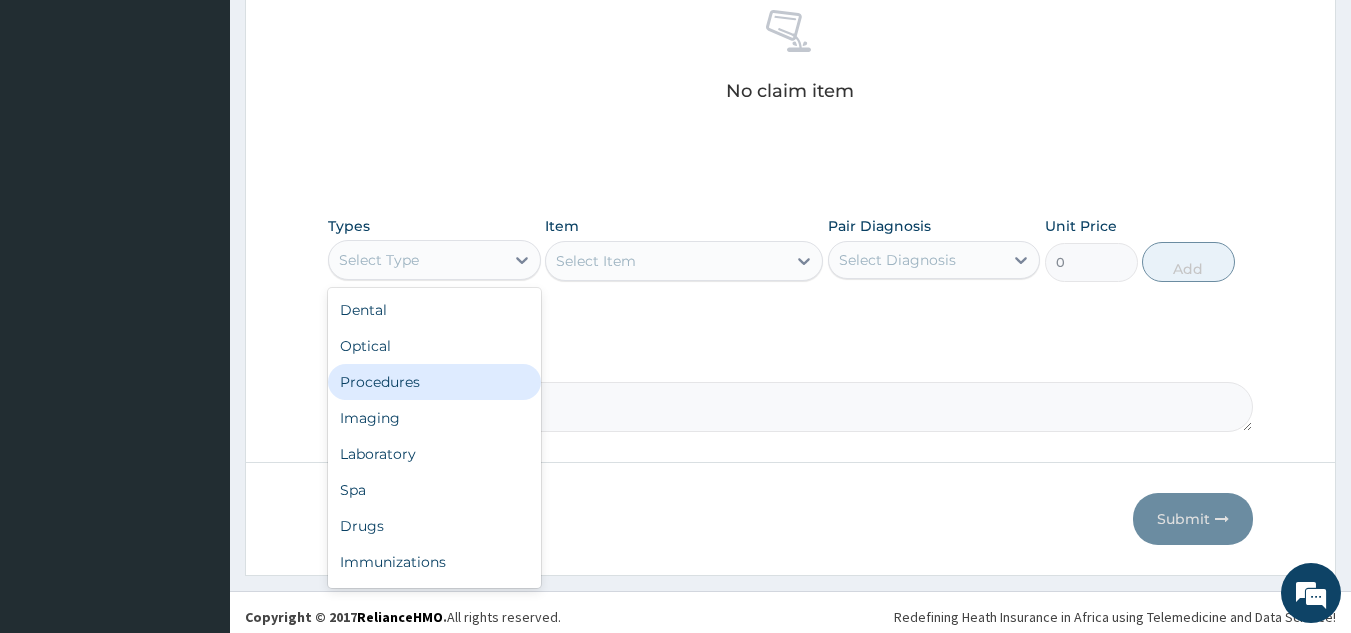 click on "Procedures" at bounding box center (434, 382) 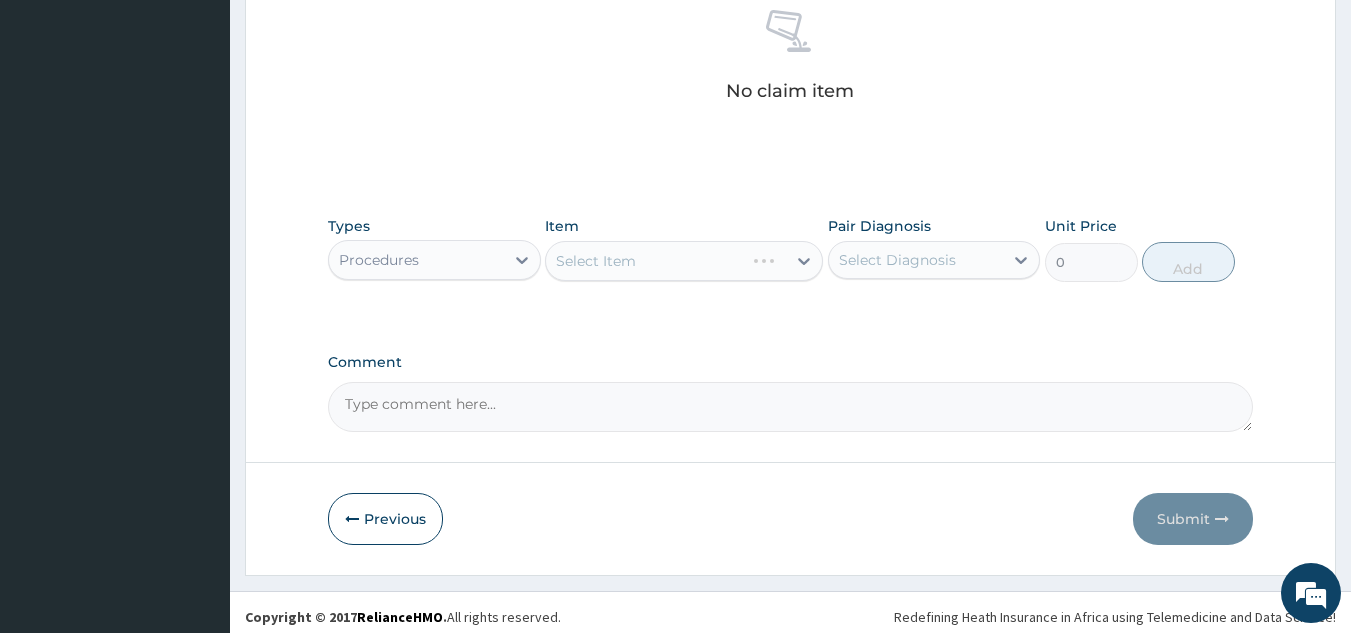 click on "Select Item" at bounding box center [684, 261] 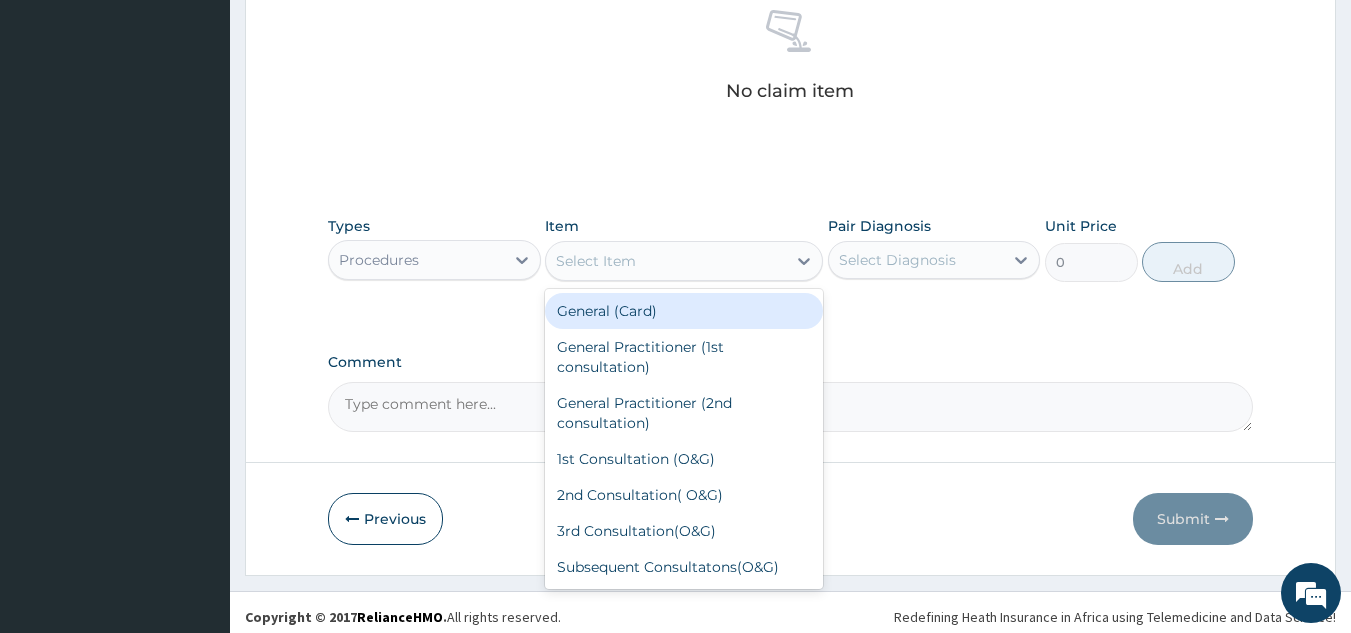 click on "Select Item" at bounding box center [666, 261] 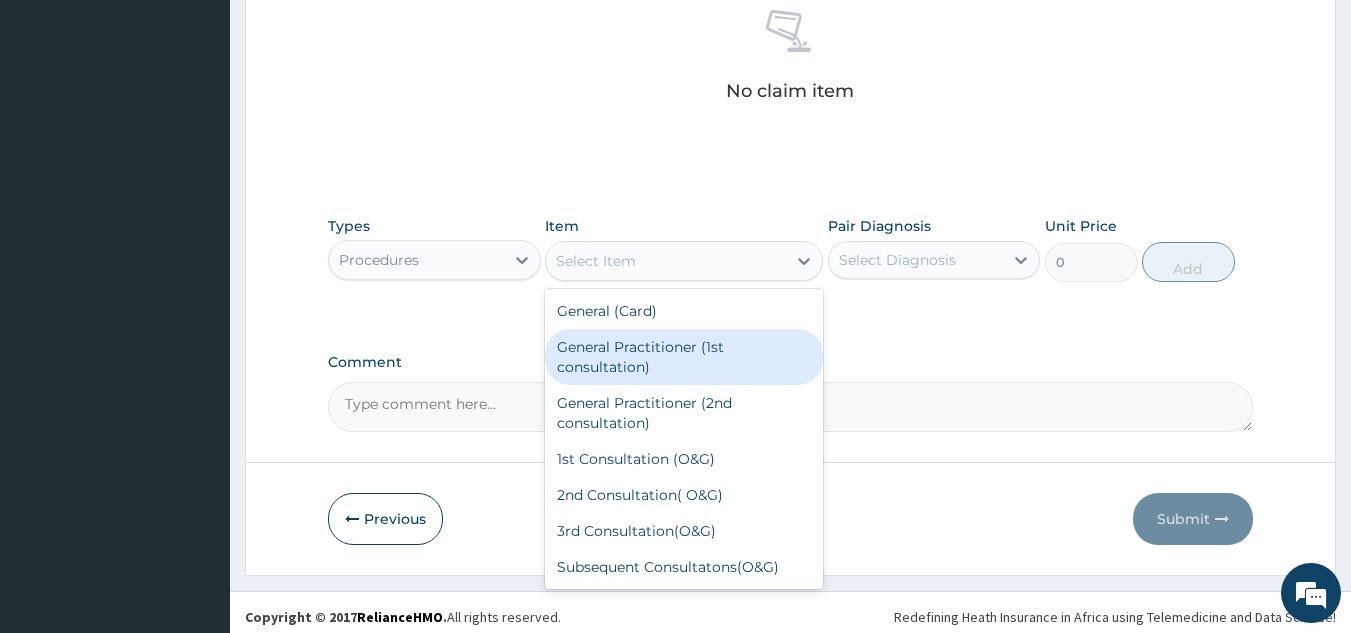 click on "General Practitioner (1st consultation)" at bounding box center (684, 357) 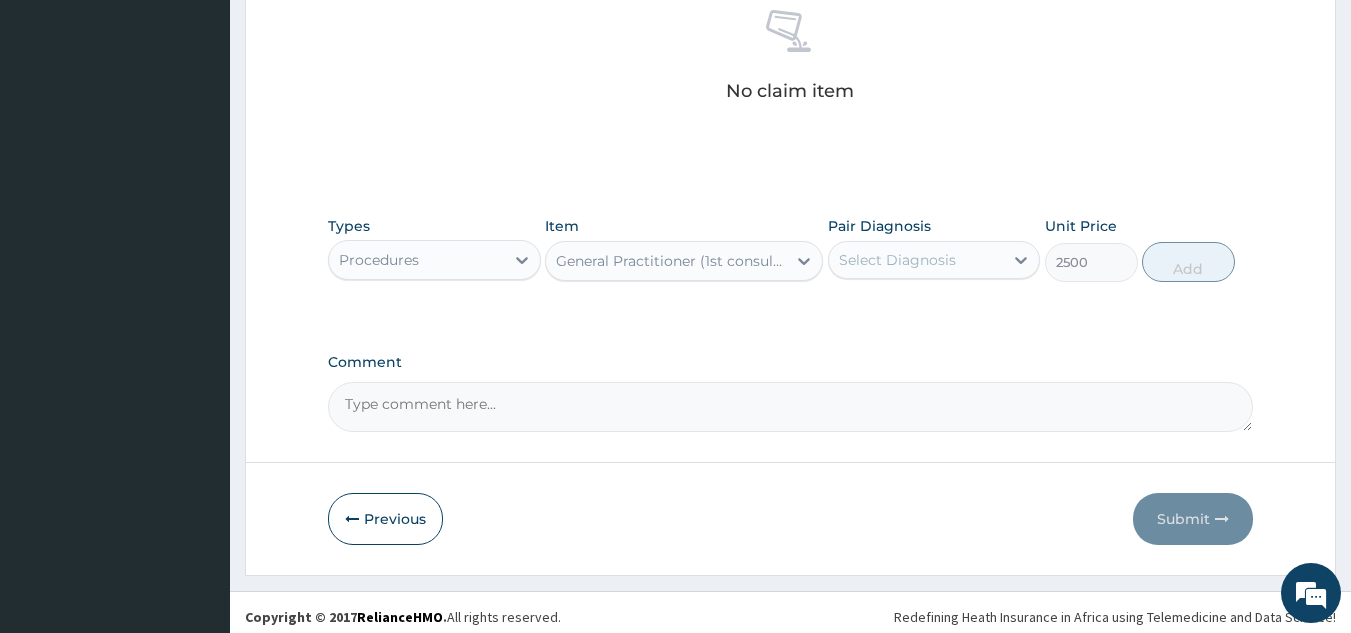 click on "Select Diagnosis" at bounding box center (897, 260) 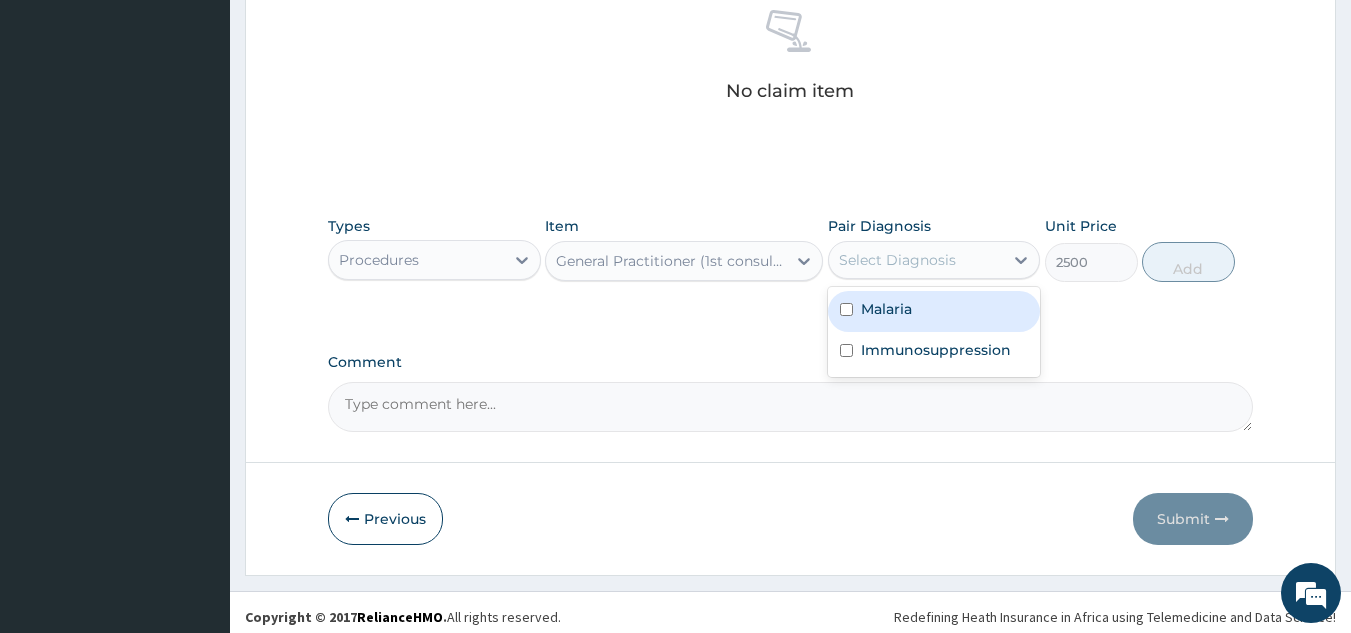 click on "Malaria" at bounding box center (934, 311) 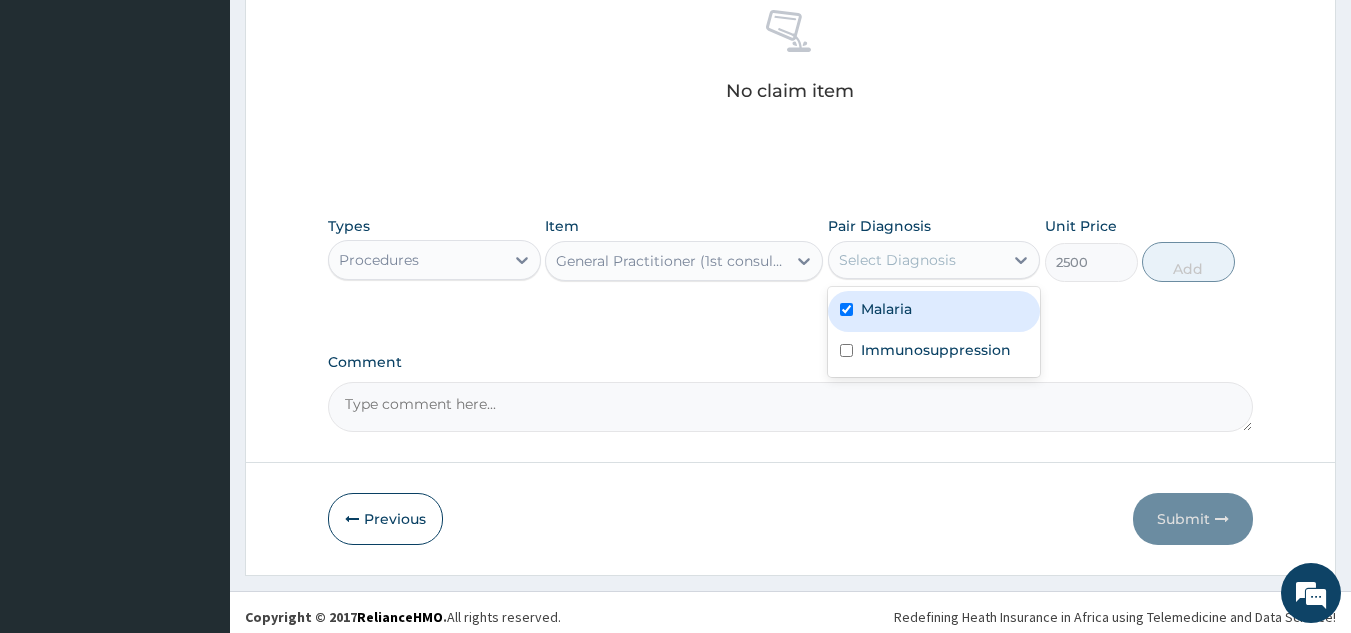 checkbox on "true" 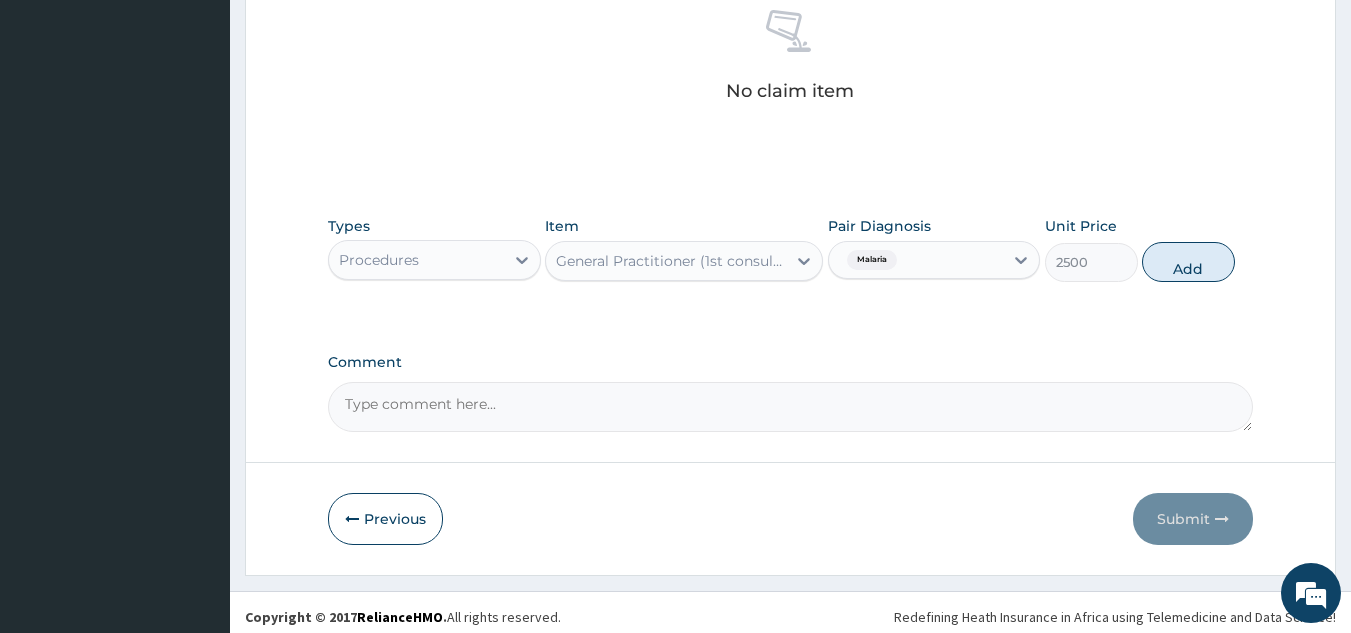 click on "Malaria" at bounding box center (916, 260) 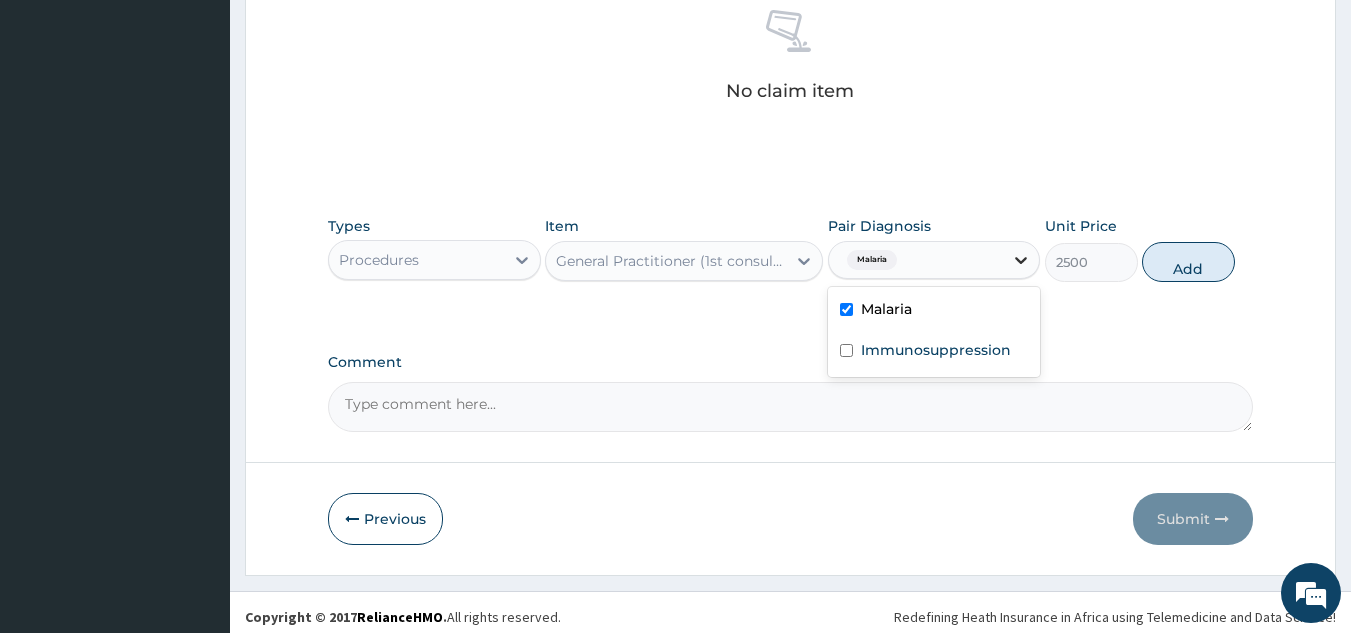 drag, startPoint x: 1017, startPoint y: 253, endPoint x: 996, endPoint y: 283, distance: 36.619667 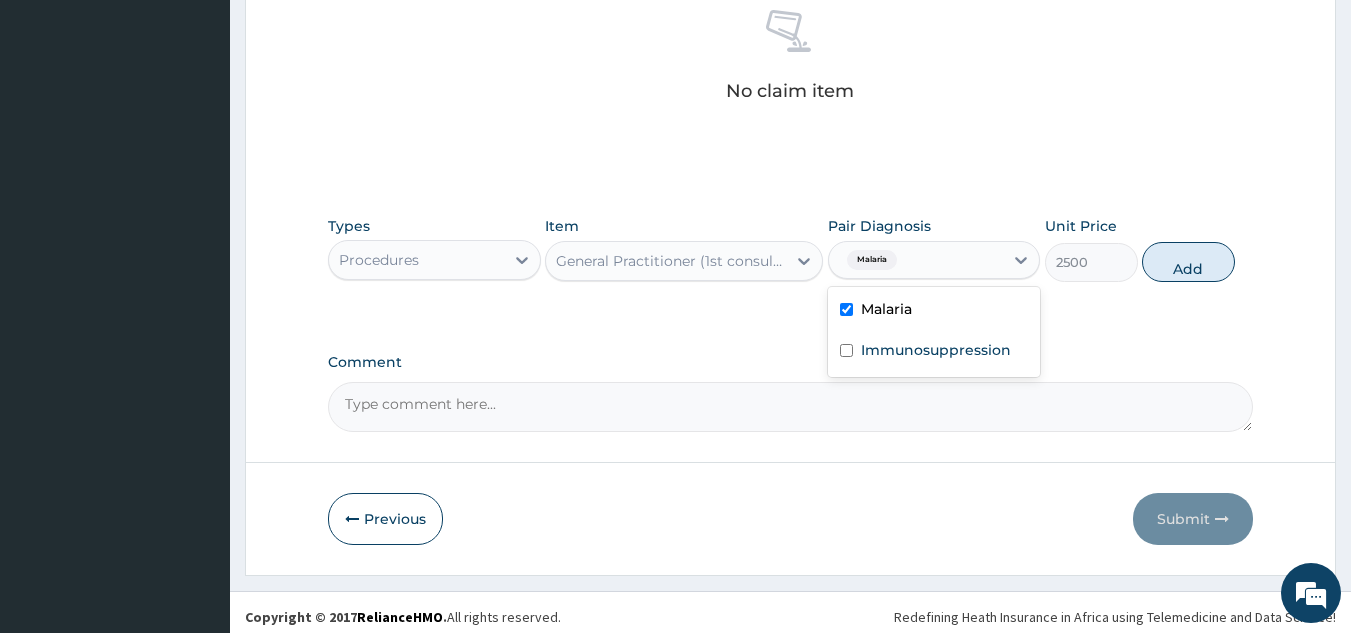 click 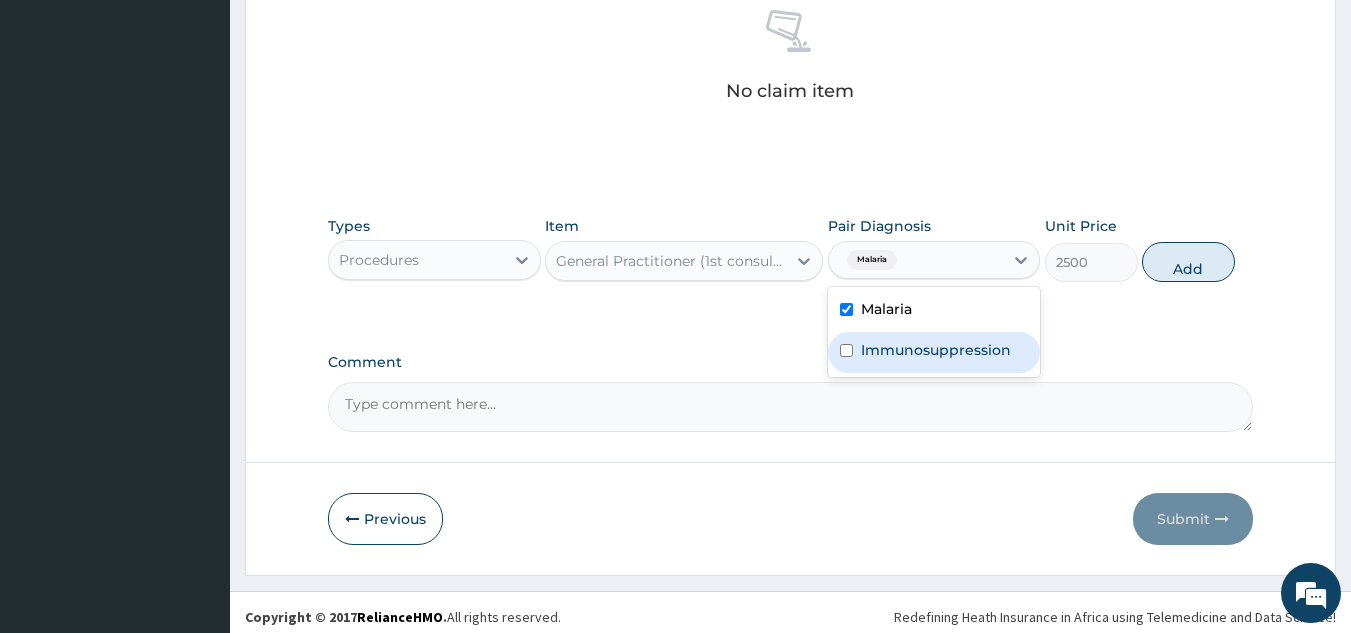 click on "Immunosuppression" at bounding box center (936, 350) 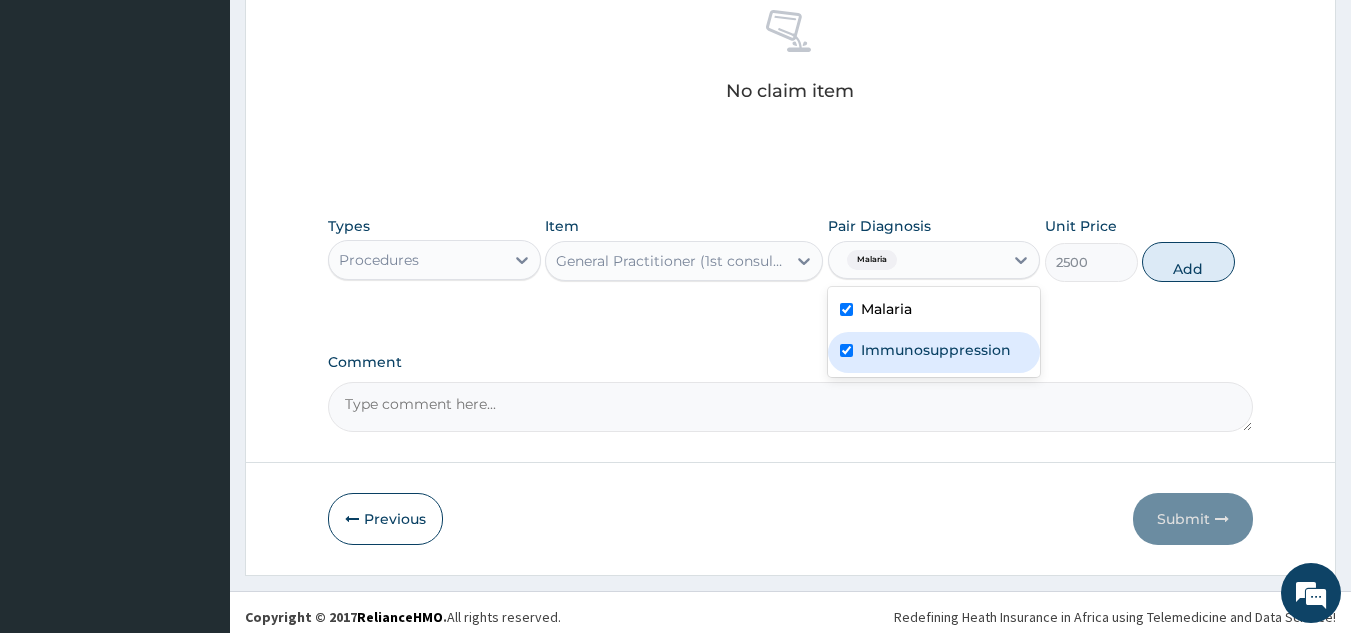 checkbox on "true" 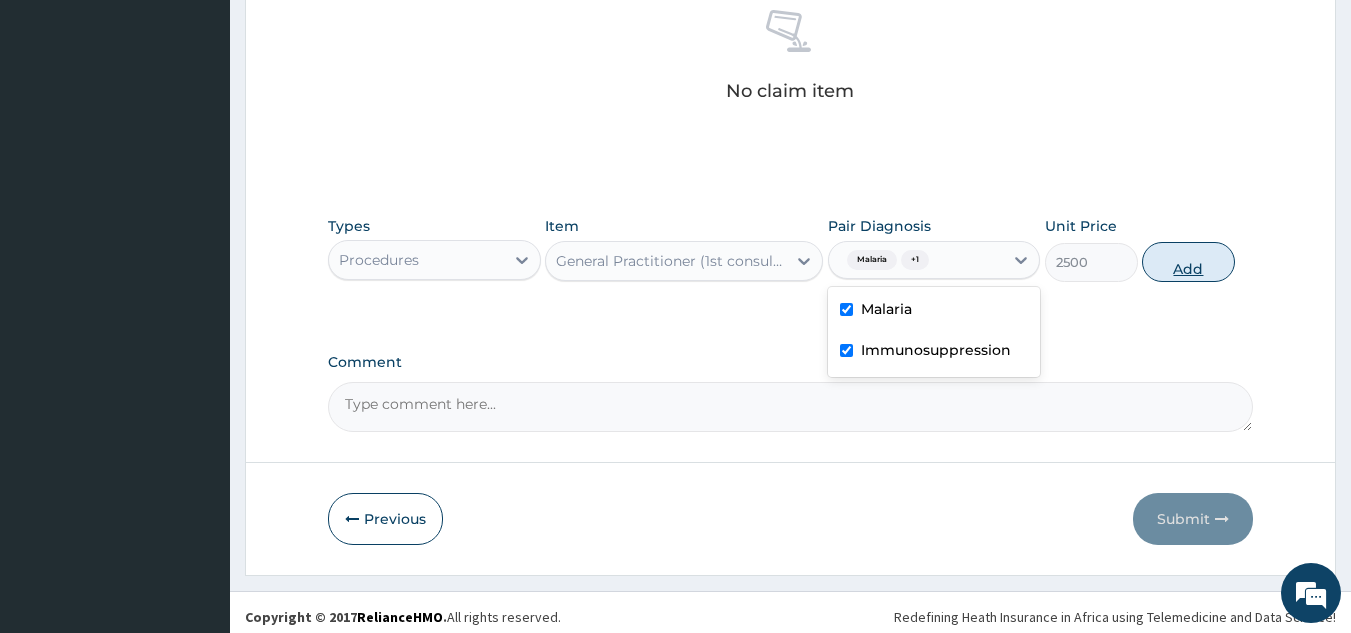 click on "Add" at bounding box center (1188, 262) 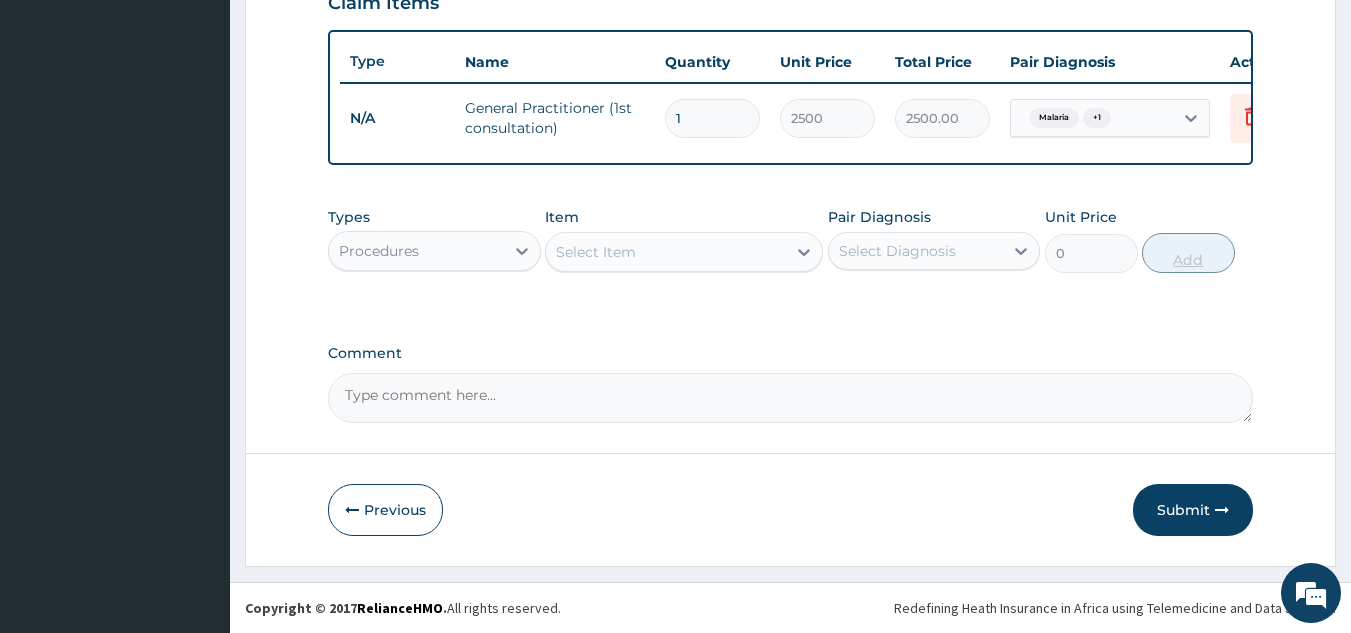 scroll, scrollTop: 729, scrollLeft: 0, axis: vertical 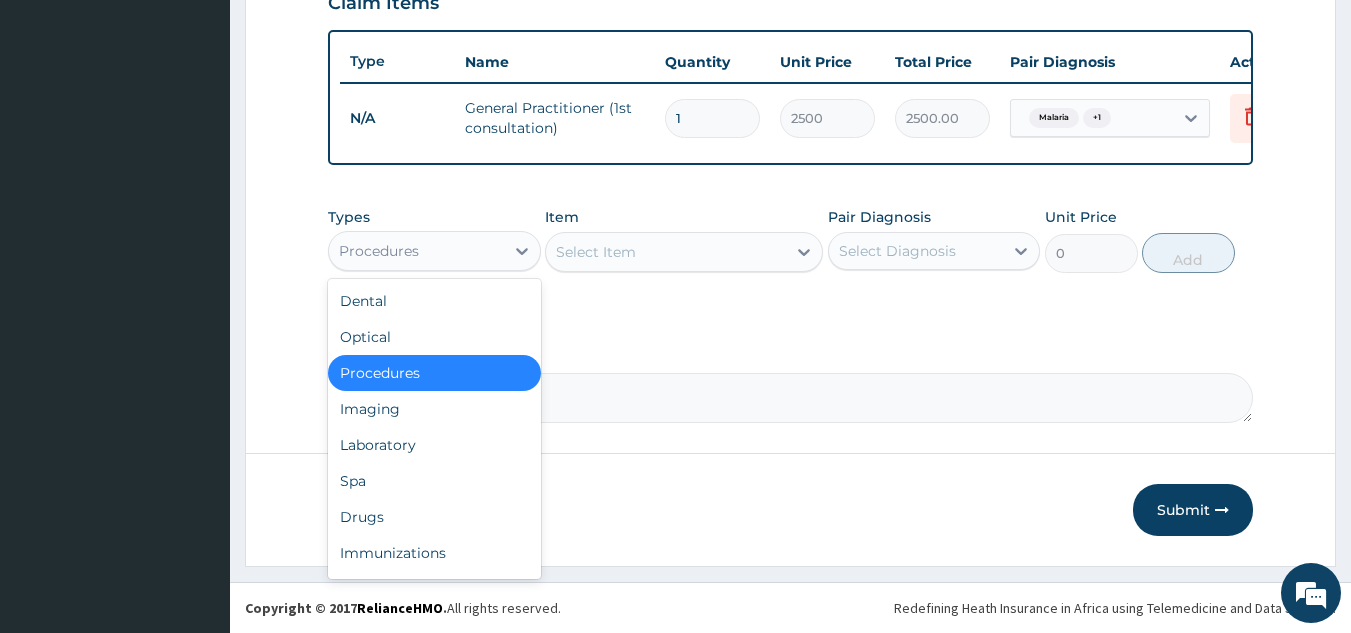 click on "Procedures" at bounding box center (379, 251) 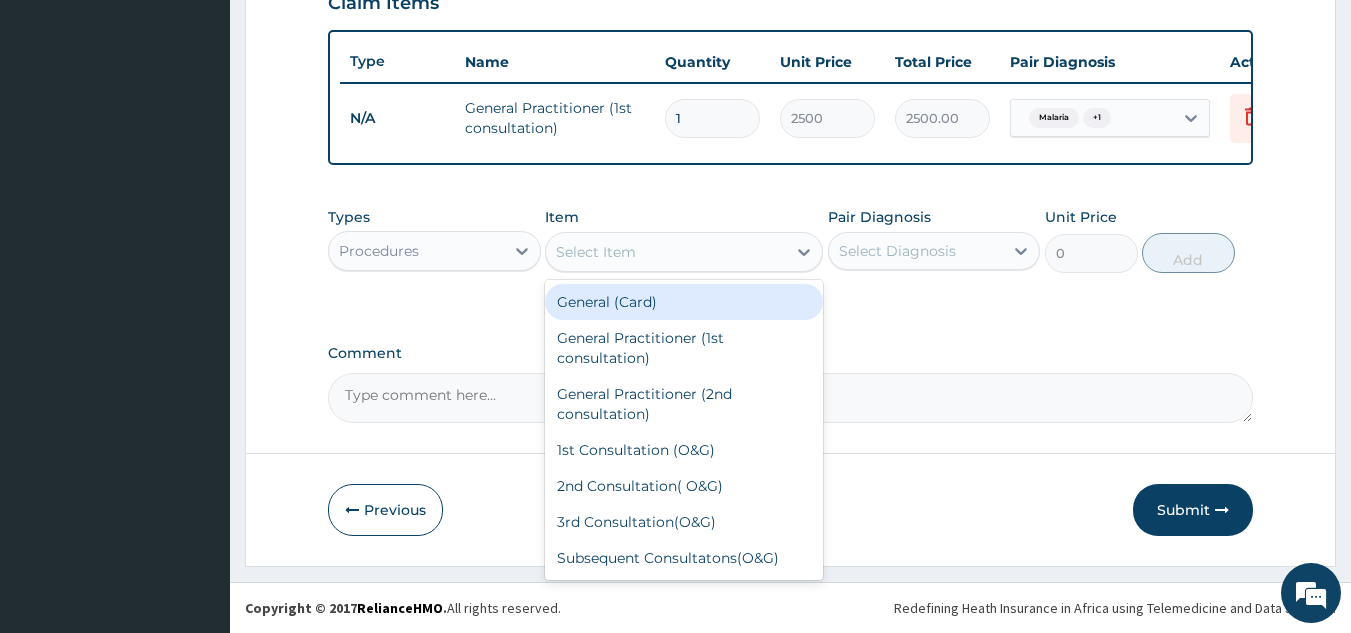 click on "Select Item" at bounding box center [666, 252] 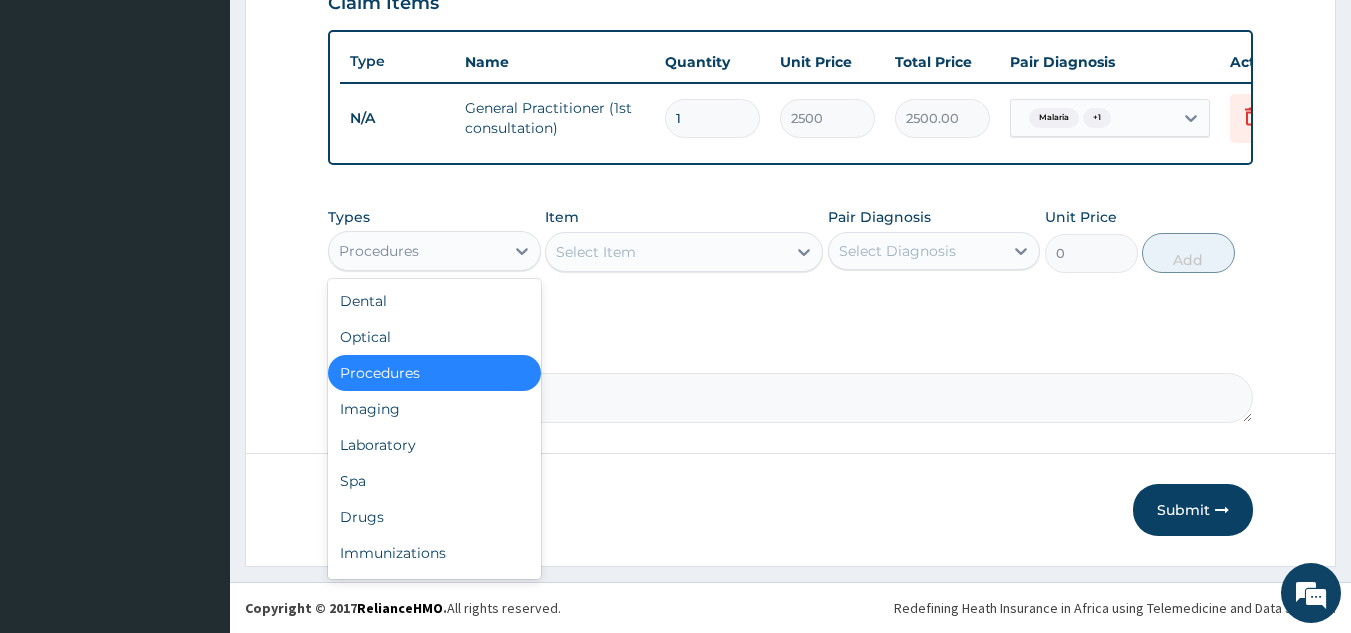 click on "Procedures" at bounding box center (416, 251) 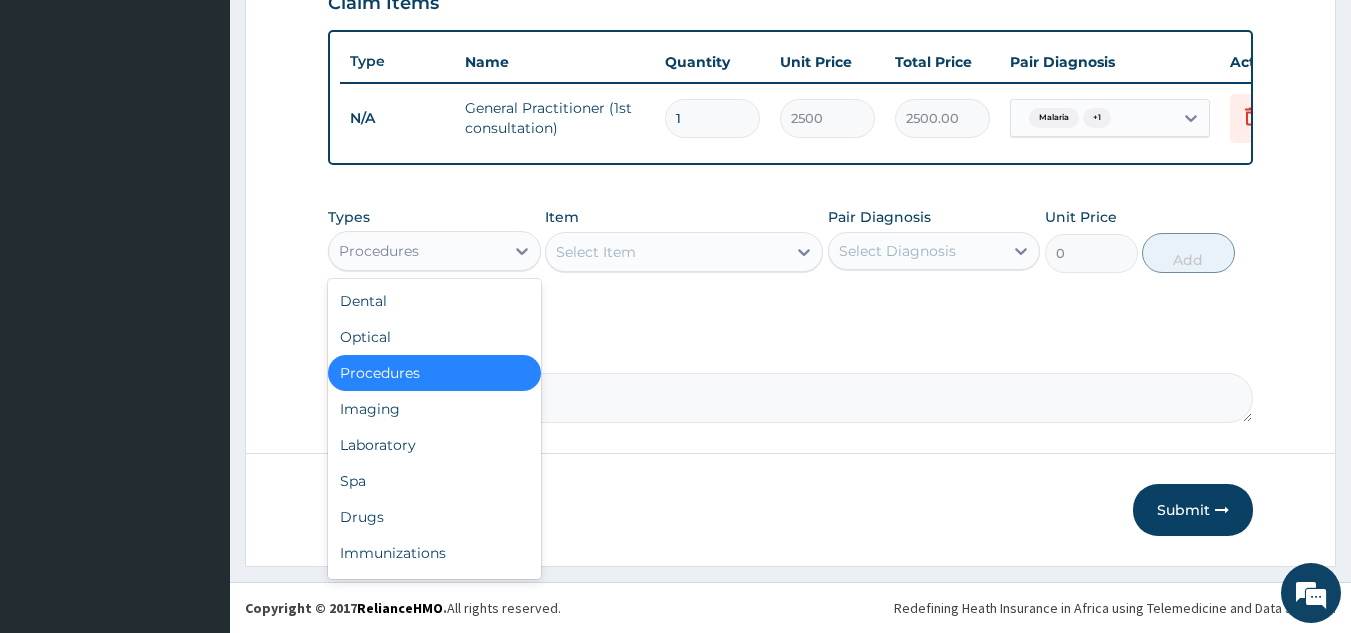 click on "Procedures" at bounding box center [416, 251] 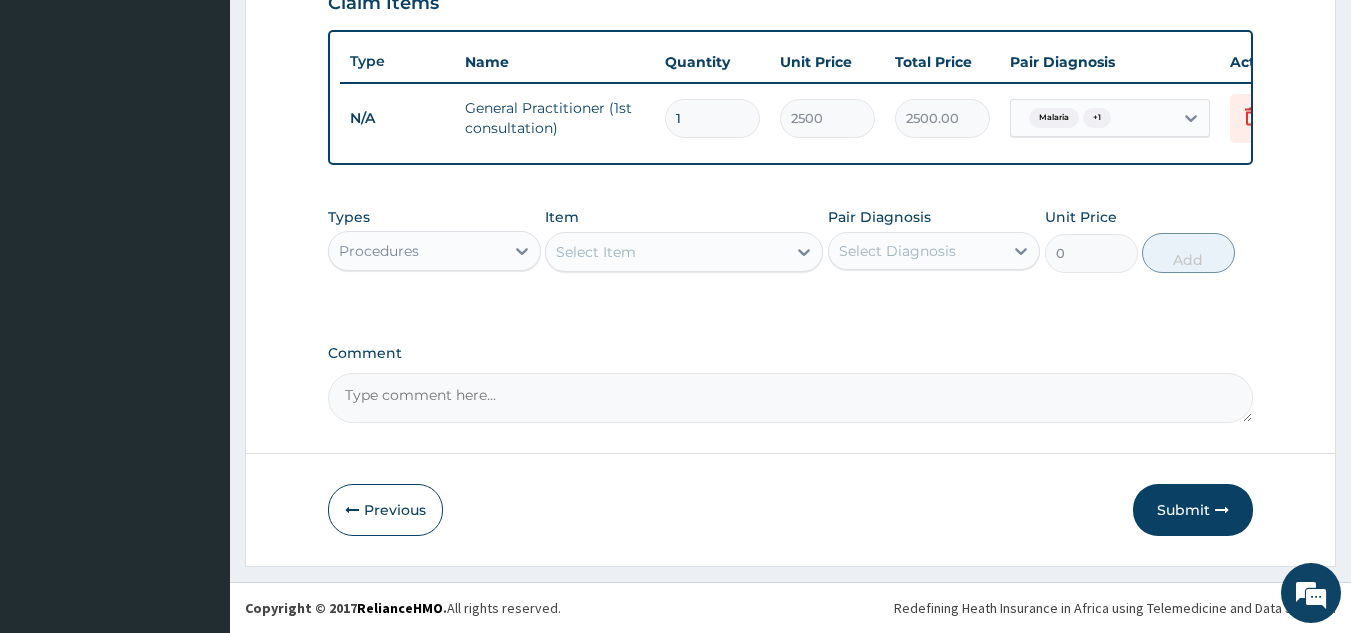 click on "Procedures" at bounding box center [416, 251] 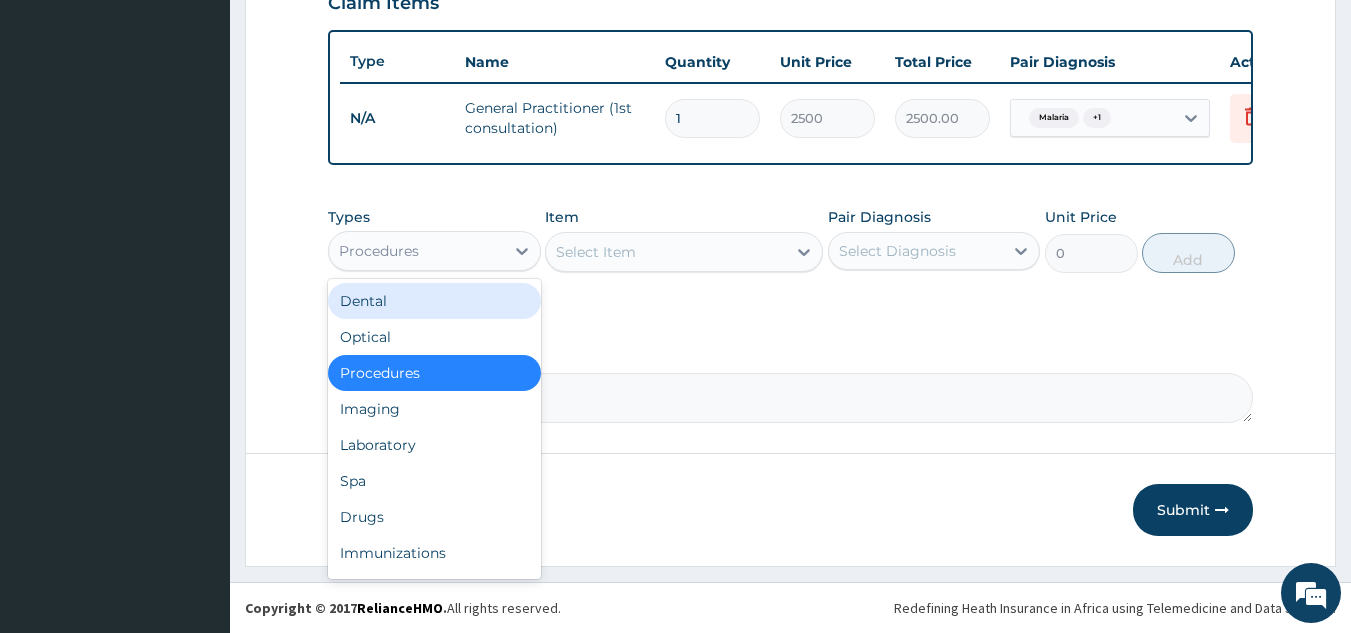 click on "PA Code / Prescription Code Enter Code(Secondary Care Only) Encounter Date DD-MM-YYYY Important Notice Please enter PA codes before entering items that are not attached to a PA code   All diagnoses entered must be linked to a claim item. Diagnosis & Claim Items that are visible but inactive cannot be edited because they were imported from an already approved PA code. Diagnosis Malaria Confirmed Immunosuppression Query NB: All diagnosis must be linked to a claim item Claim Items Type Name Quantity Unit Price Total Price Pair Diagnosis Actions N/A General Practitioner (1st consultation) 1 2500 2500.00 Malaria  + 1 Delete Types option Procedures, selected. option Dental focused, 1 of 10. 10 results available. Use Up and Down to choose options, press Enter to select the currently focused option, press Escape to exit the menu, press Tab to select the option and exit the menu. Procedures Dental Optical Procedures Imaging Laboratory Spa Drugs Immunizations Others Gym Item Select Item Pair Diagnosis Select Diagnosis" at bounding box center (791, -50) 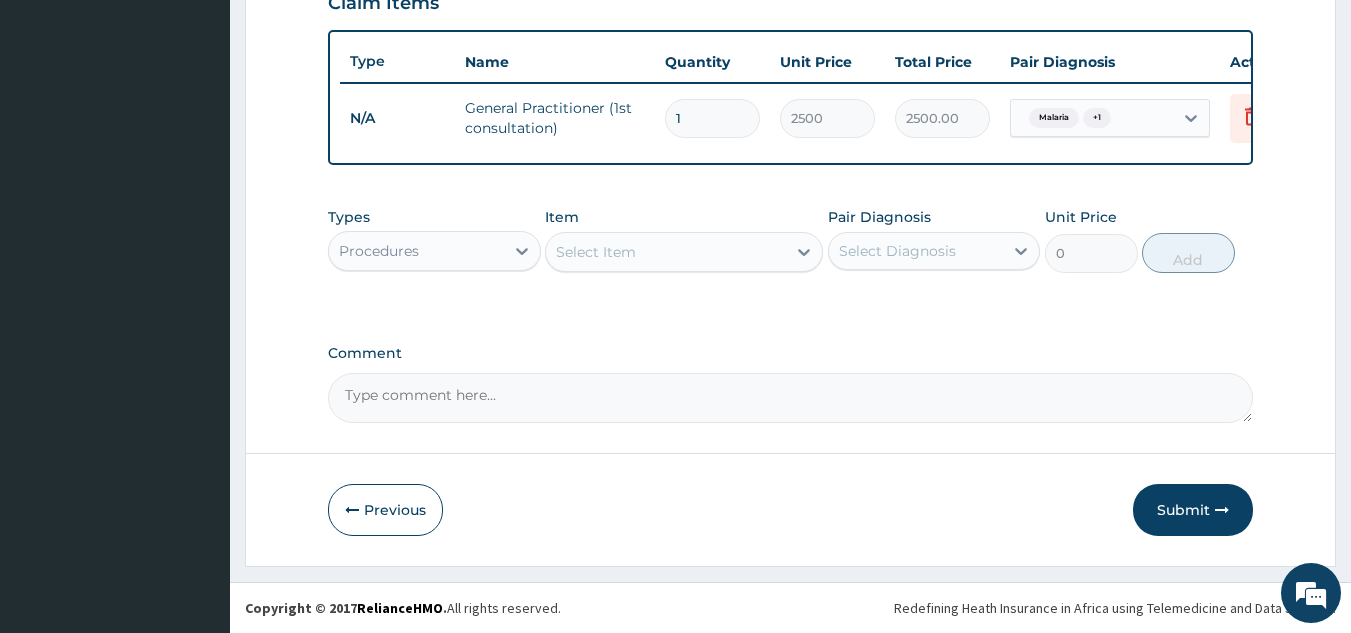 click on "Procedures" at bounding box center [416, 251] 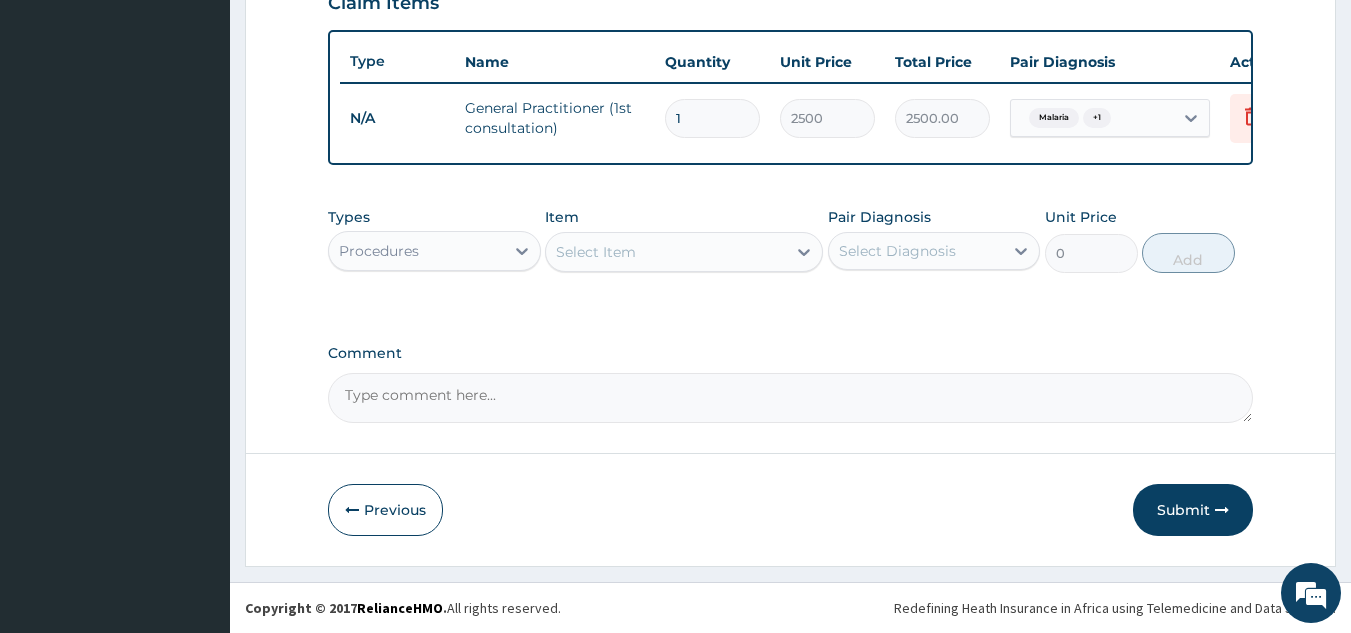 click on "Procedures" at bounding box center [416, 251] 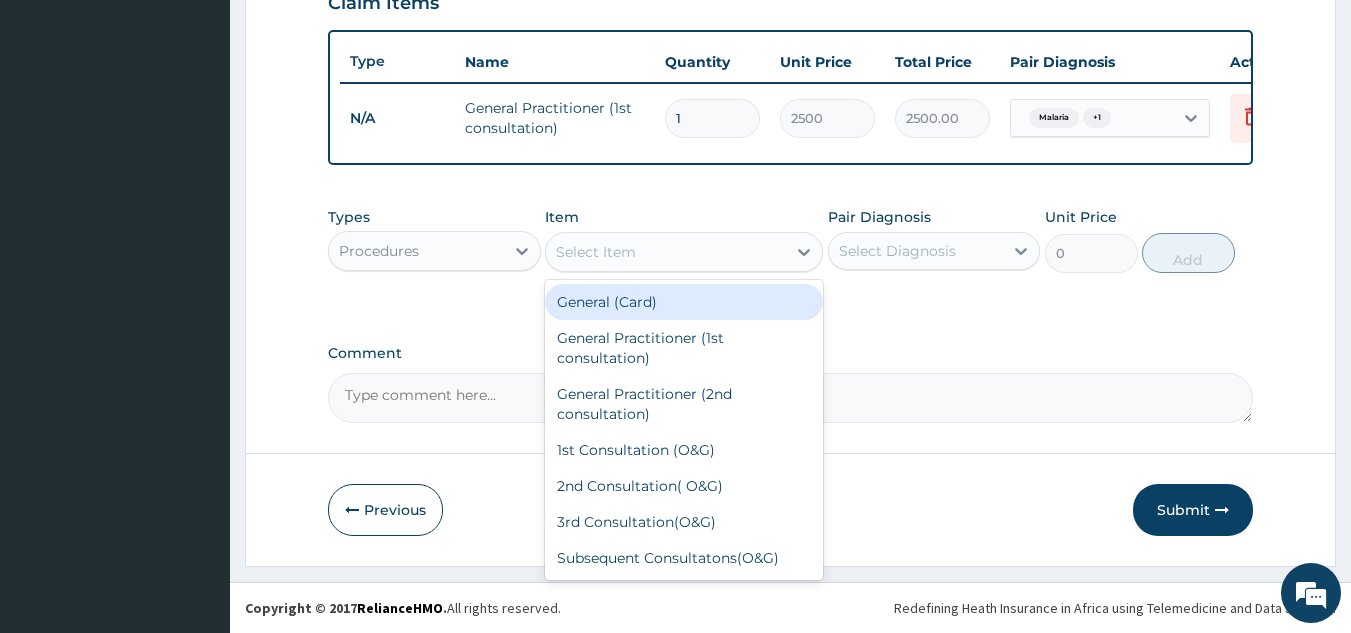 click on "Select Item" at bounding box center [596, 252] 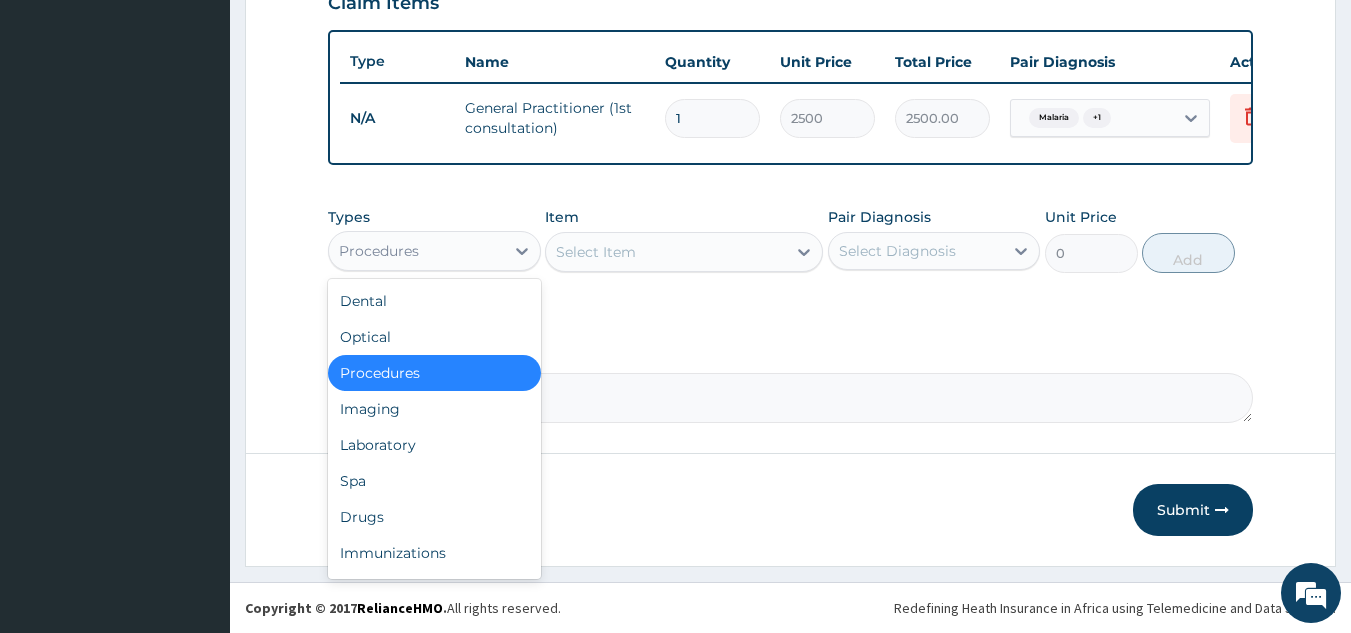 click on "Procedures" at bounding box center (416, 251) 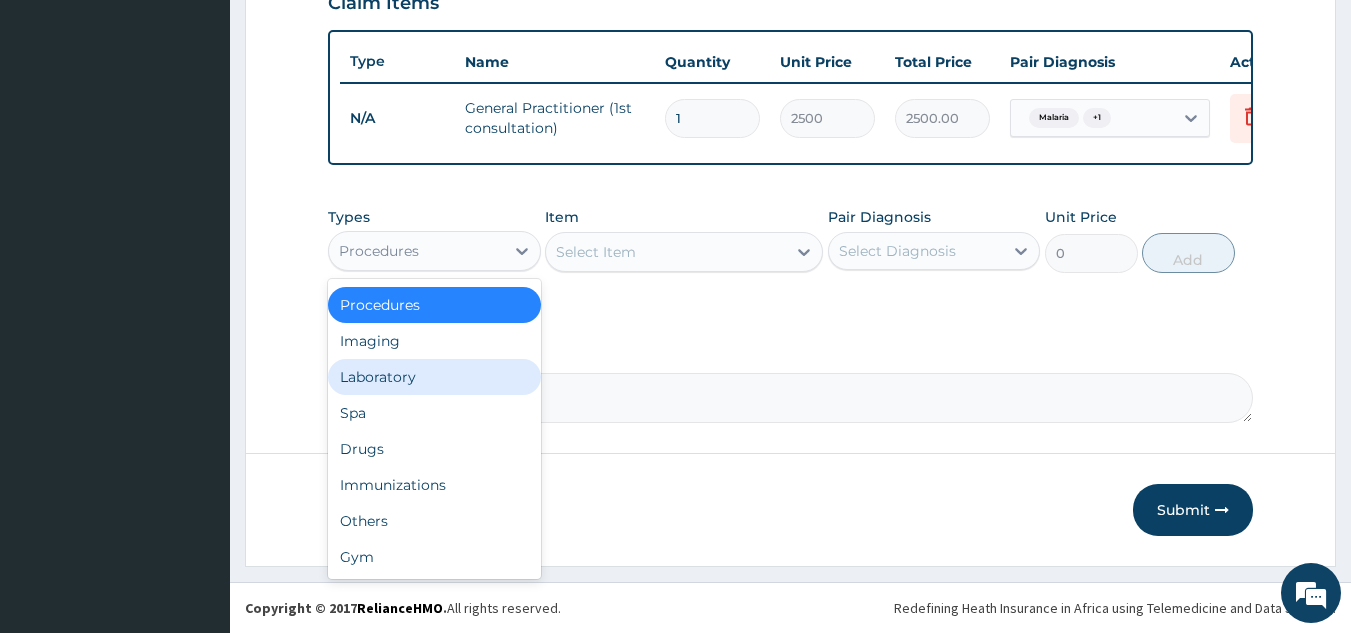click on "Laboratory" at bounding box center (434, 377) 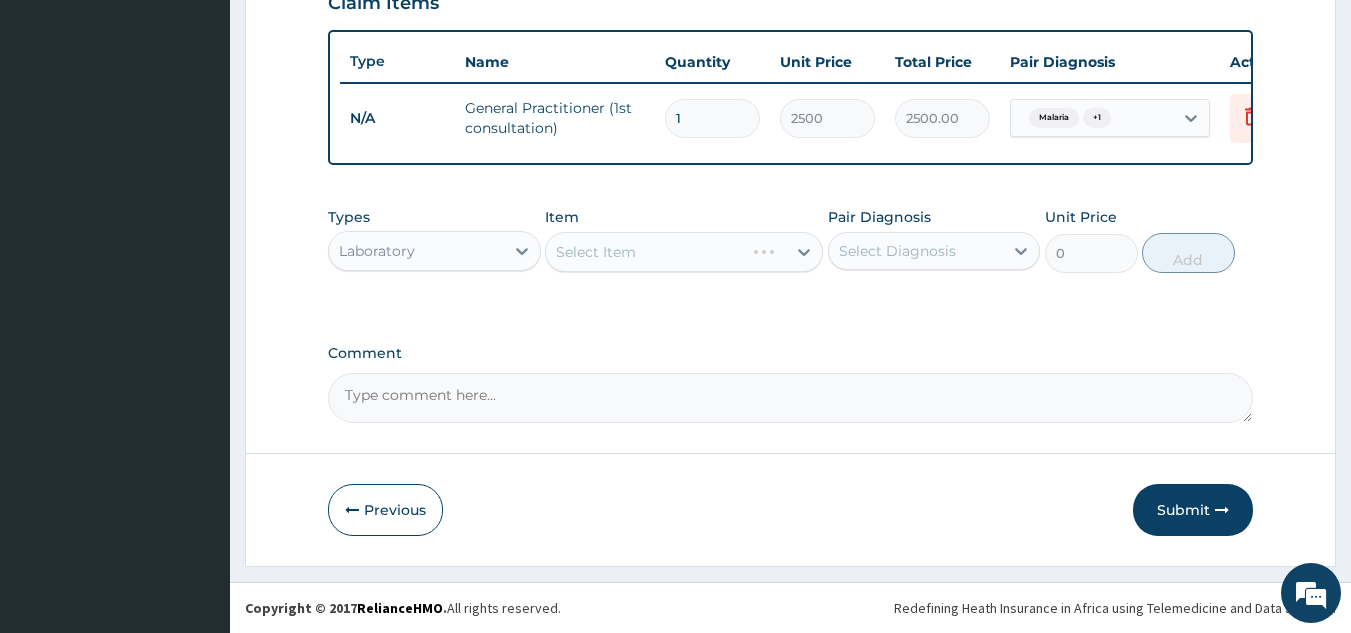 click on "Select Item" at bounding box center [684, 252] 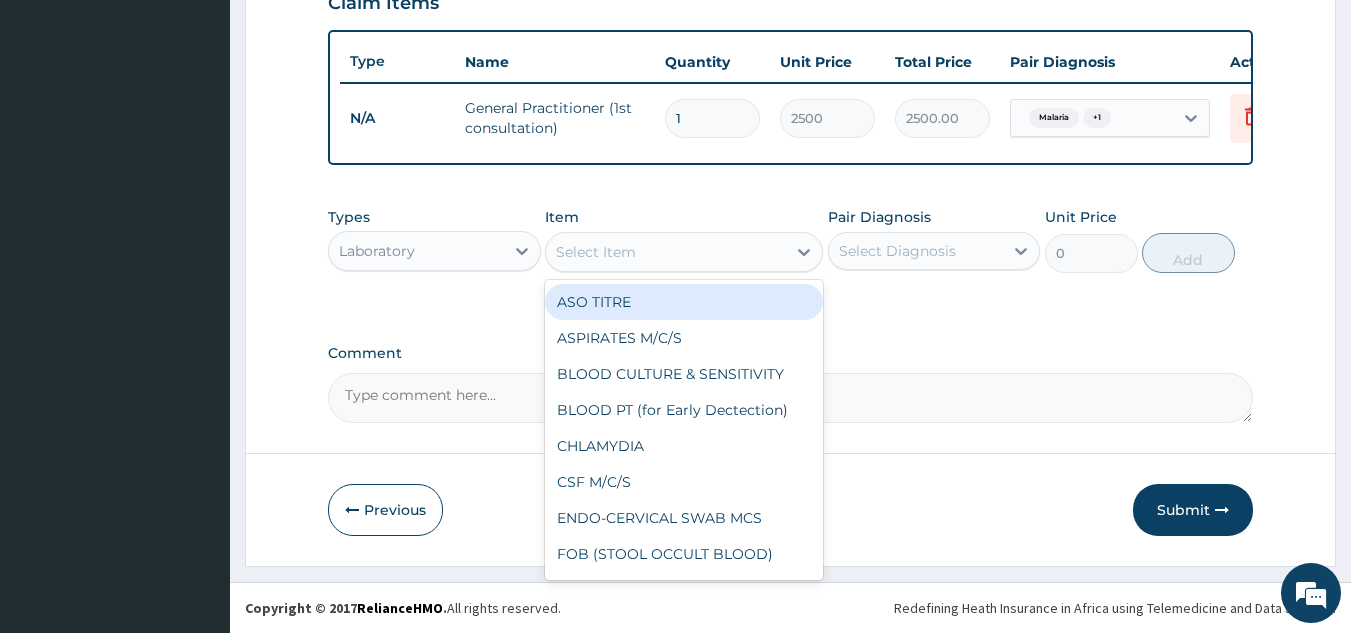 click on "Select Item" at bounding box center [666, 252] 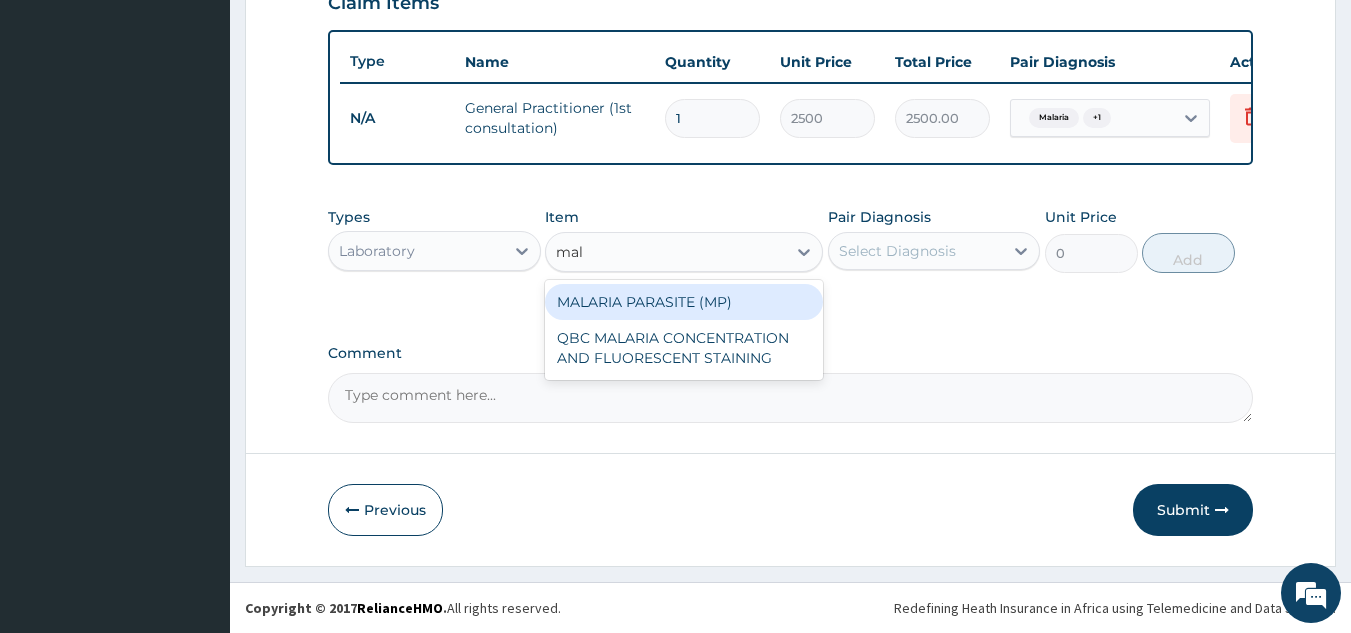 type on "mala" 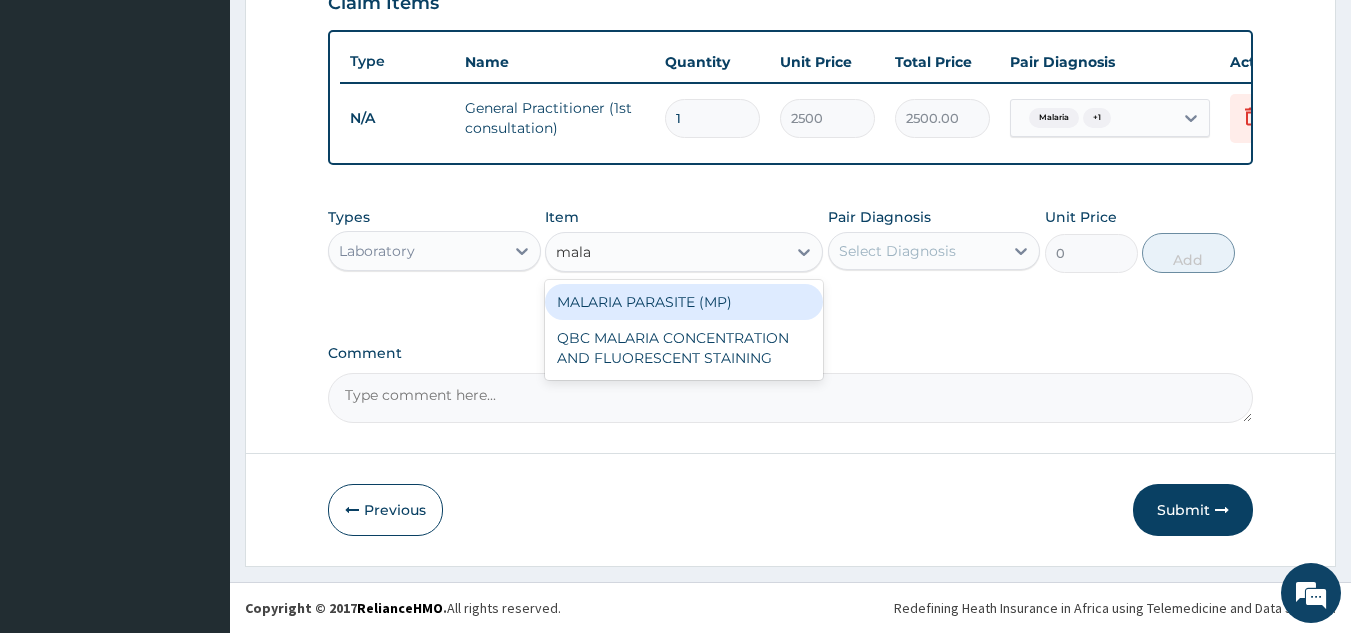 click on "MALARIA PARASITE (MP)" at bounding box center (684, 302) 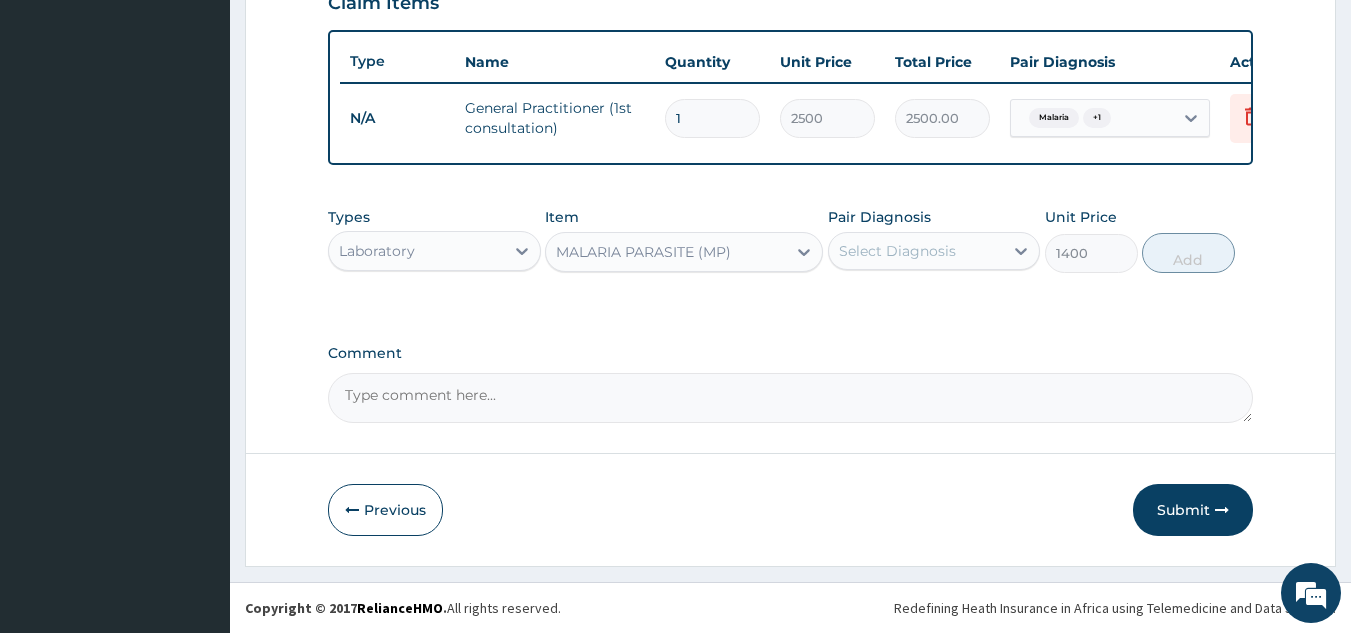click on "Select Diagnosis" at bounding box center (897, 251) 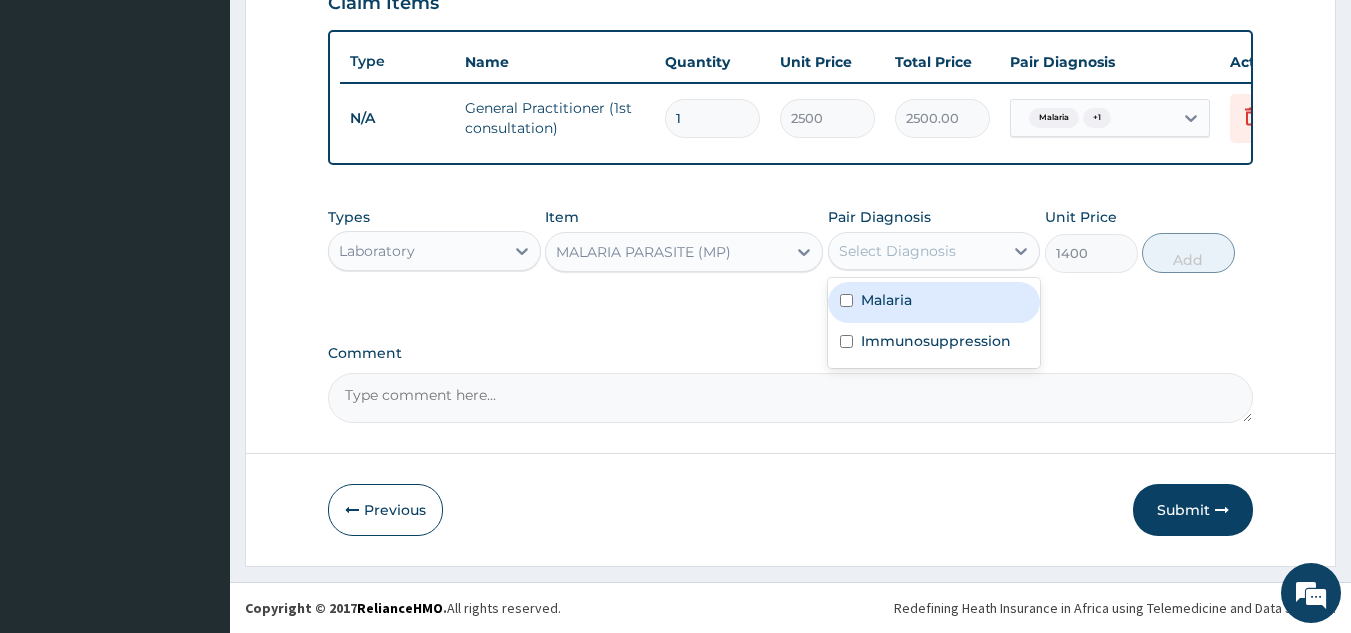 click on "Malaria" at bounding box center (934, 302) 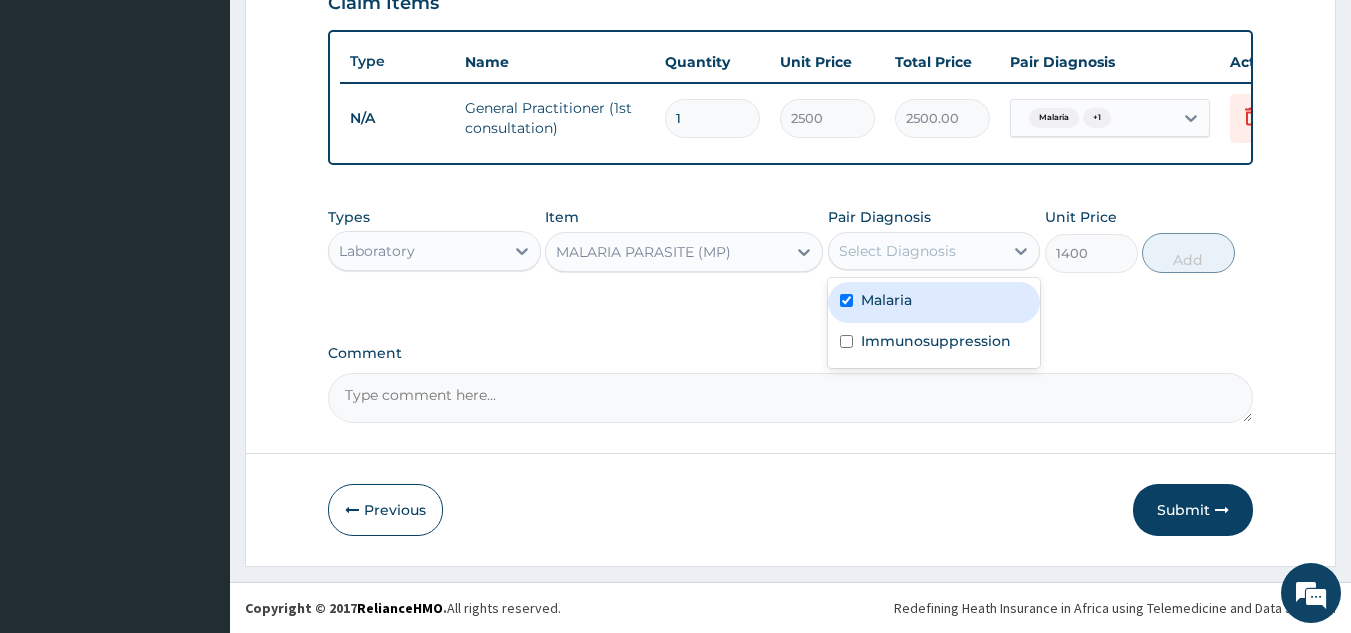 checkbox on "true" 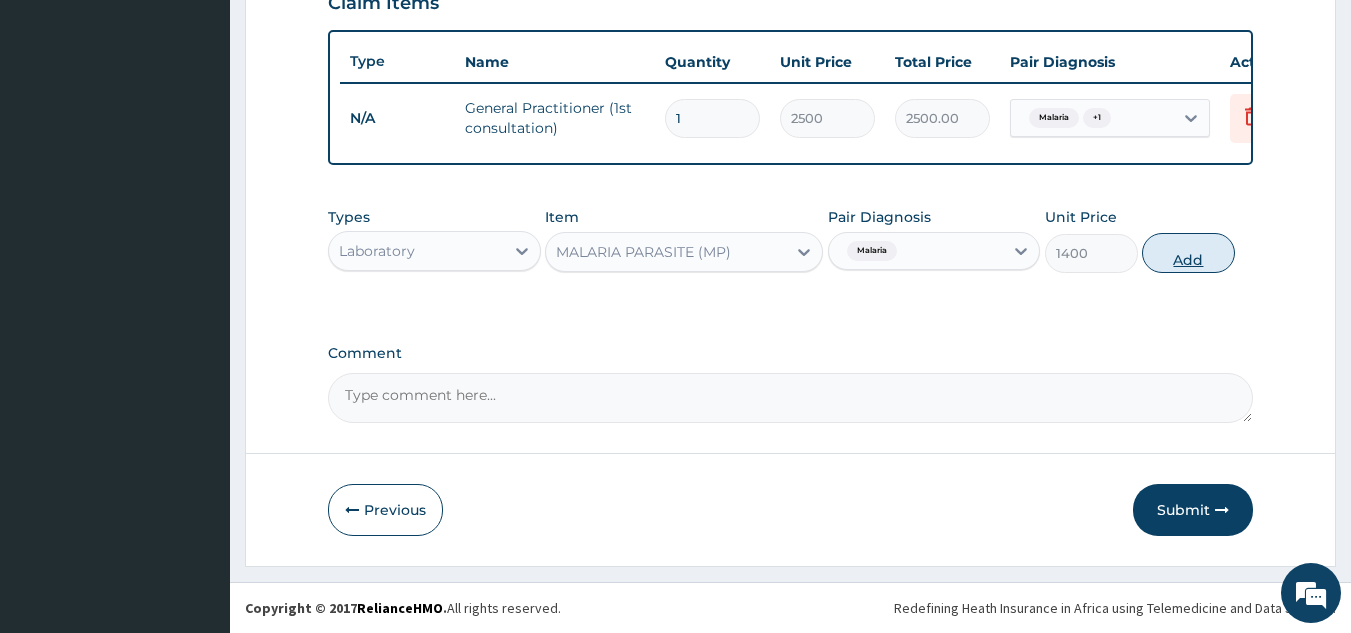 click on "Add" at bounding box center (1188, 253) 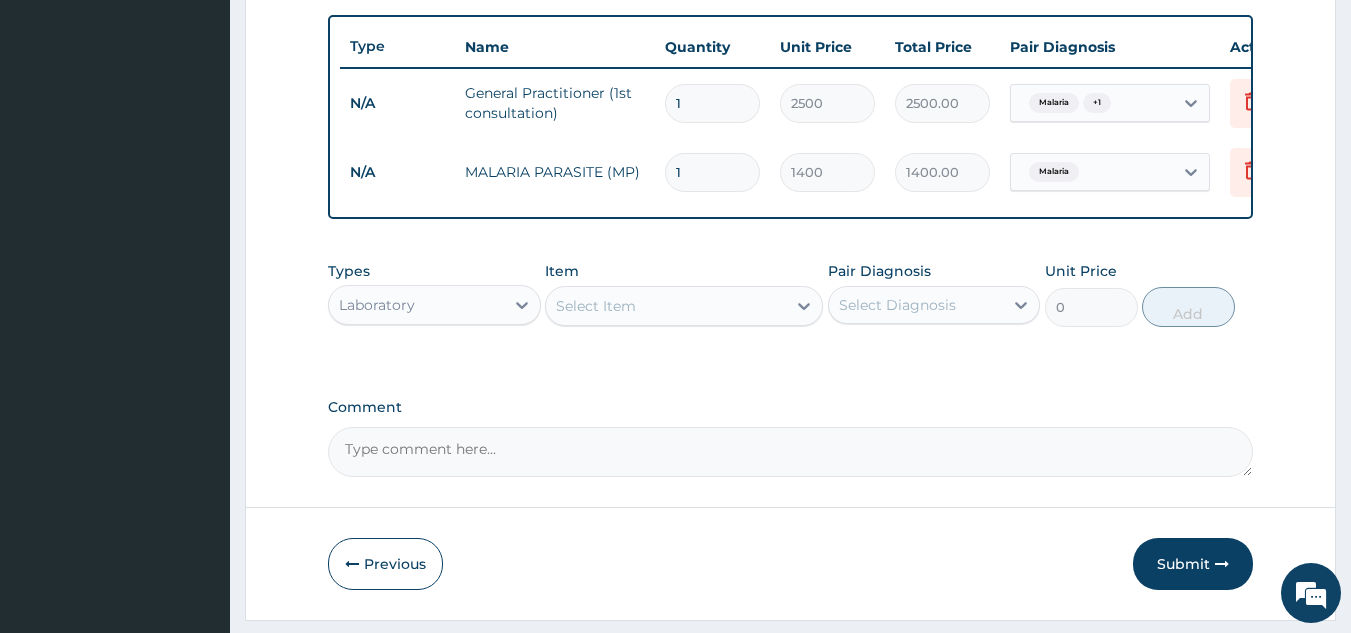 click on "Select Item" at bounding box center (666, 306) 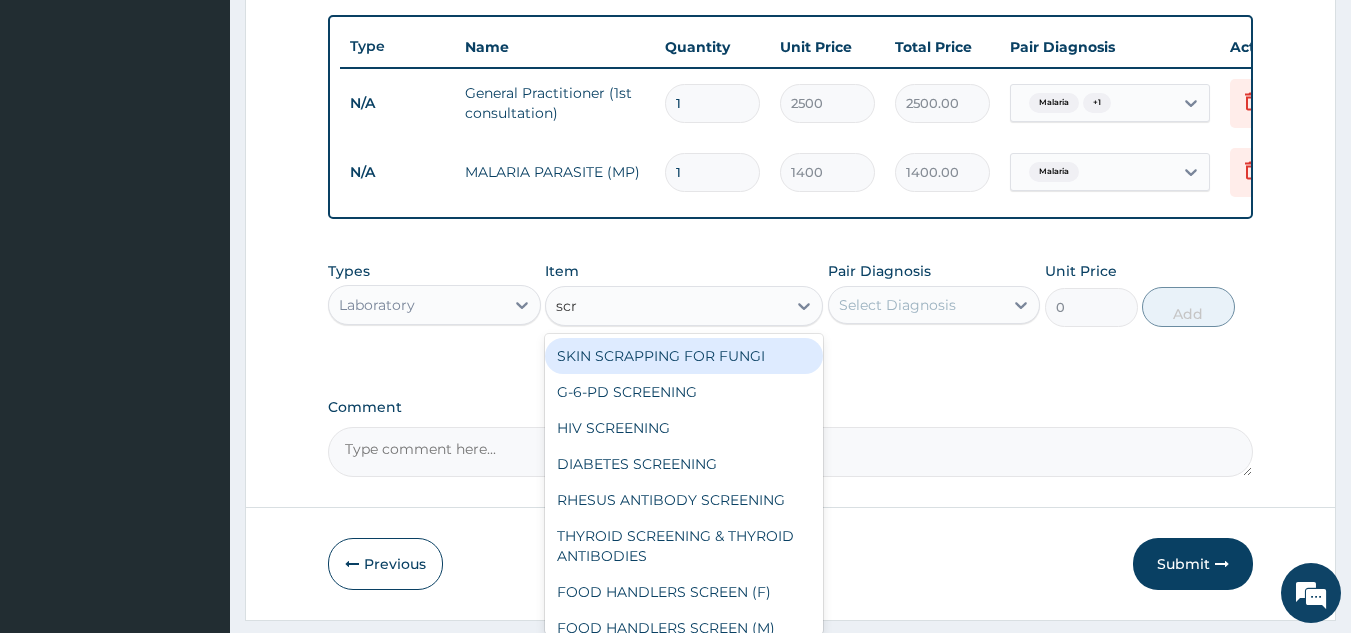 type on "scre" 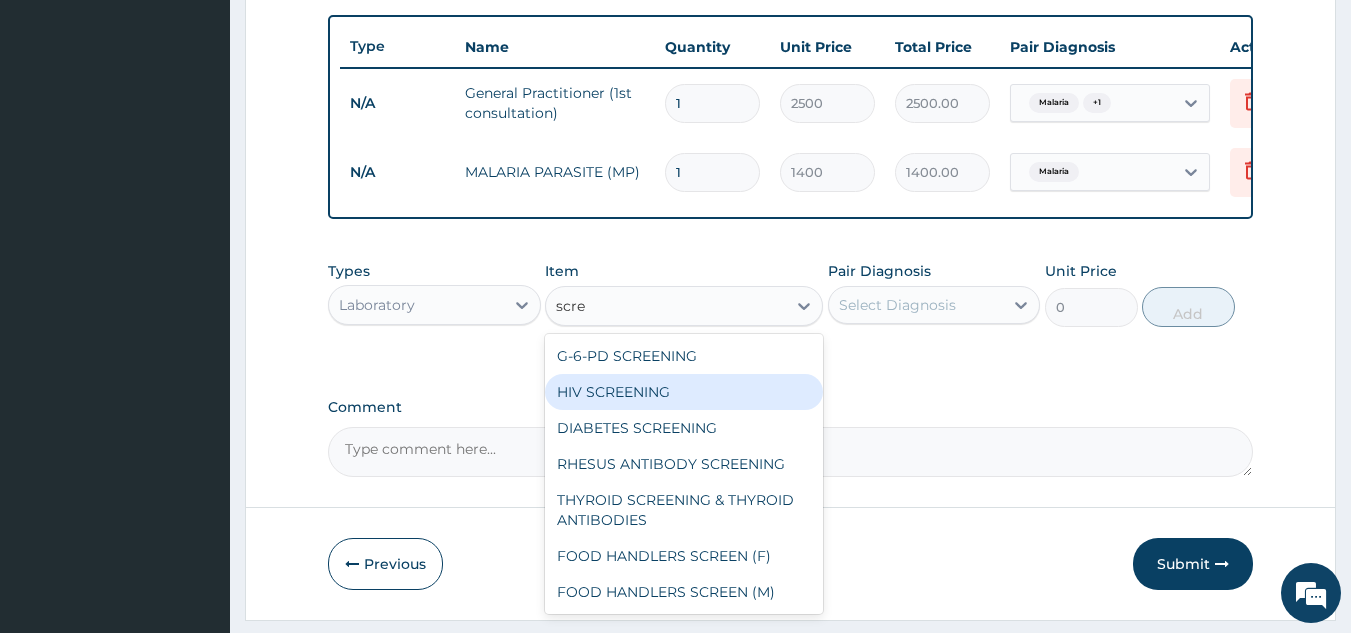 drag, startPoint x: 622, startPoint y: 409, endPoint x: 629, endPoint y: 399, distance: 12.206555 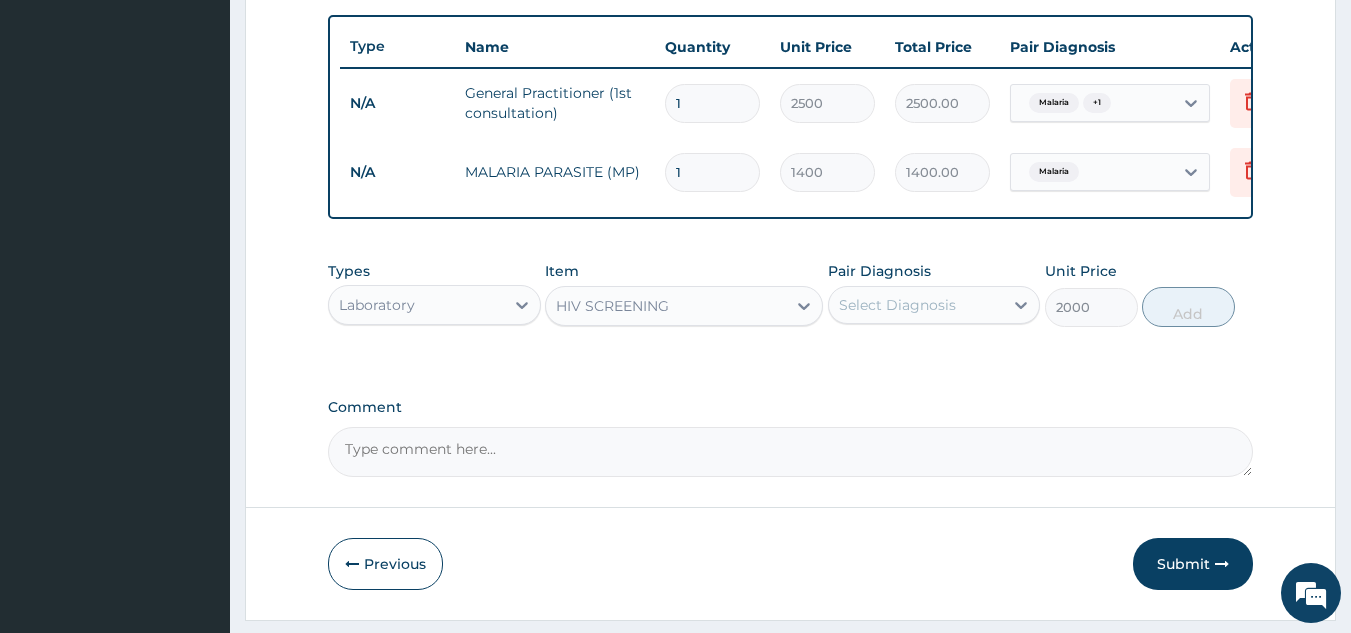 click on "Select Diagnosis" at bounding box center (916, 305) 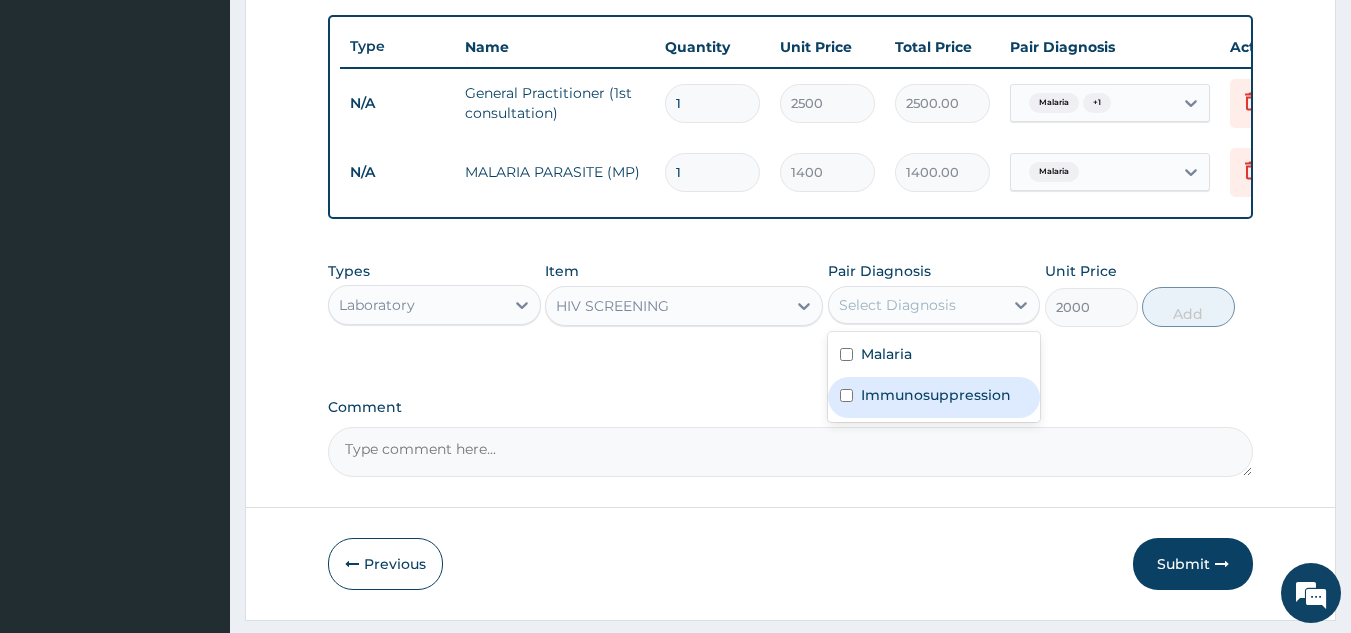 drag, startPoint x: 896, startPoint y: 407, endPoint x: 913, endPoint y: 402, distance: 17.720045 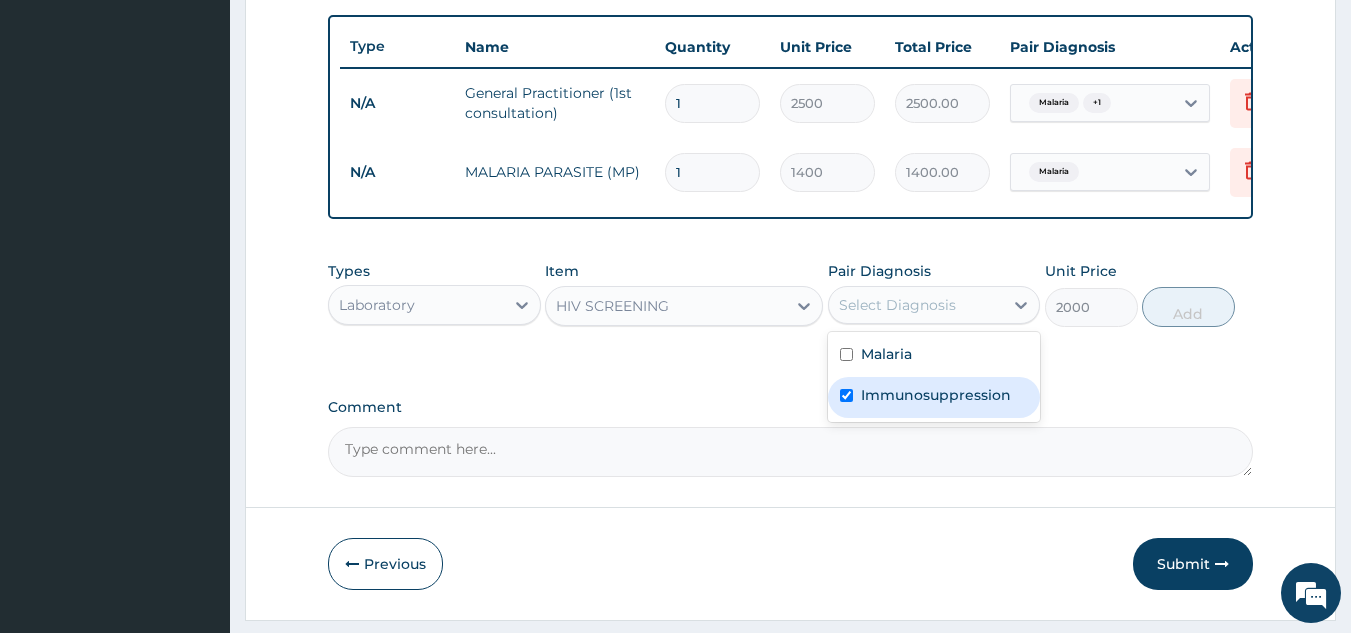 checkbox on "true" 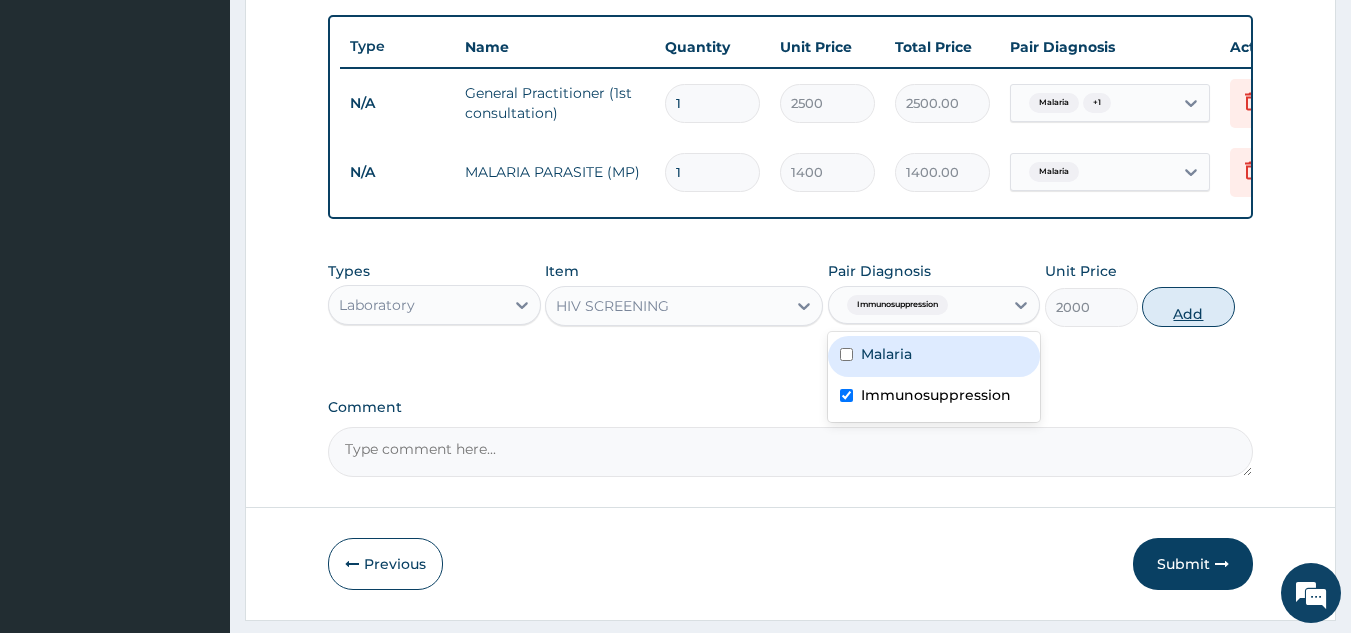 click on "Add" at bounding box center [1188, 307] 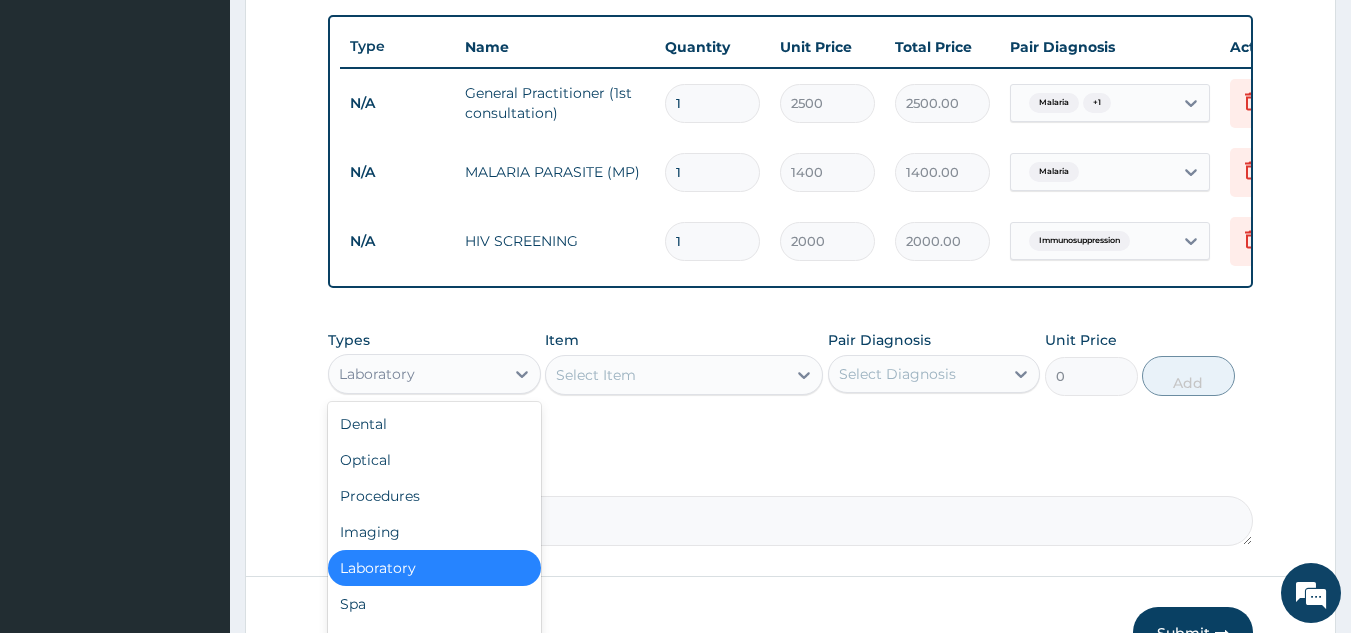 click on "Laboratory" at bounding box center (416, 374) 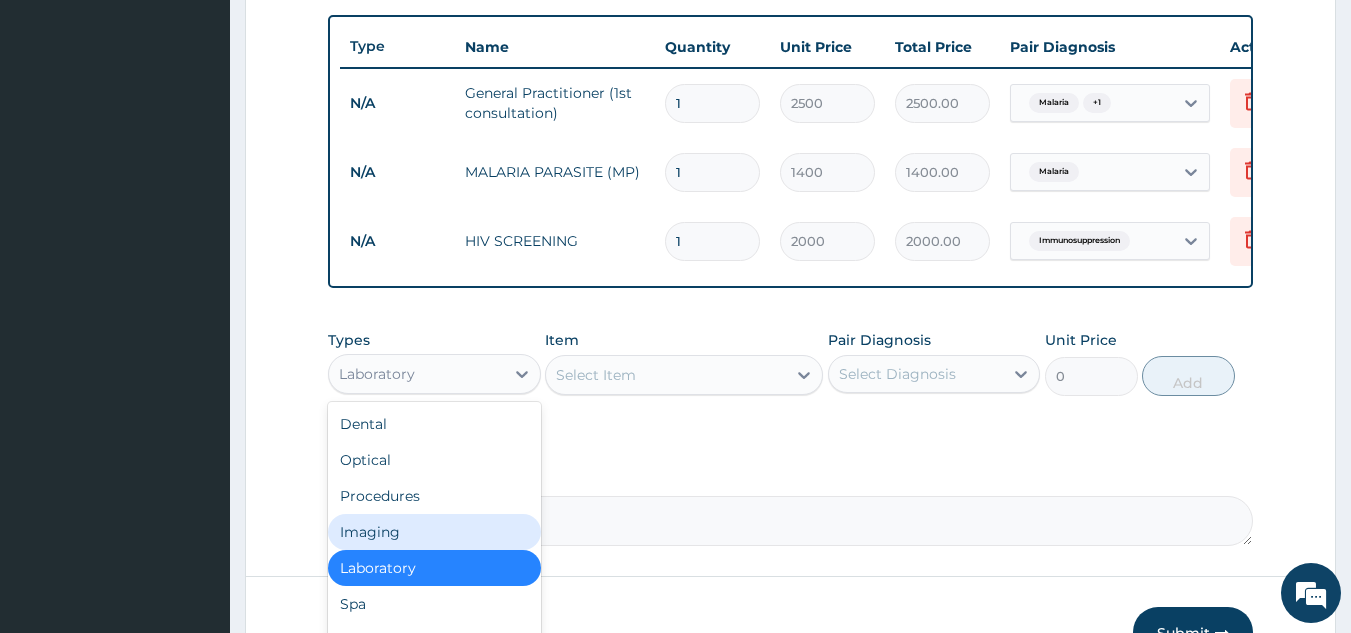 scroll, scrollTop: 68, scrollLeft: 0, axis: vertical 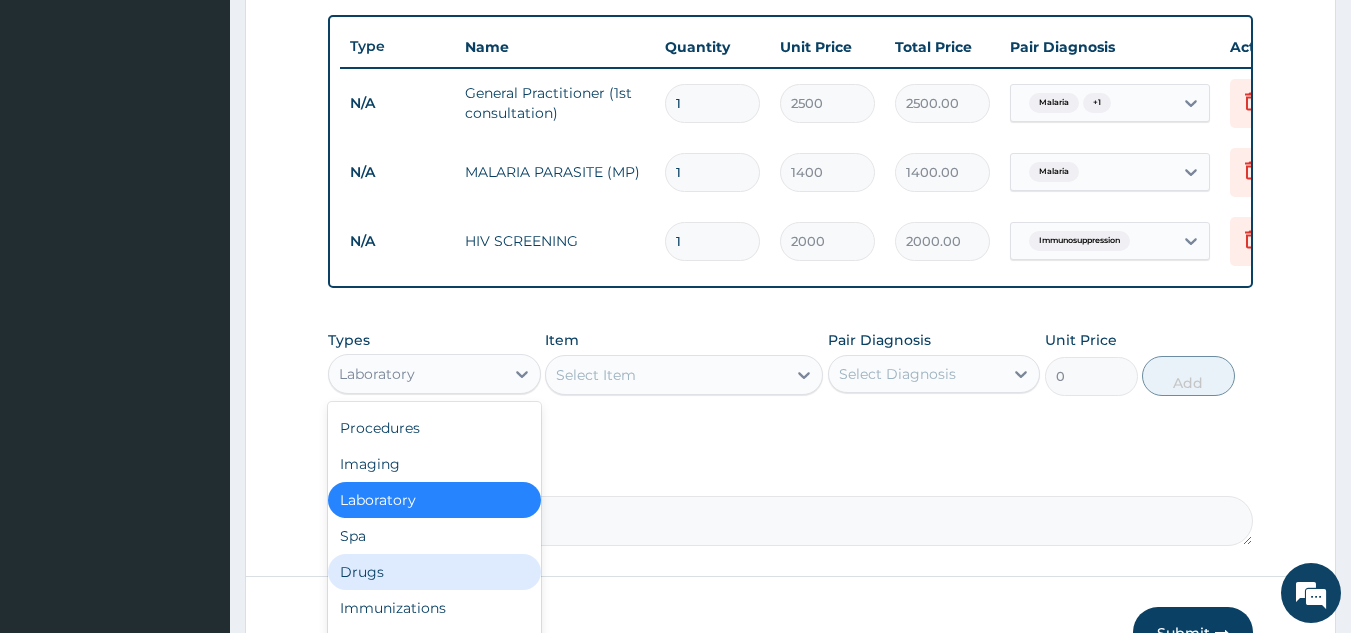 click on "Drugs" at bounding box center [434, 572] 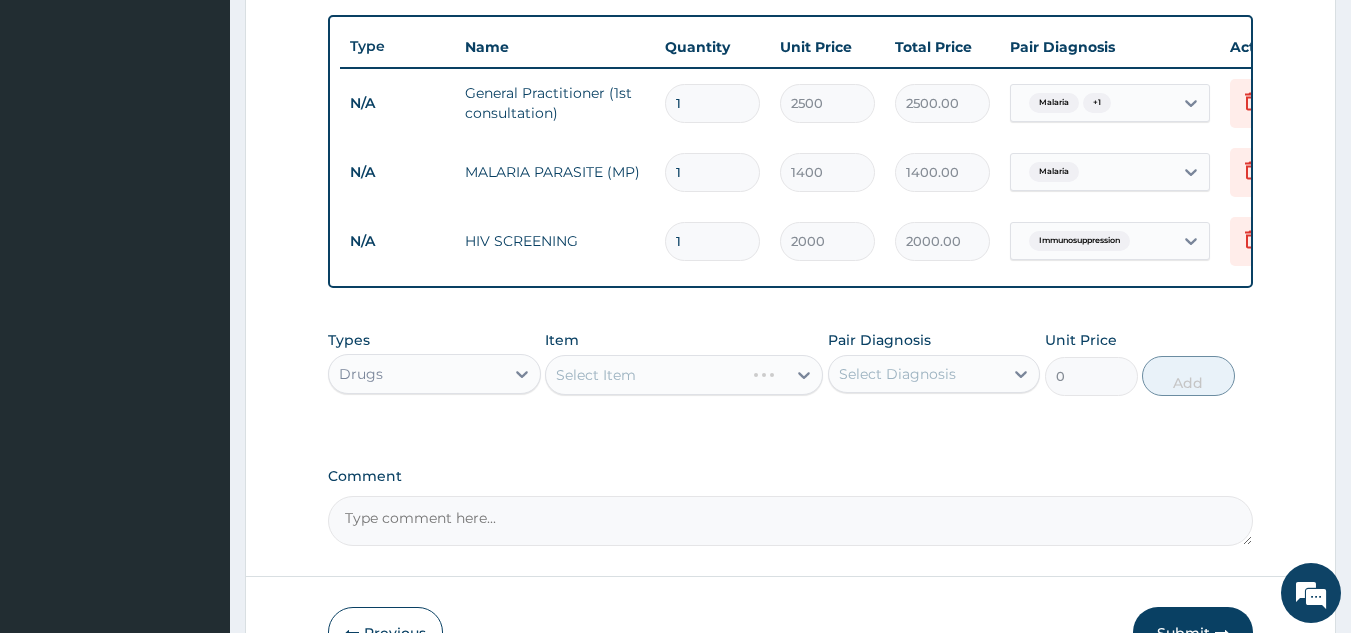 click on "Item Select Item" at bounding box center [684, 363] 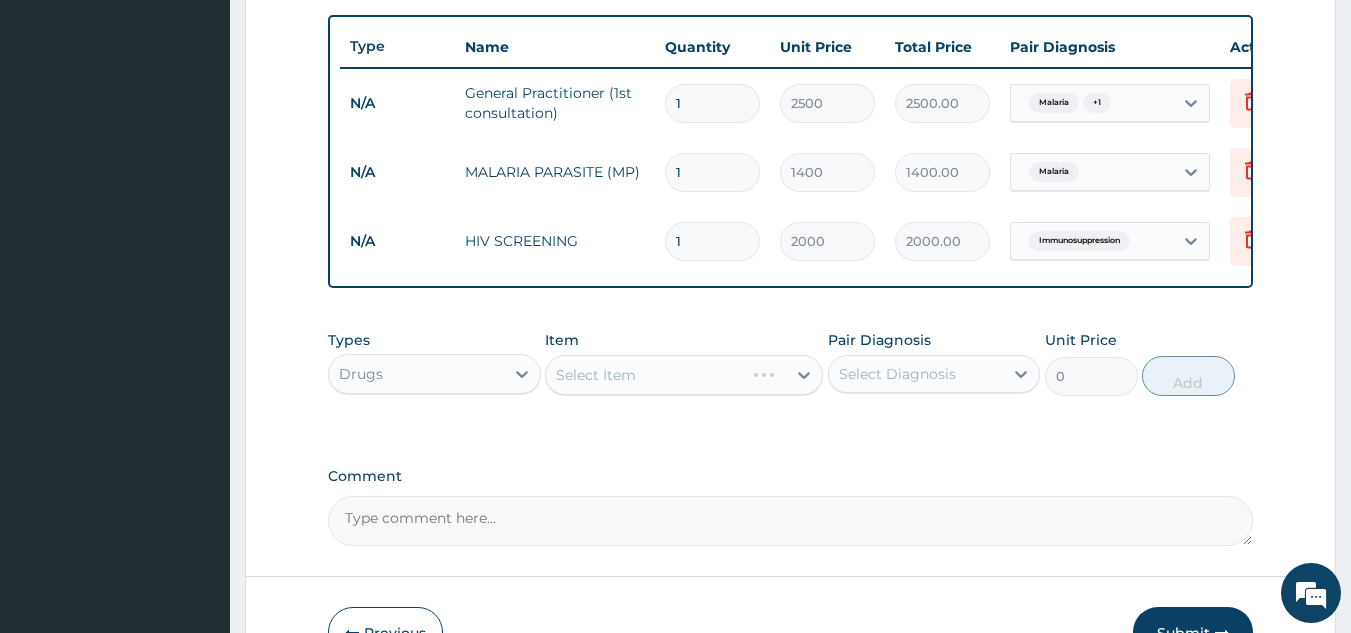 click on "Select Item" at bounding box center [684, 375] 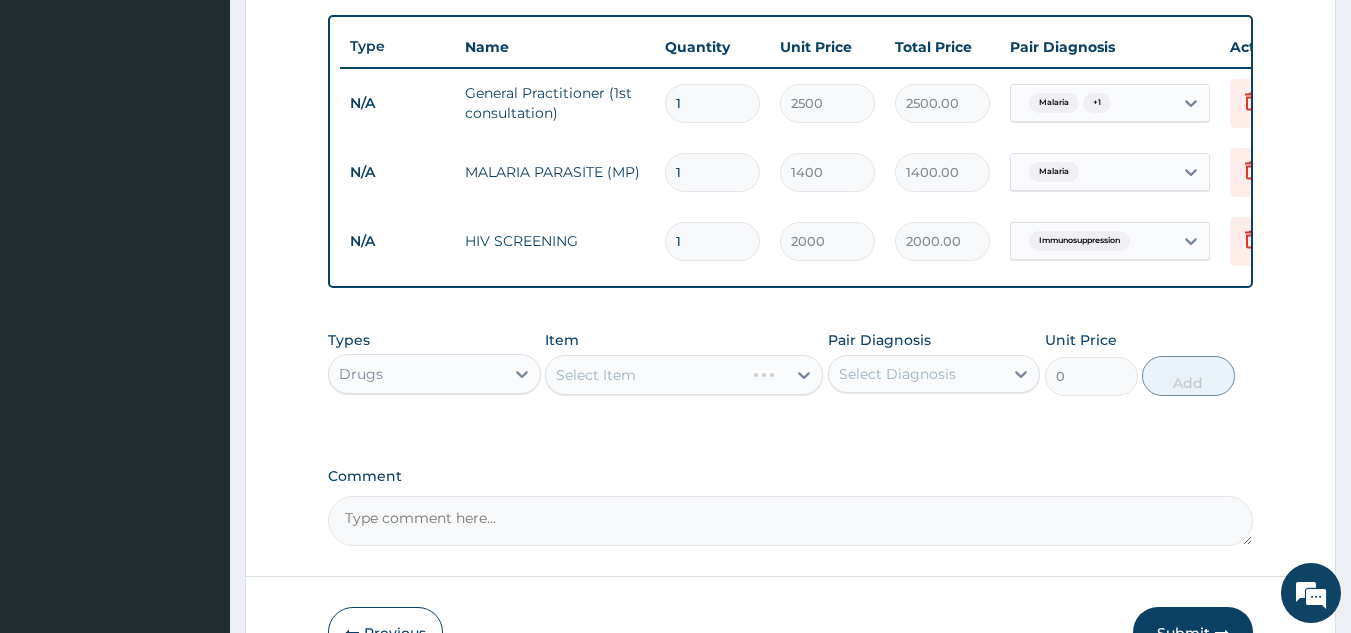 click on "Select Item" at bounding box center [684, 375] 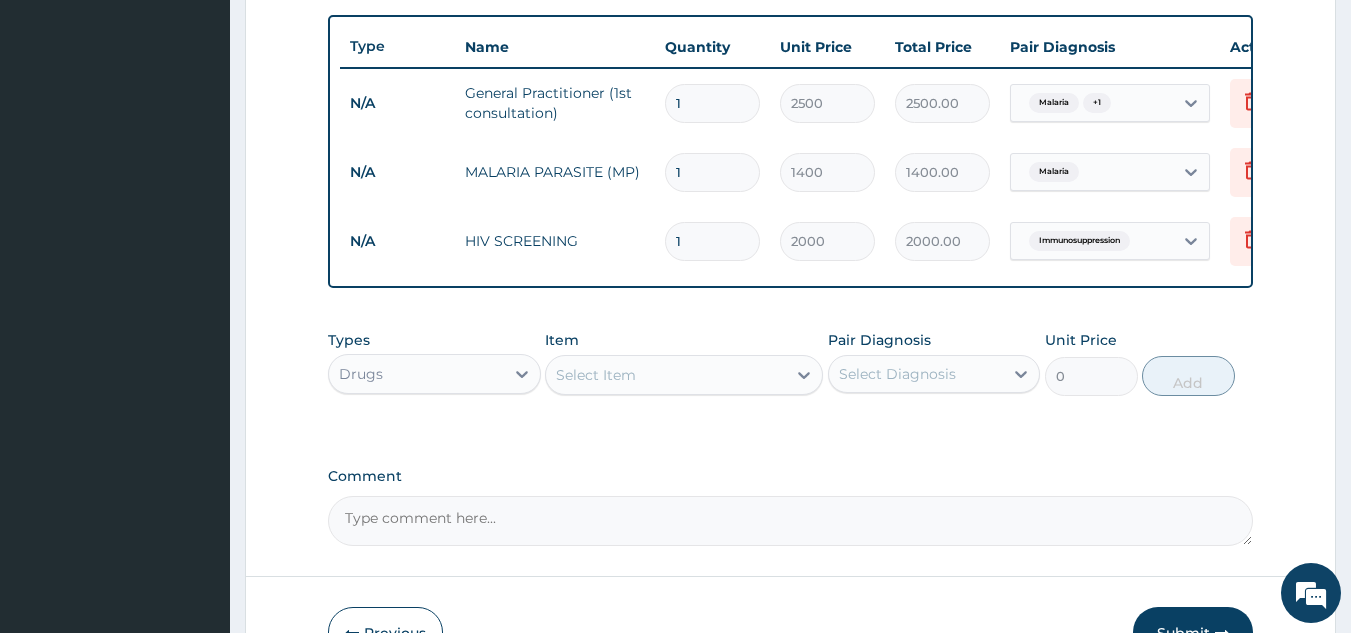 scroll, scrollTop: 829, scrollLeft: 0, axis: vertical 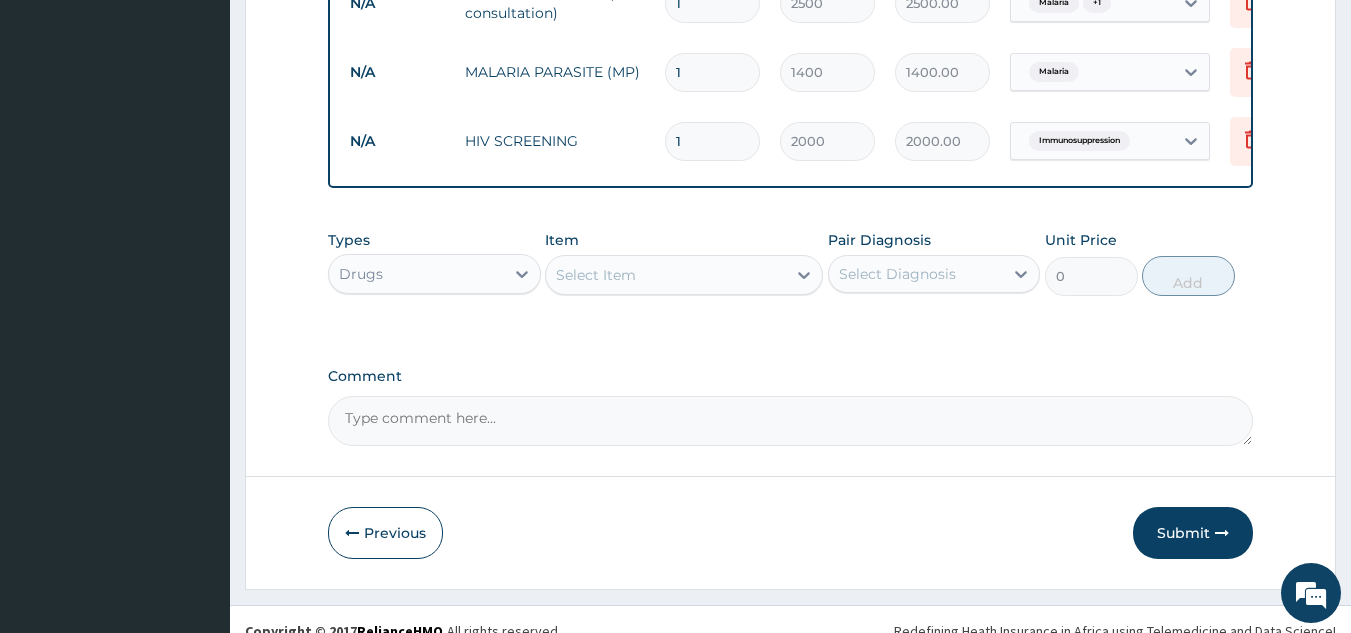 click on "Select Item" at bounding box center [596, 275] 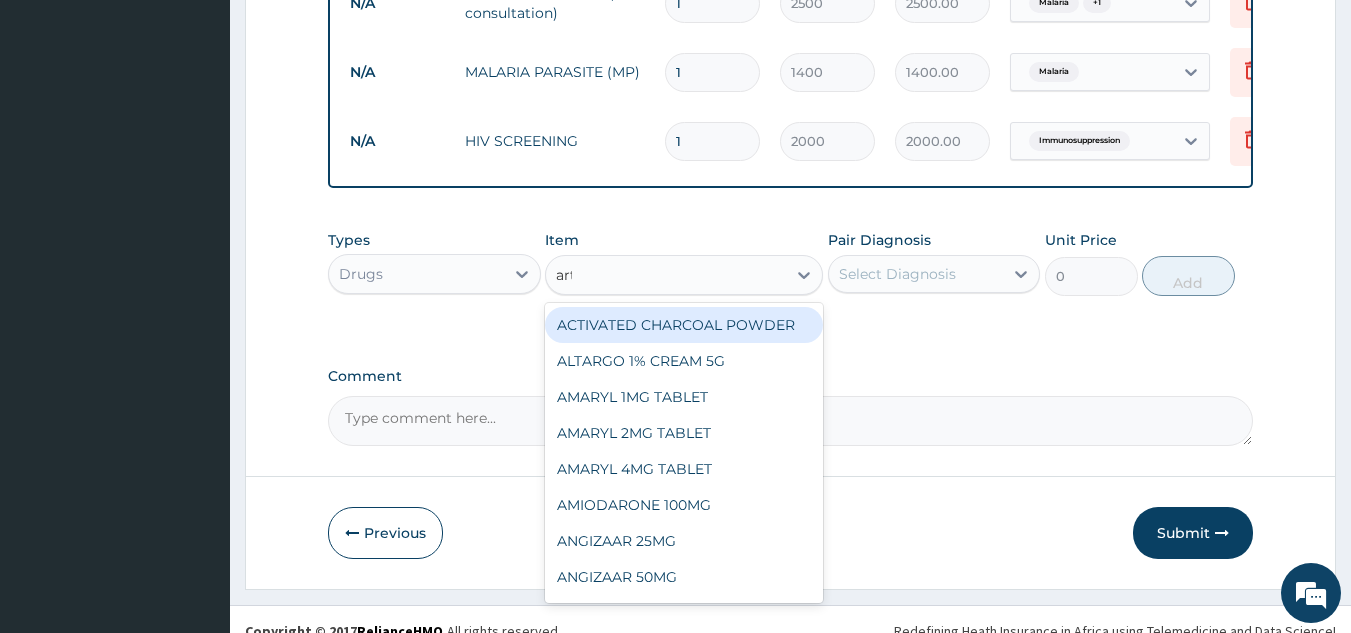 type on "arte" 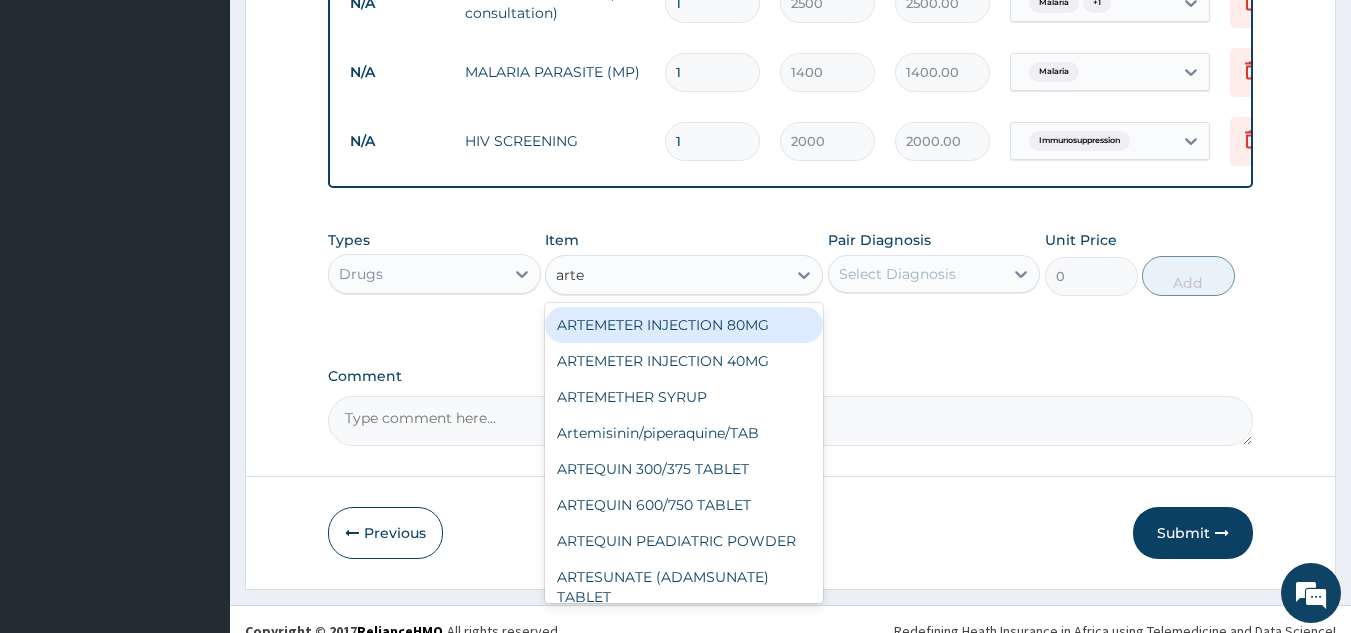 click on "ARTEMETER INJECTION  80MG" at bounding box center [684, 325] 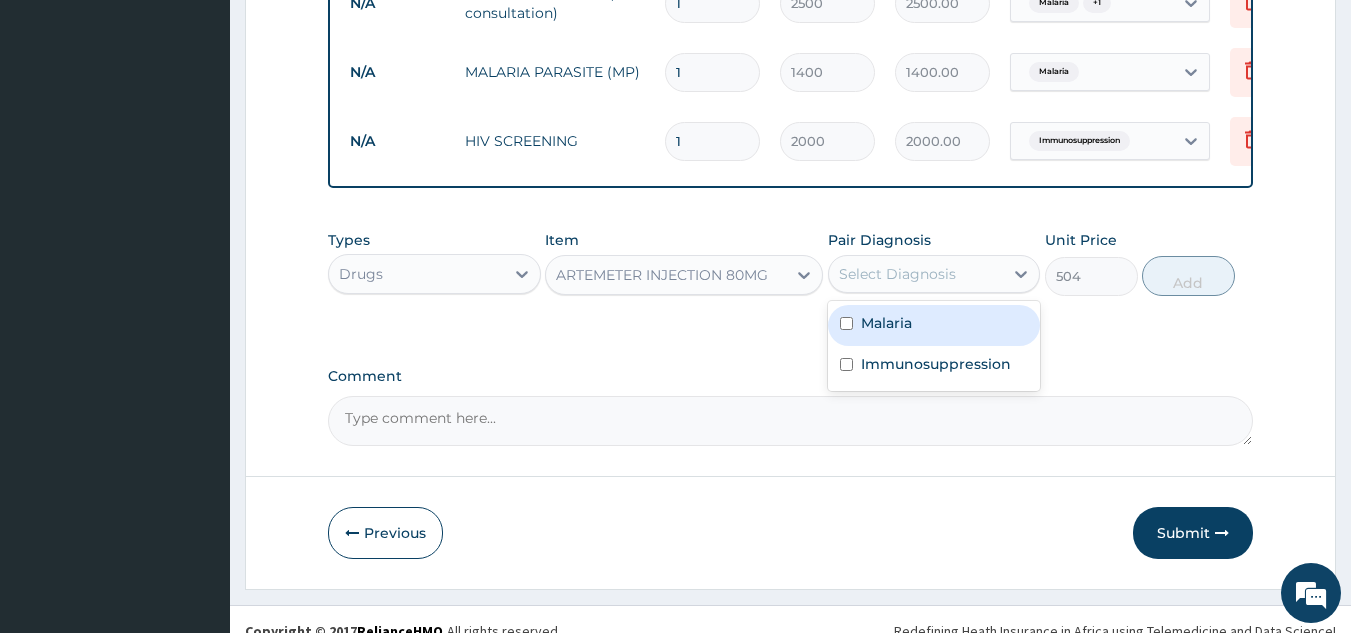 click on "Select Diagnosis" at bounding box center (897, 274) 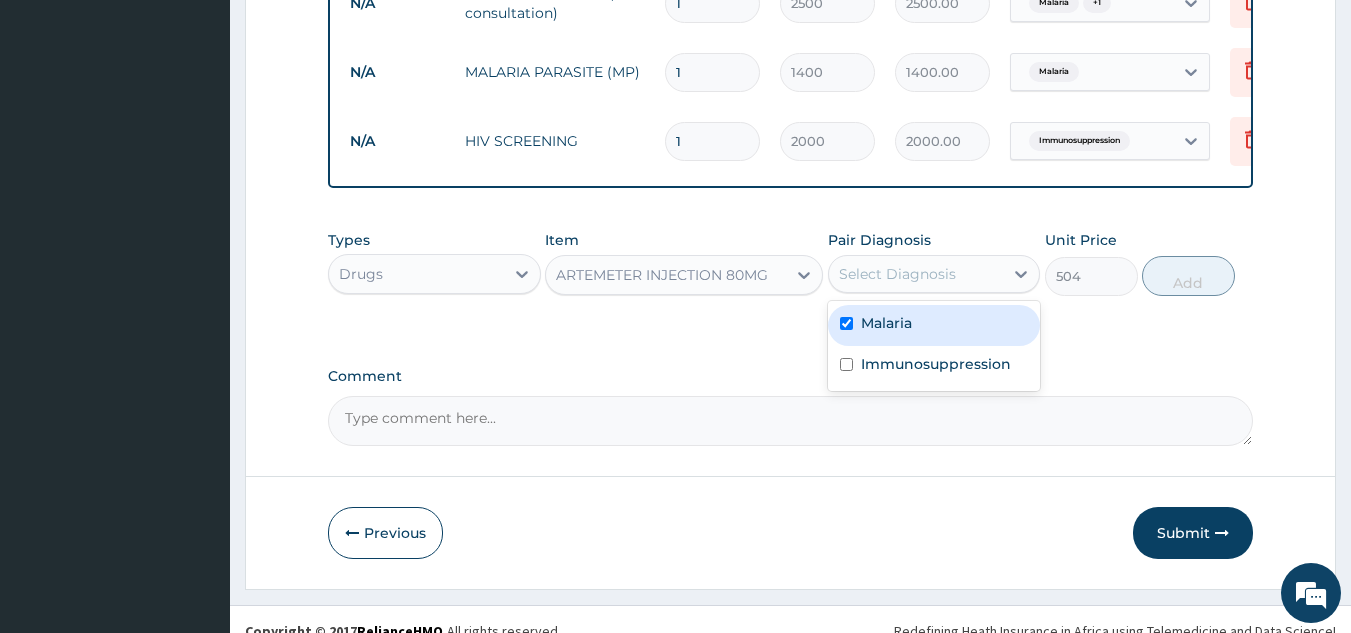 checkbox on "true" 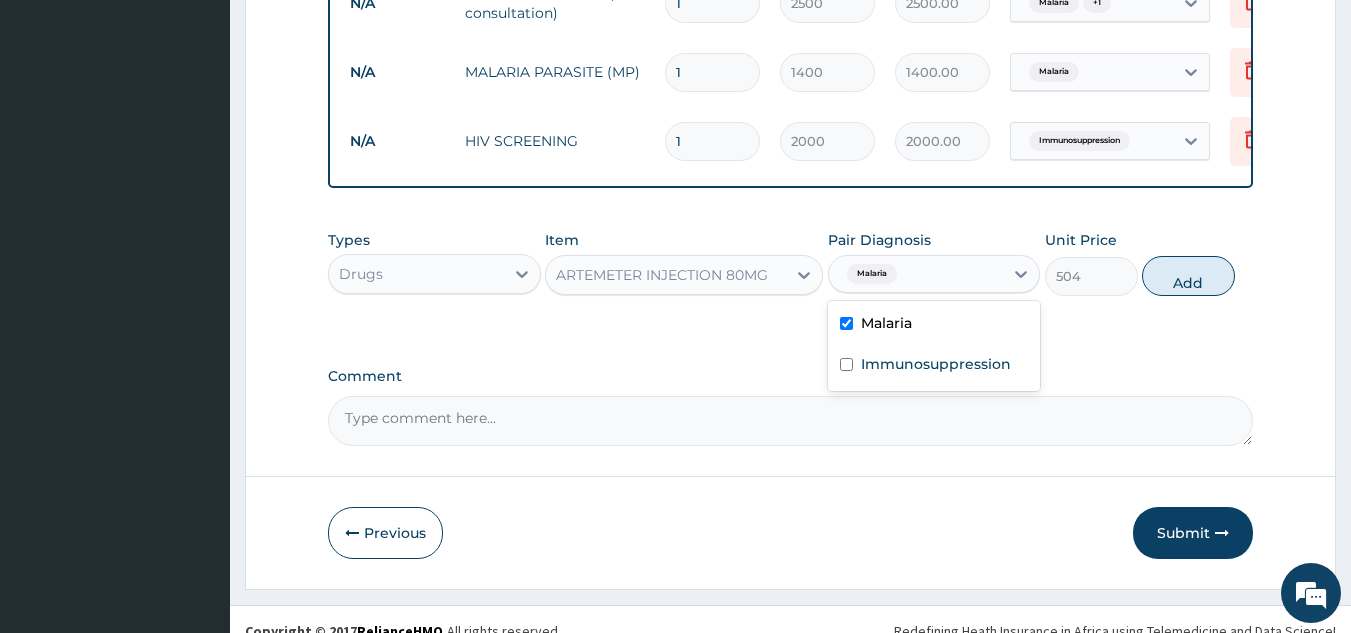 click on "PA Code / Prescription Code Enter Code(Secondary Care Only) Encounter Date DD-MM-YYYY Important Notice Please enter PA codes before entering items that are not attached to a PA code   All diagnoses entered must be linked to a claim item. Diagnosis & Claim Items that are visible but inactive cannot be edited because they were imported from an already approved PA code. Diagnosis Malaria Confirmed Immunosuppression Query NB: All diagnosis must be linked to a claim item Claim Items Type Name Quantity Unit Price Total Price Pair Diagnosis Actions N/A General Practitioner (1st consultation) 1 [NUMBER] [NUMBER].00 Malaria  + 1 Delete N/A MALARIA PARASITE (MP) 1 [NUMBER] [NUMBER].00 Malaria Delete N/A HIV SCREENING 1 [NUMBER] [NUMBER].00 Immunosuppression Delete Types Drugs Item ARTEMETER INJECTION  80MG Pair Diagnosis option Malaria, selected. Malaria Malaria Immunosuppression Unit Price [NUMBER] Add Comment" at bounding box center (791, -96) 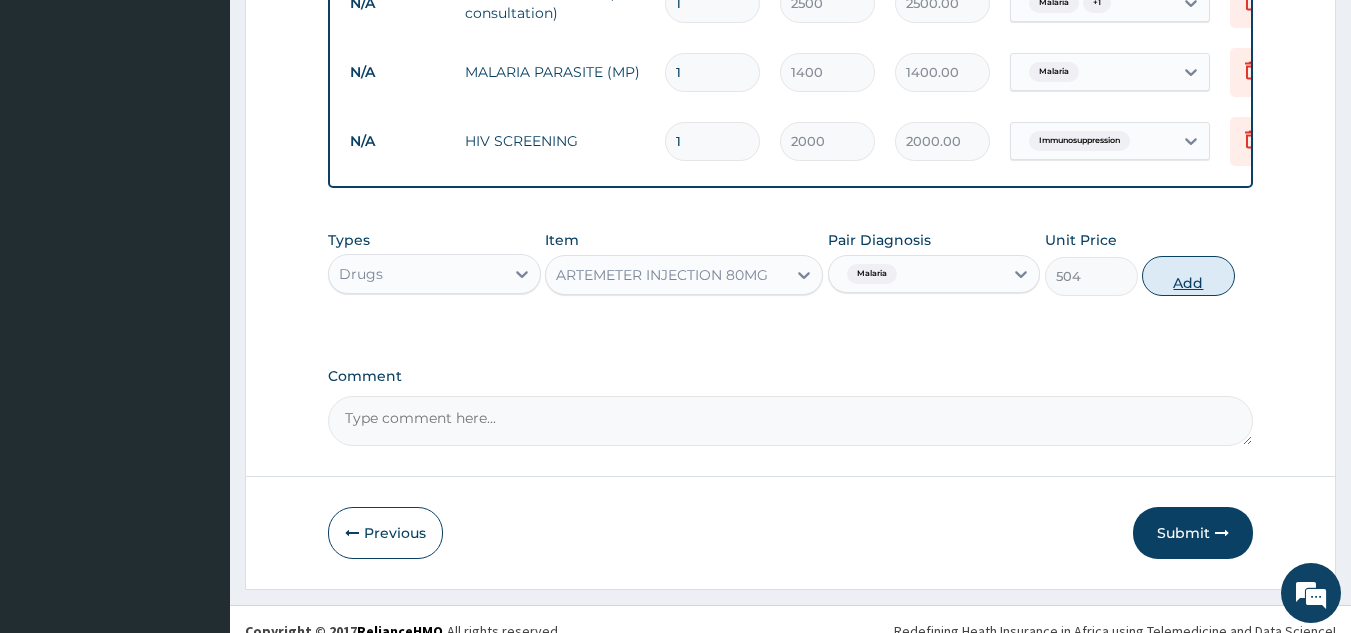 click on "Add" at bounding box center [1188, 276] 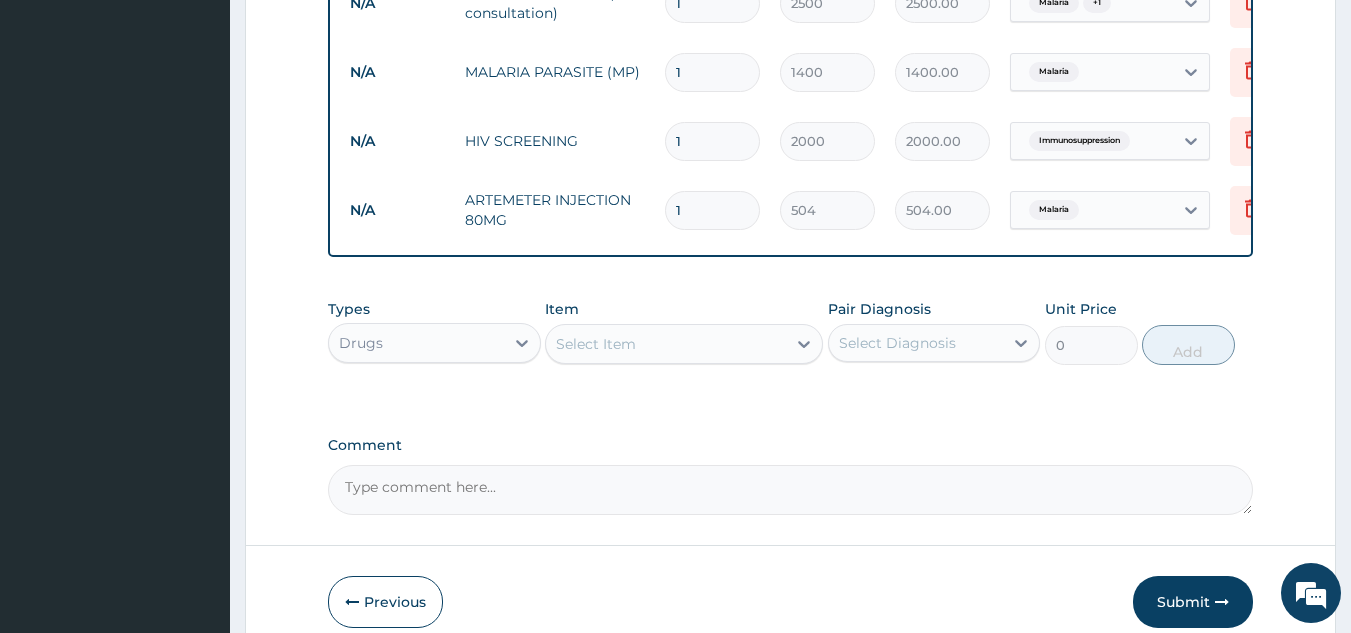 drag, startPoint x: 703, startPoint y: 208, endPoint x: 674, endPoint y: 209, distance: 29.017237 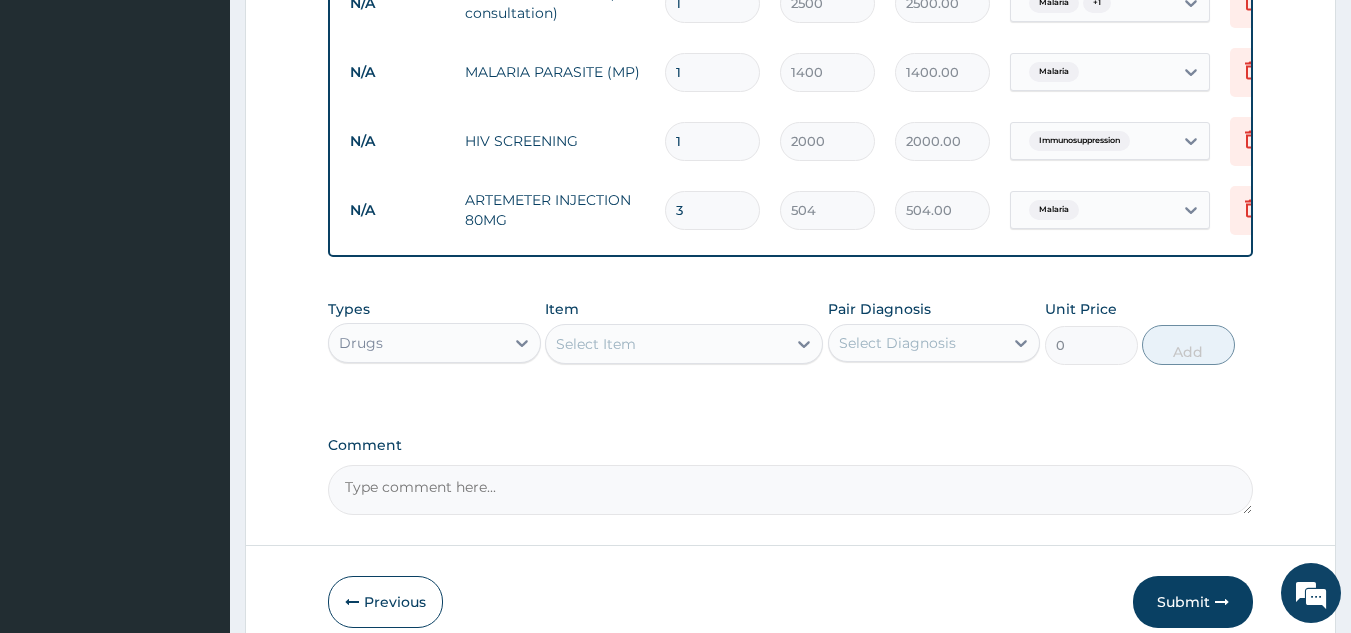 type on "1512.00" 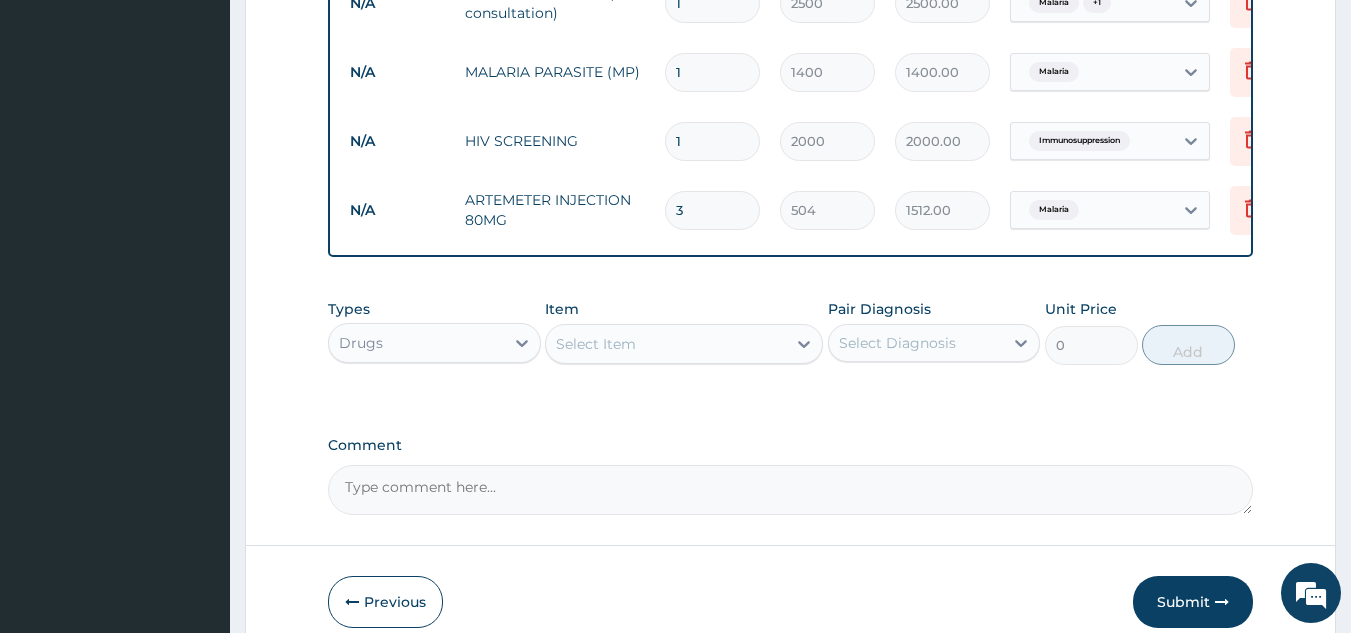 type on "3" 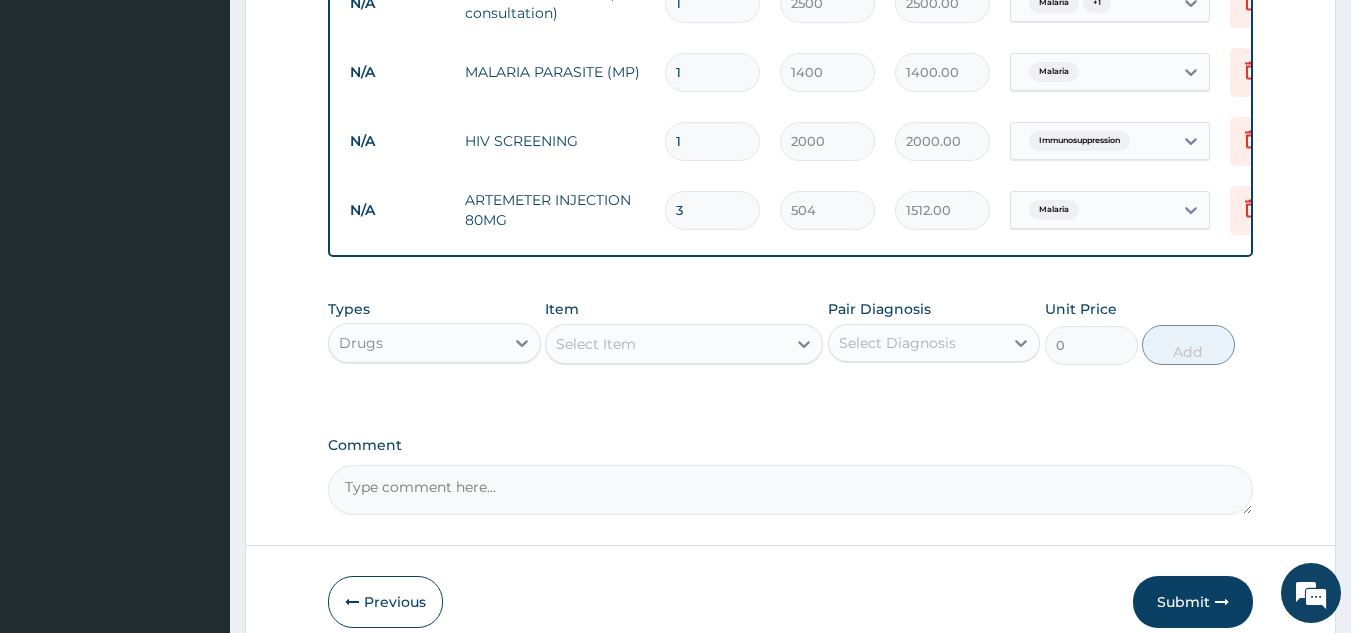 click on "Select Item" at bounding box center [666, 344] 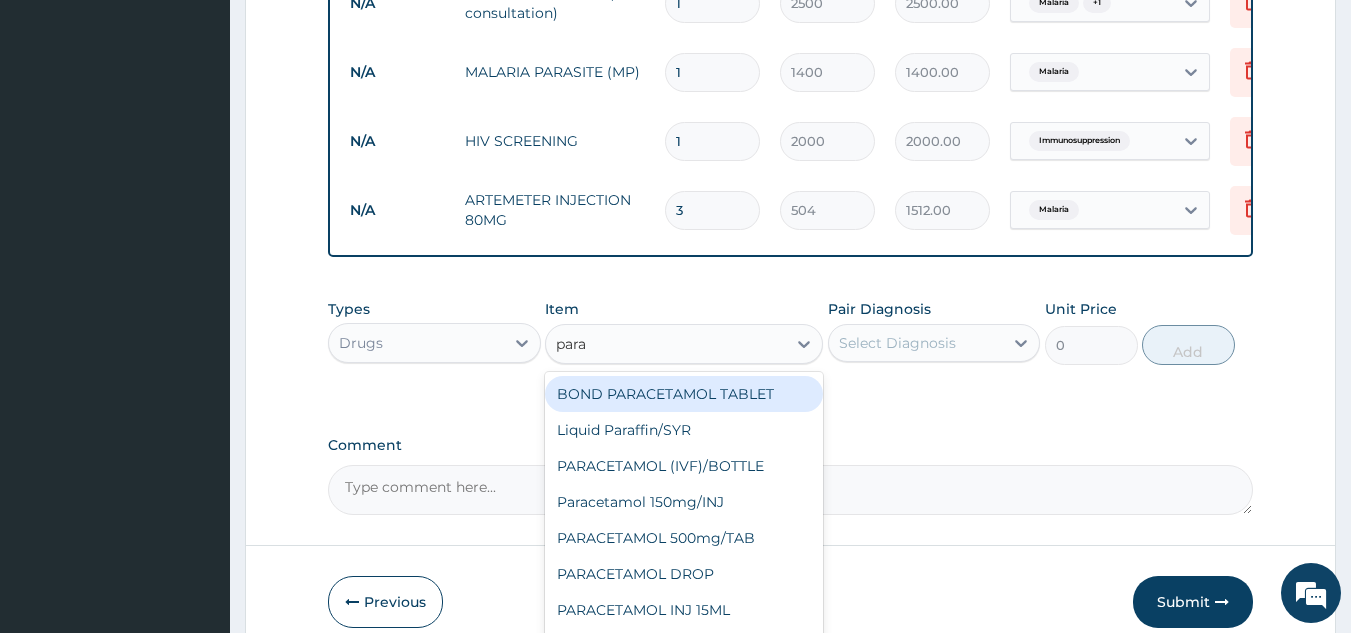 type on "parac" 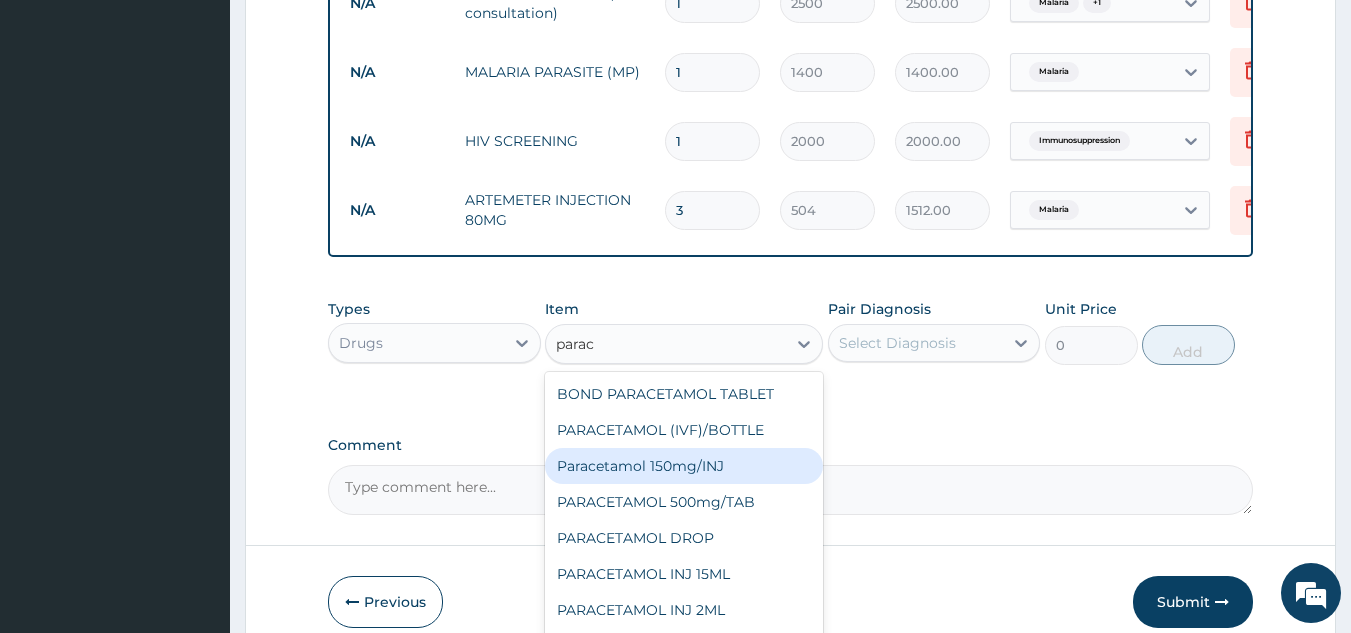 click on "Paracetamol 150mg/INJ" at bounding box center [684, 466] 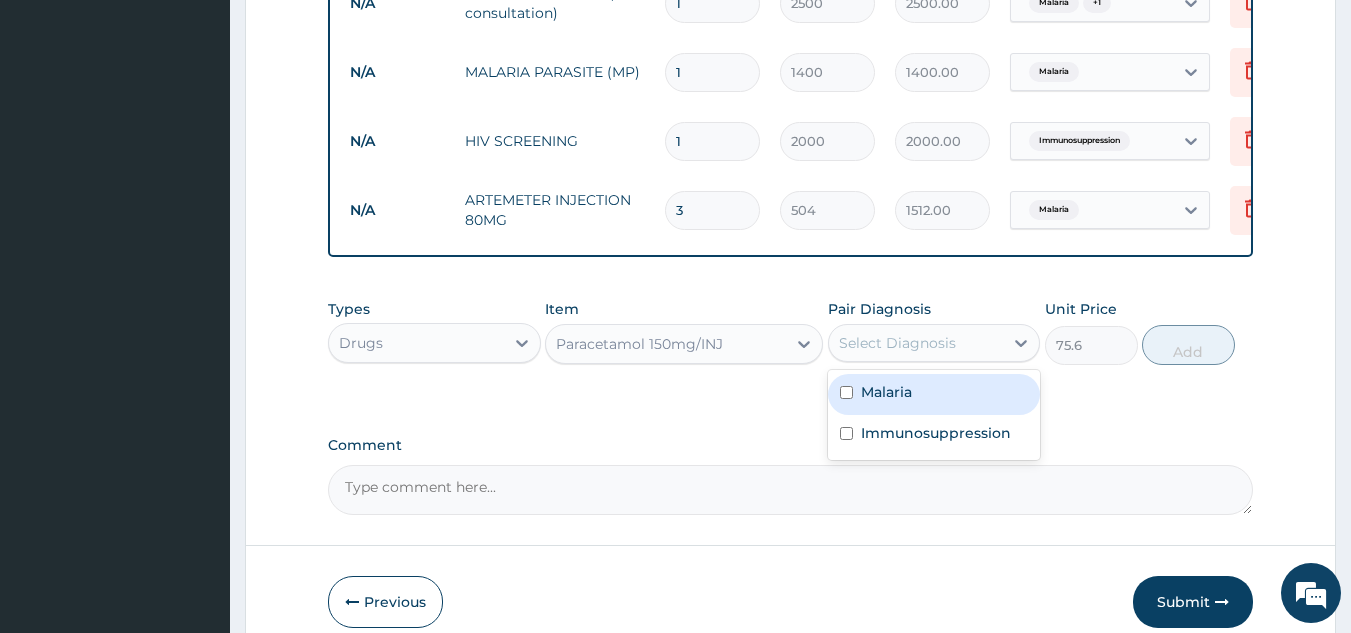 click on "Select Diagnosis" at bounding box center (897, 343) 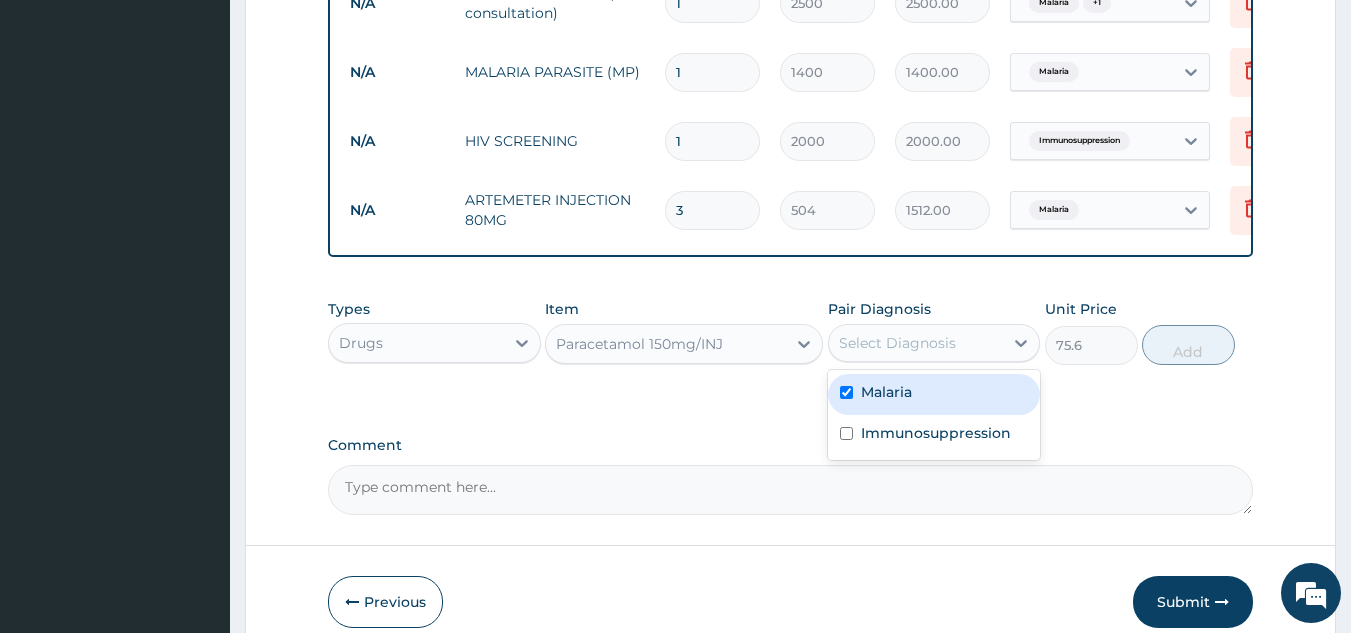 checkbox on "true" 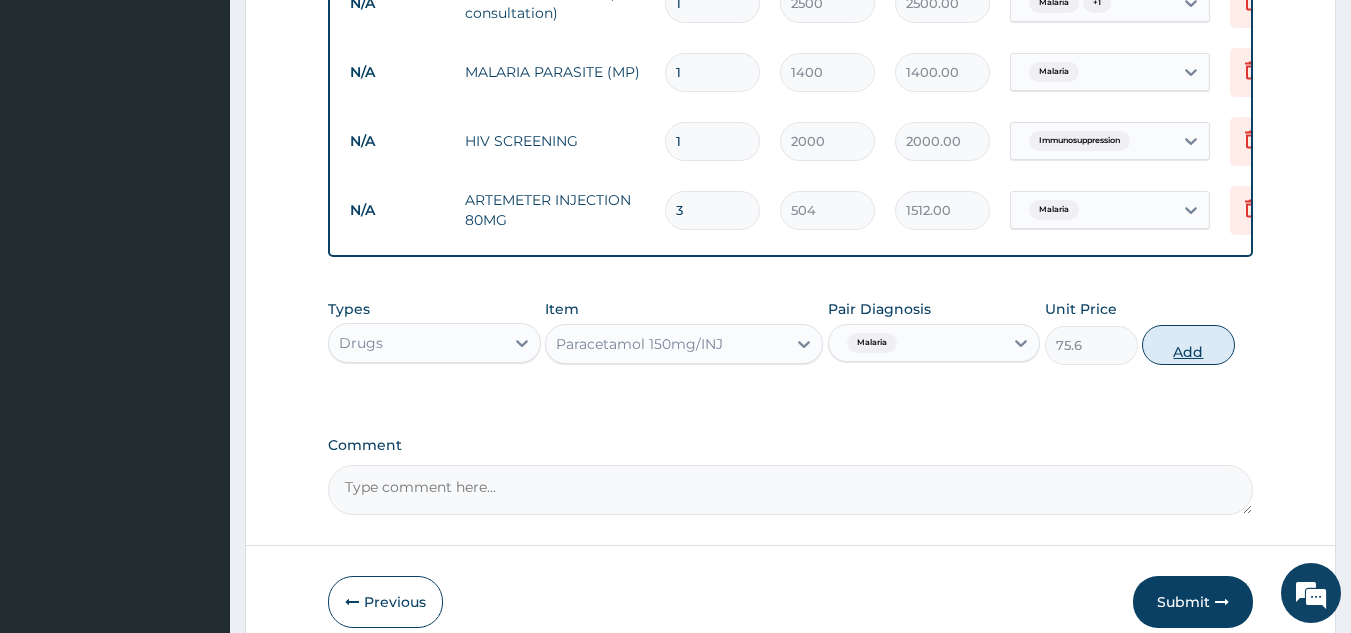 click on "Add" at bounding box center (1188, 345) 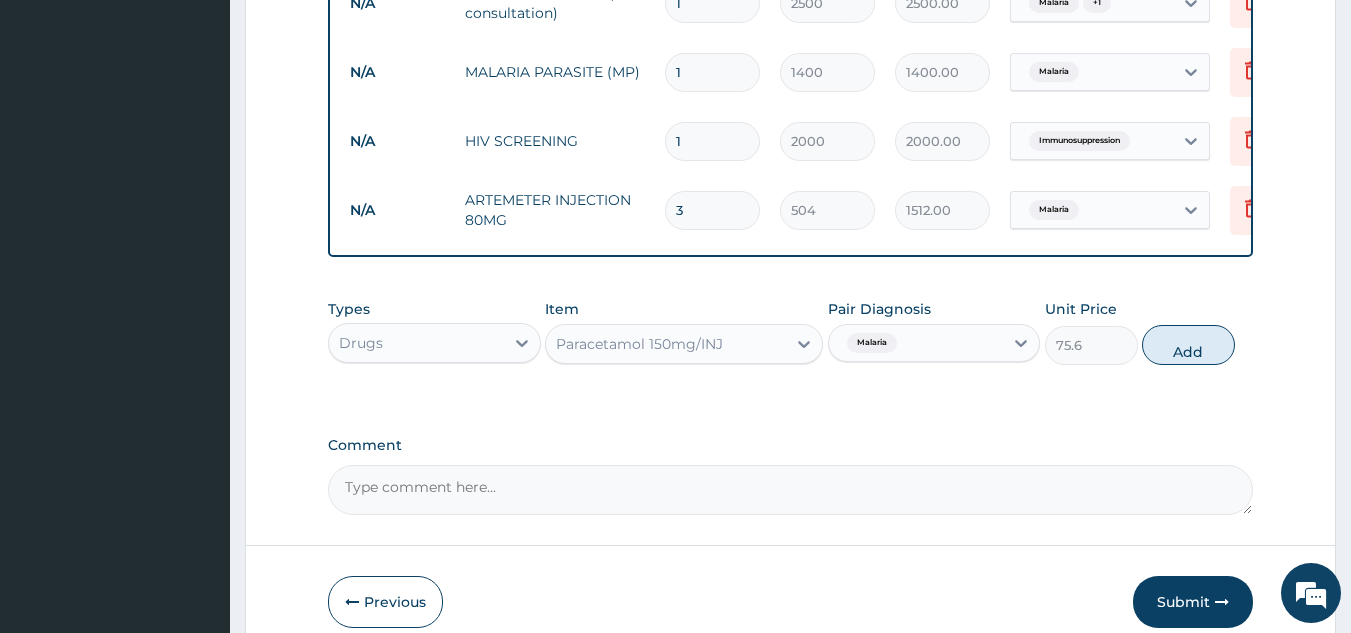 type on "0" 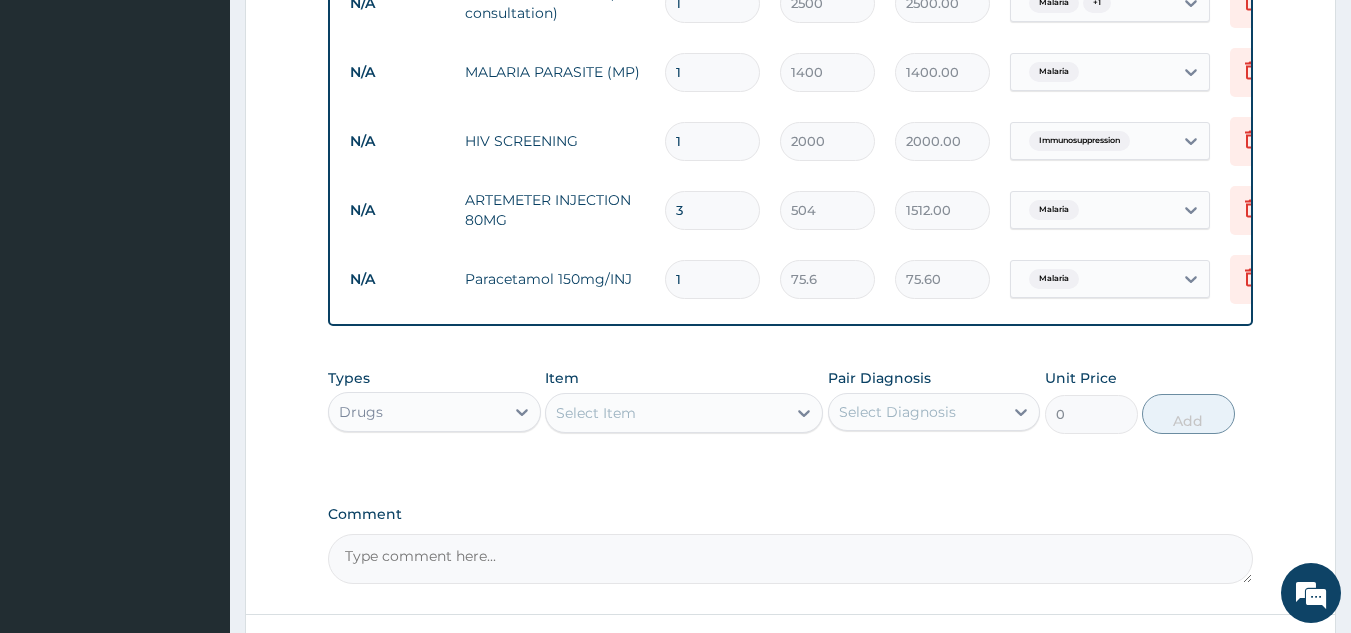 drag, startPoint x: 692, startPoint y: 282, endPoint x: 660, endPoint y: 283, distance: 32.01562 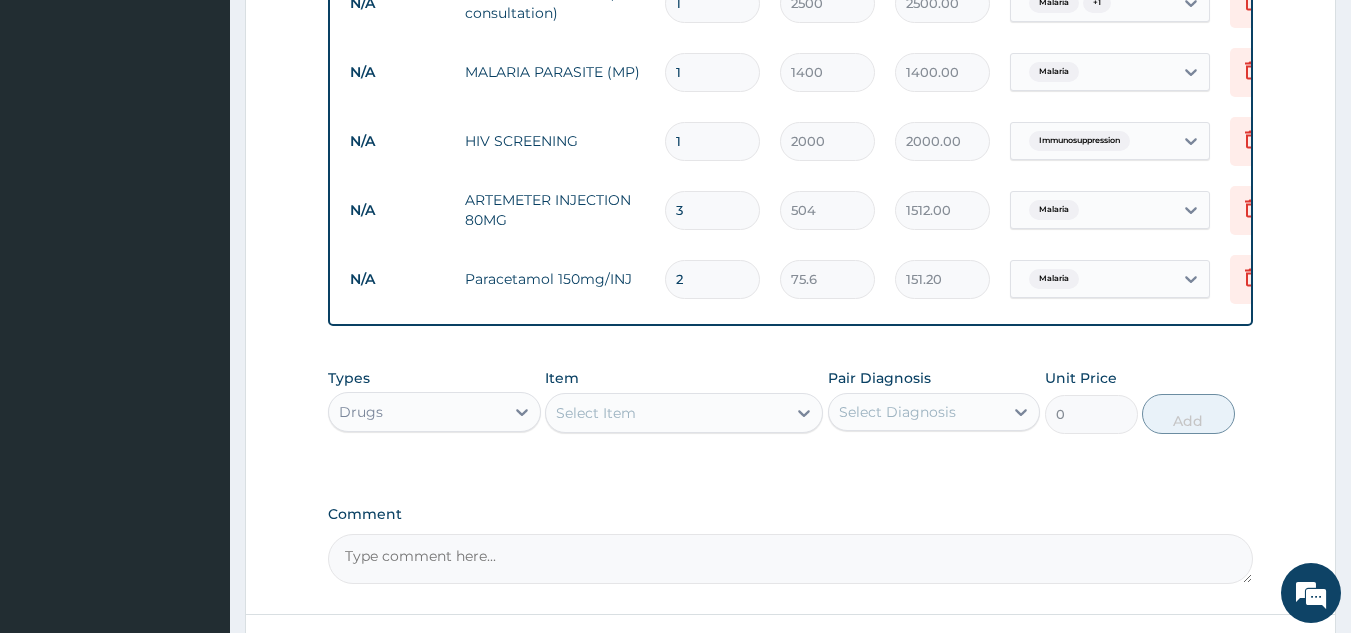 type on "2" 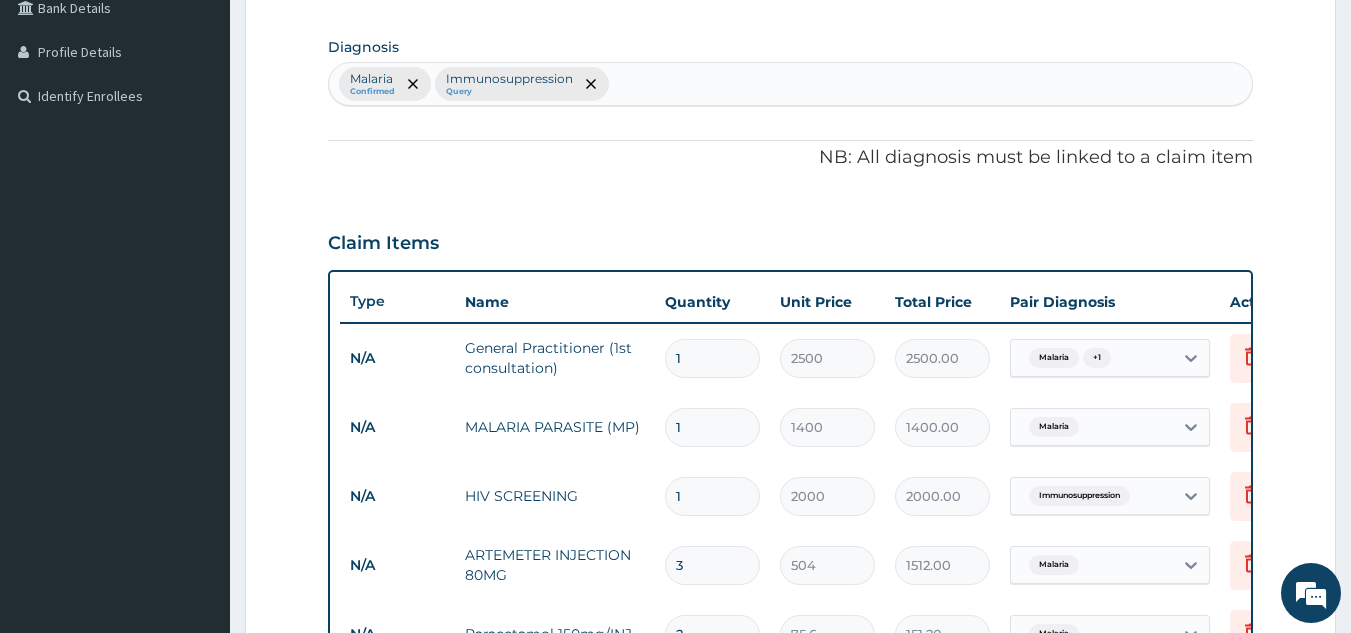 scroll, scrollTop: 429, scrollLeft: 0, axis: vertical 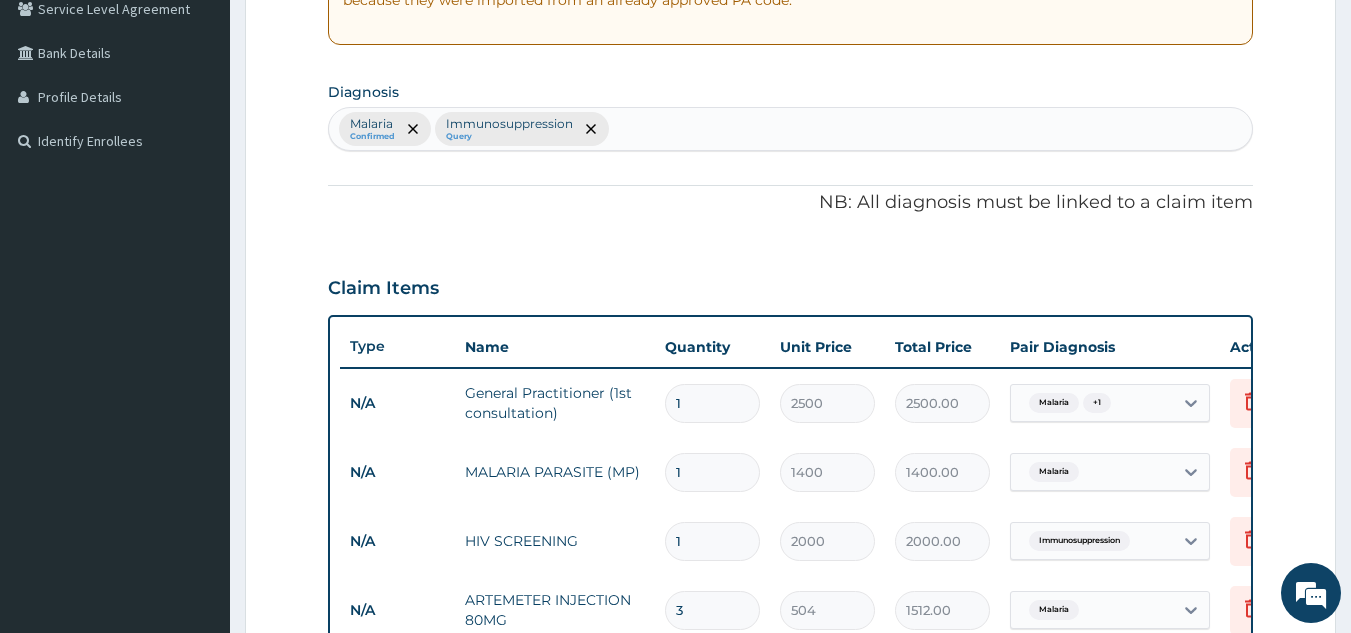 click on "Malaria Confirmed Immunosuppression Query" at bounding box center (791, 129) 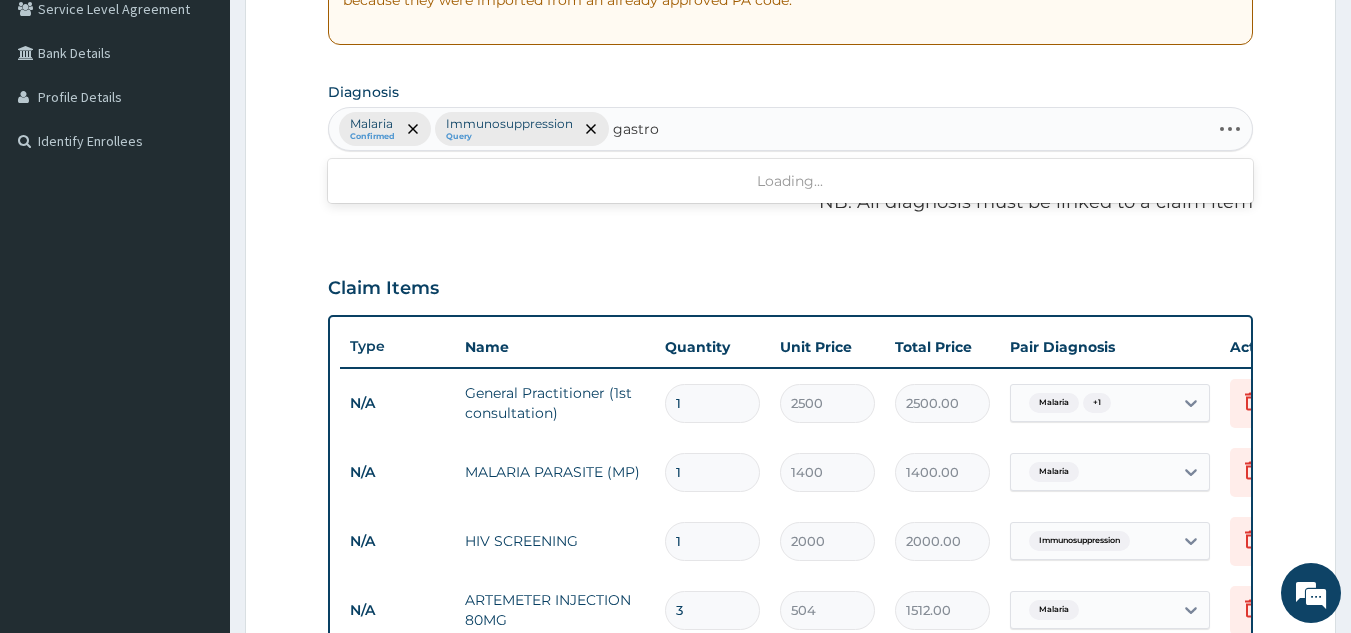 type on "gastroe" 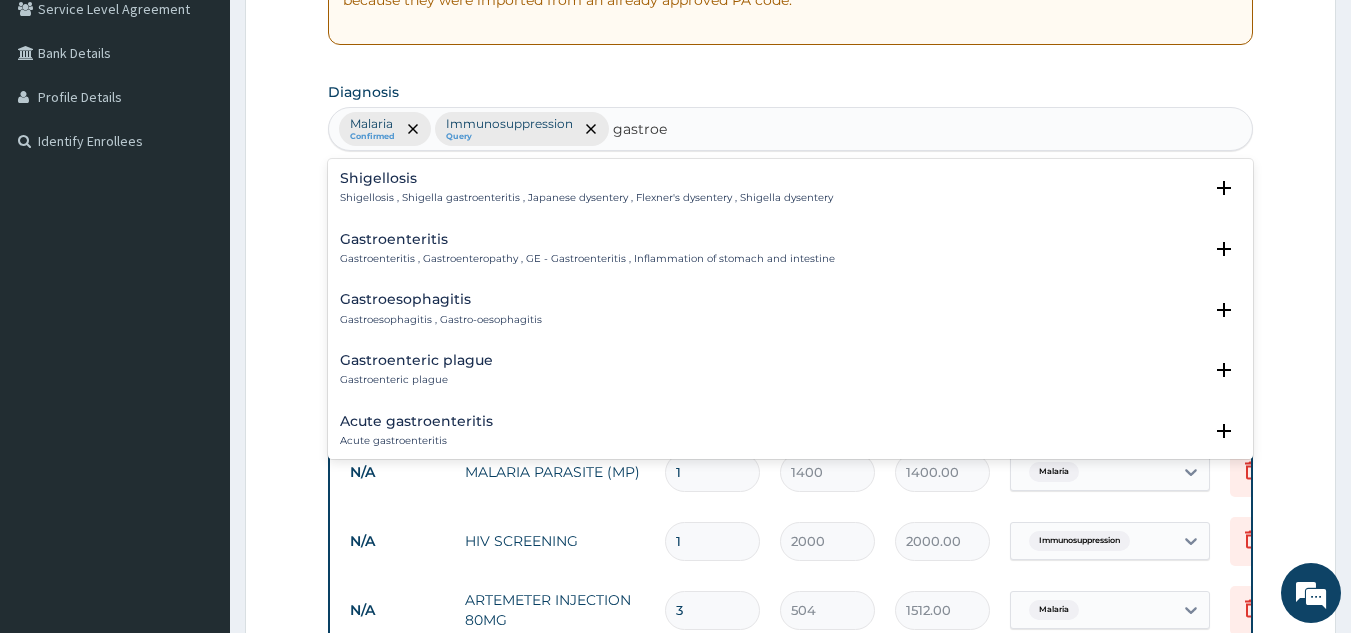 click on "Gastroenteritis Gastroenteritis , Gastroenteropathy , GE - Gastroenteritis , Inflammation of stomach and intestine" at bounding box center (587, 249) 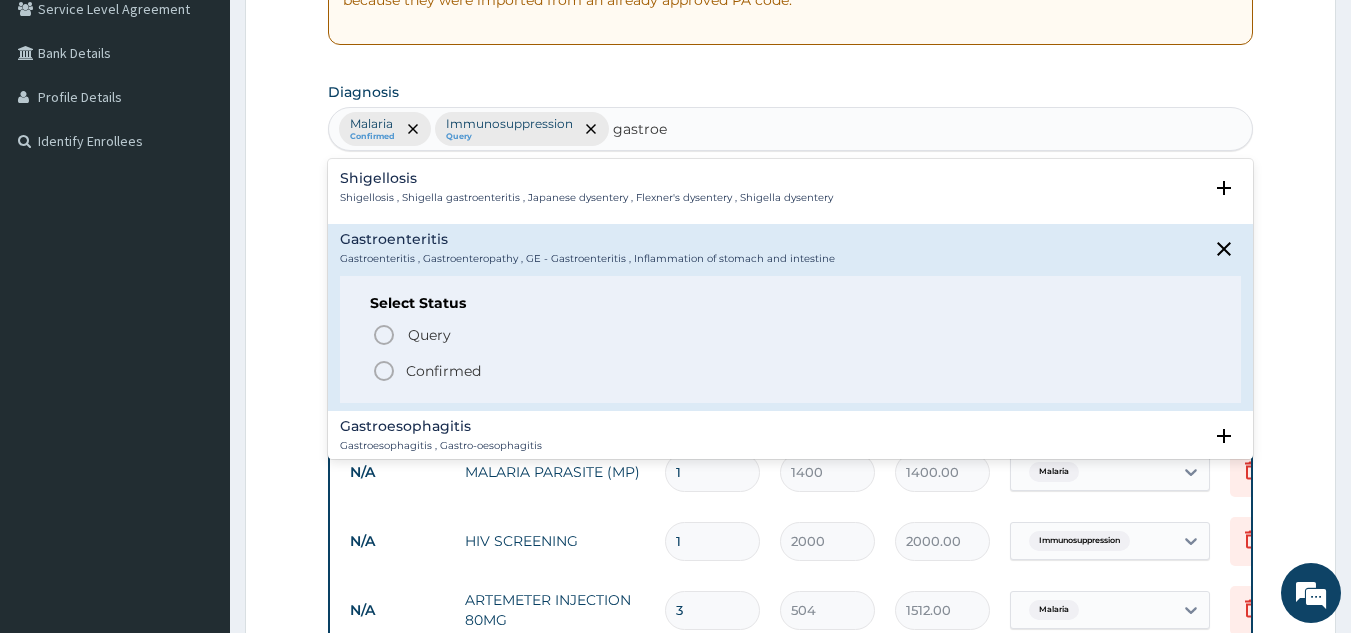 click on "Confirmed" at bounding box center [443, 371] 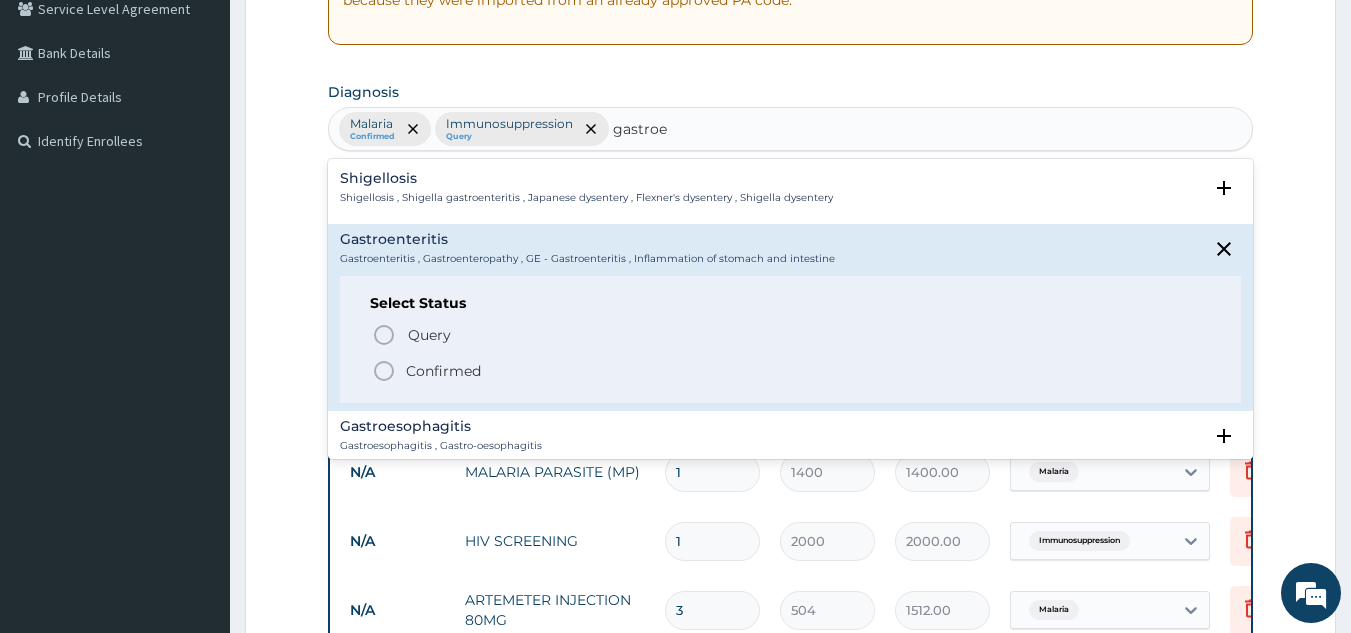 type 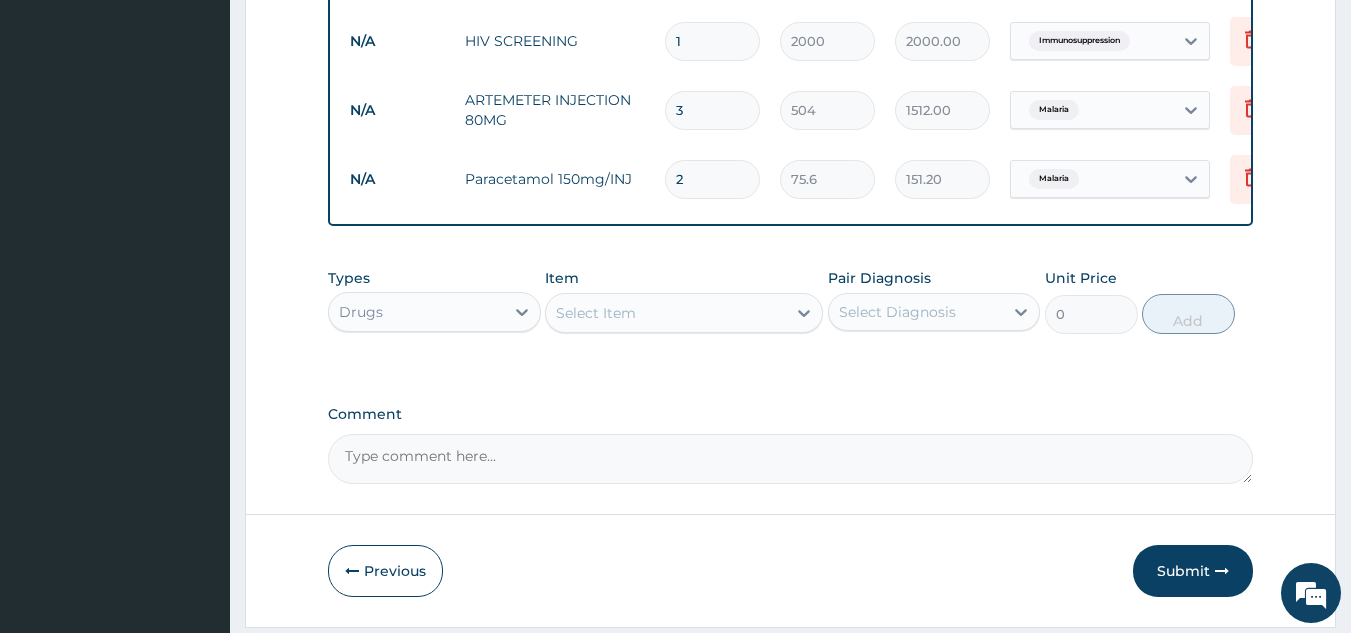 scroll, scrollTop: 1005, scrollLeft: 0, axis: vertical 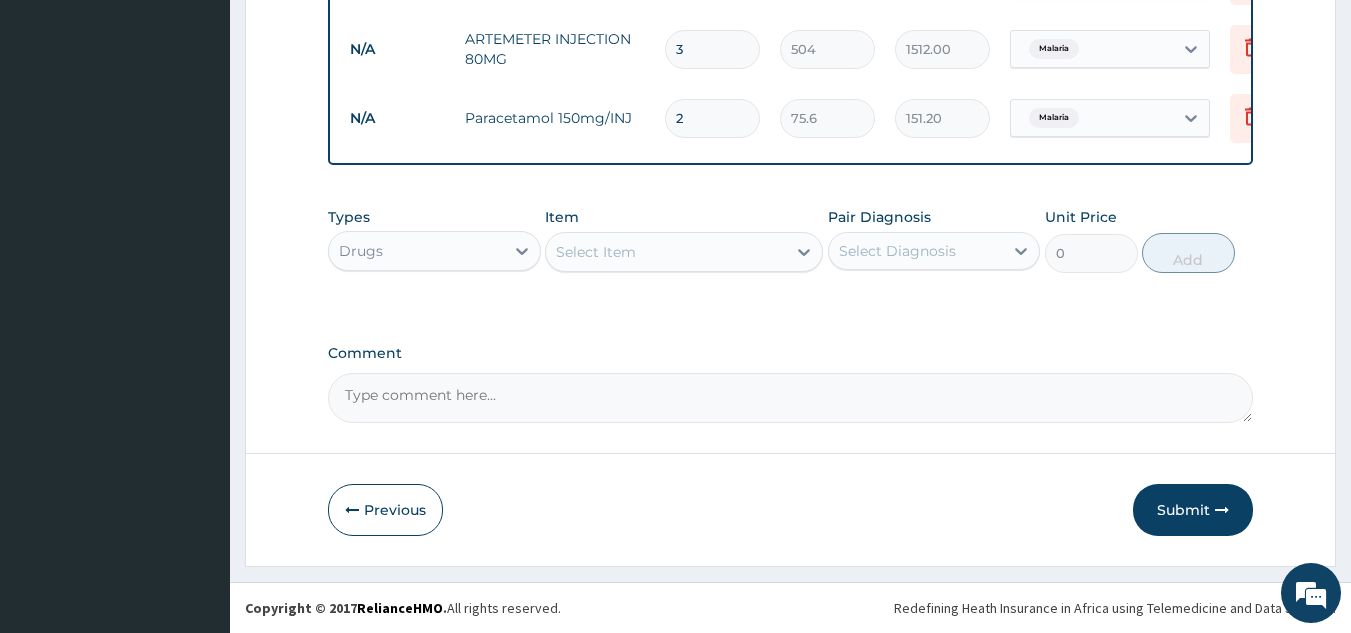 click on "Select Item" at bounding box center (596, 252) 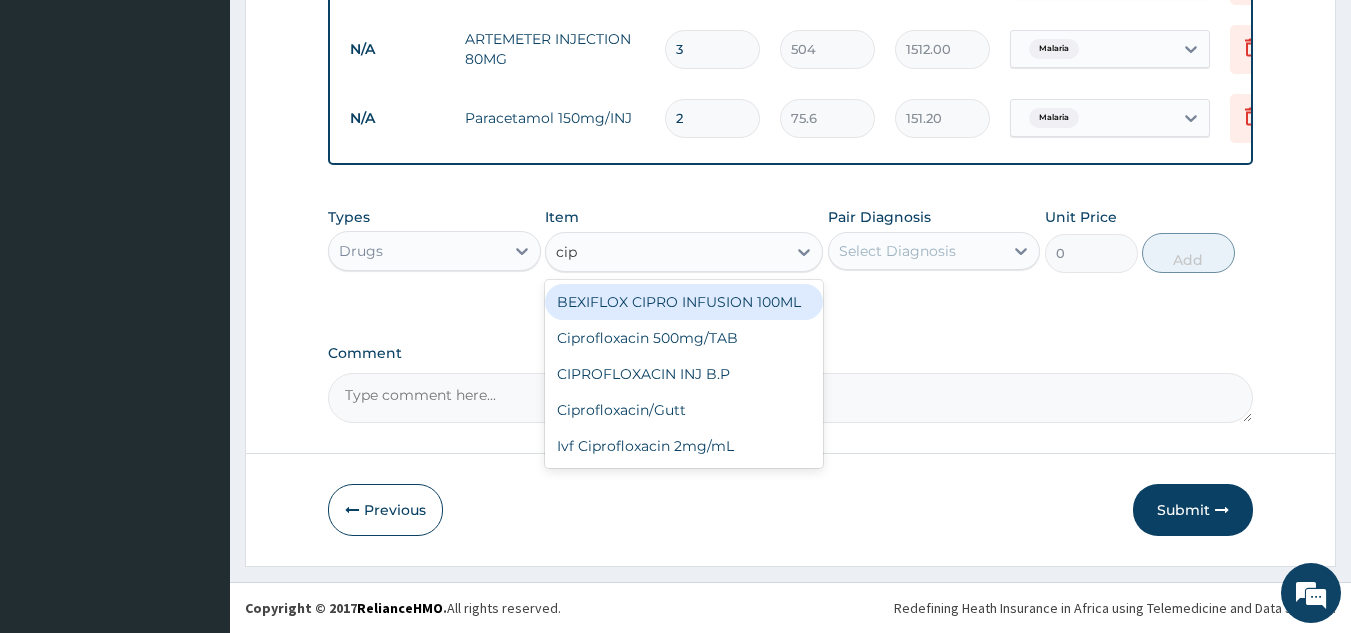 type on "cipr" 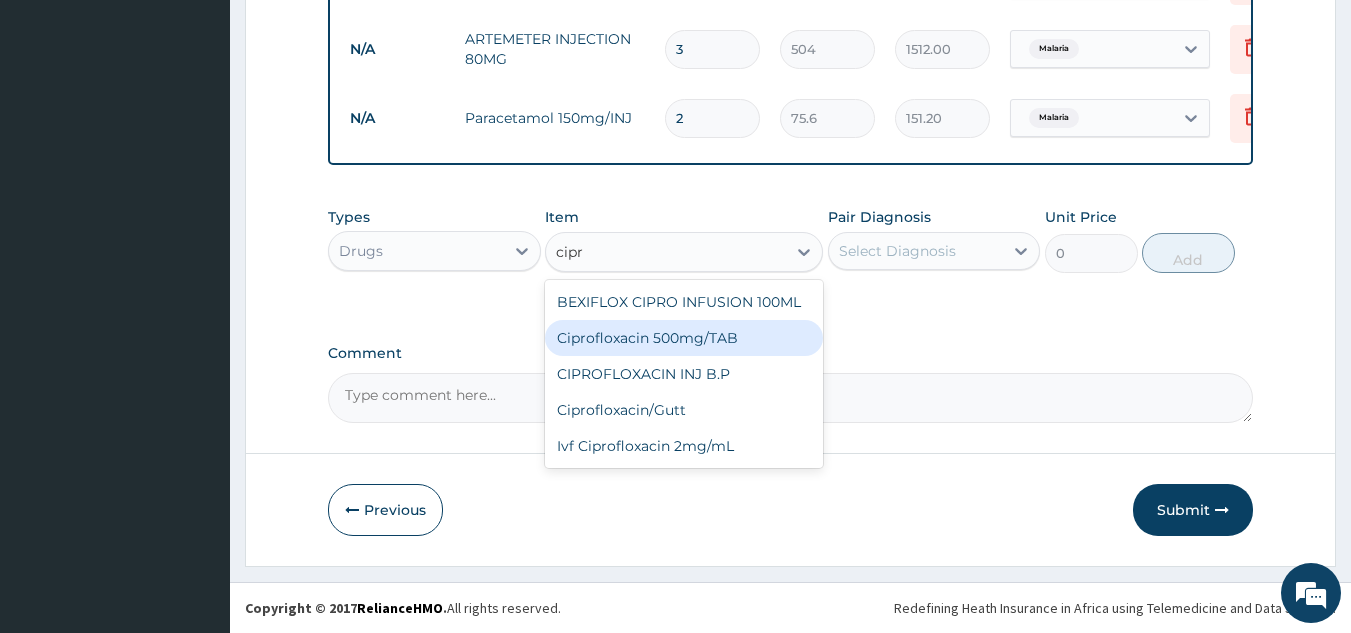 click on "Ciprofloxacin 500mg/TAB" at bounding box center [684, 338] 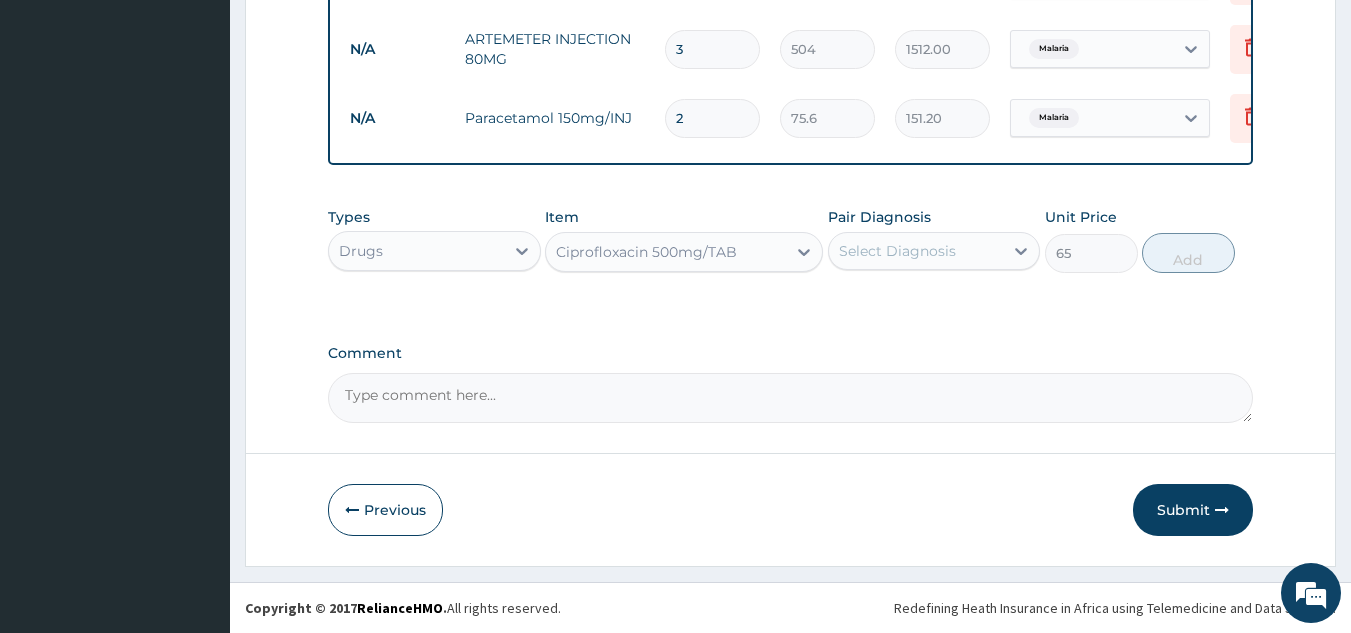 click on "Select Diagnosis" at bounding box center (897, 251) 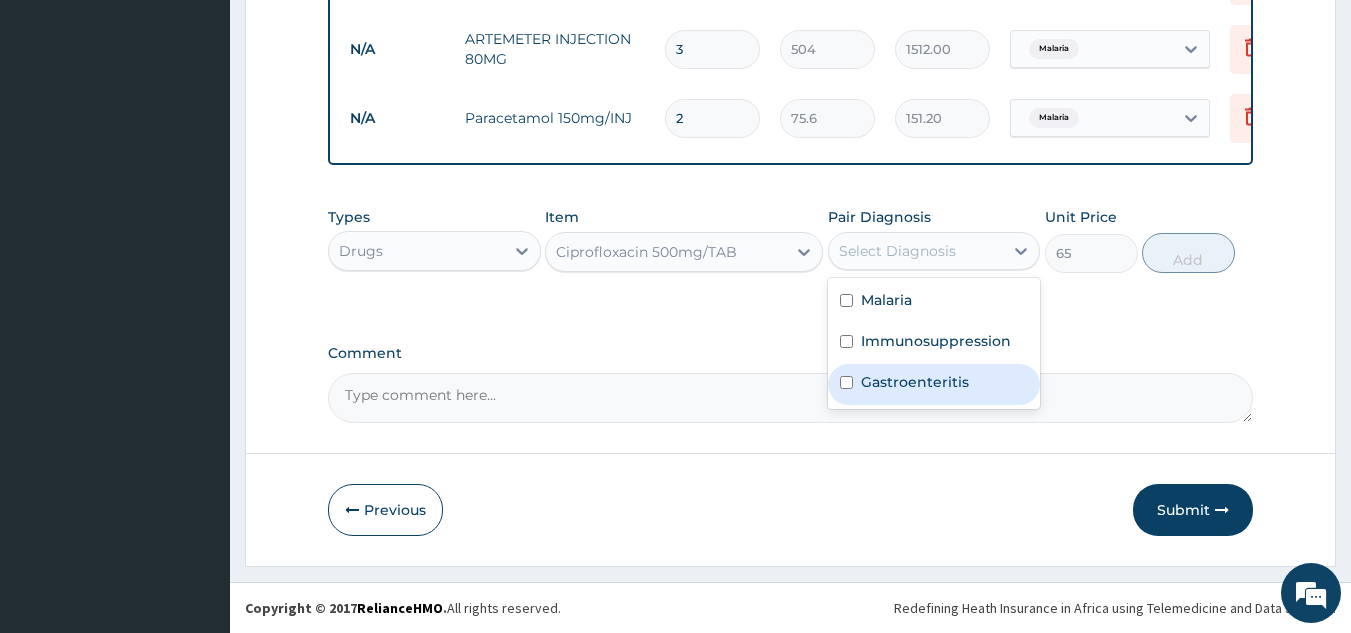 click on "Gastroenteritis" at bounding box center [934, 384] 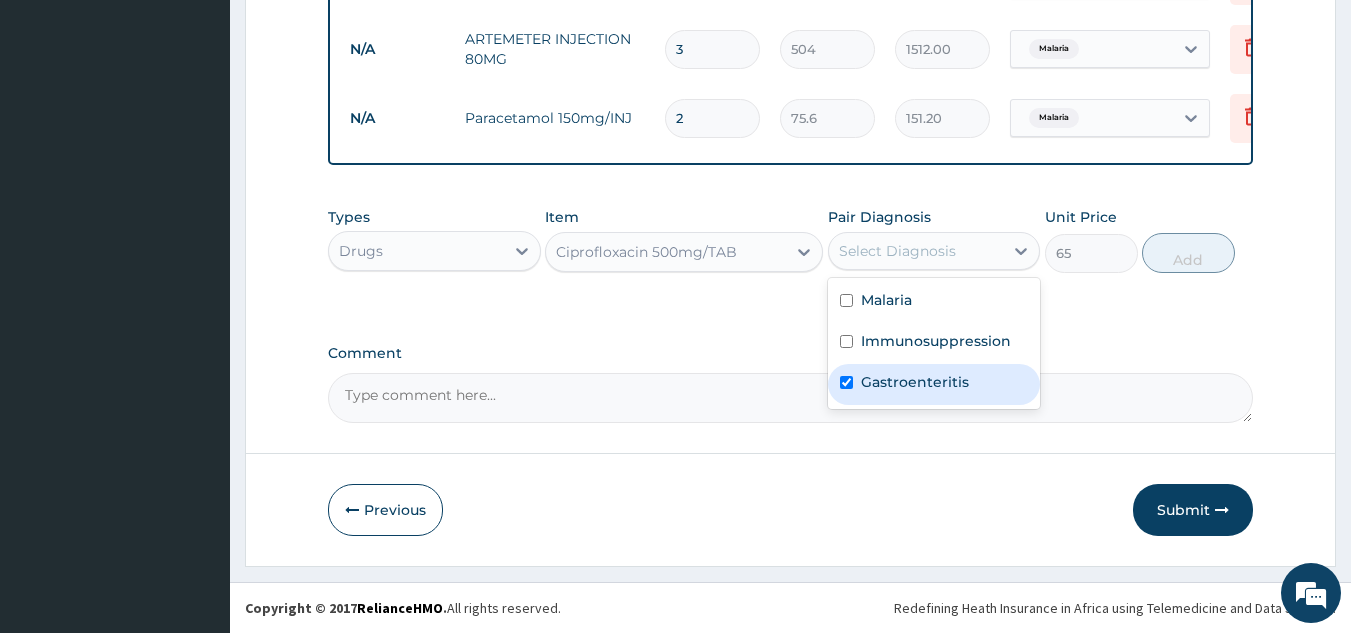 checkbox on "true" 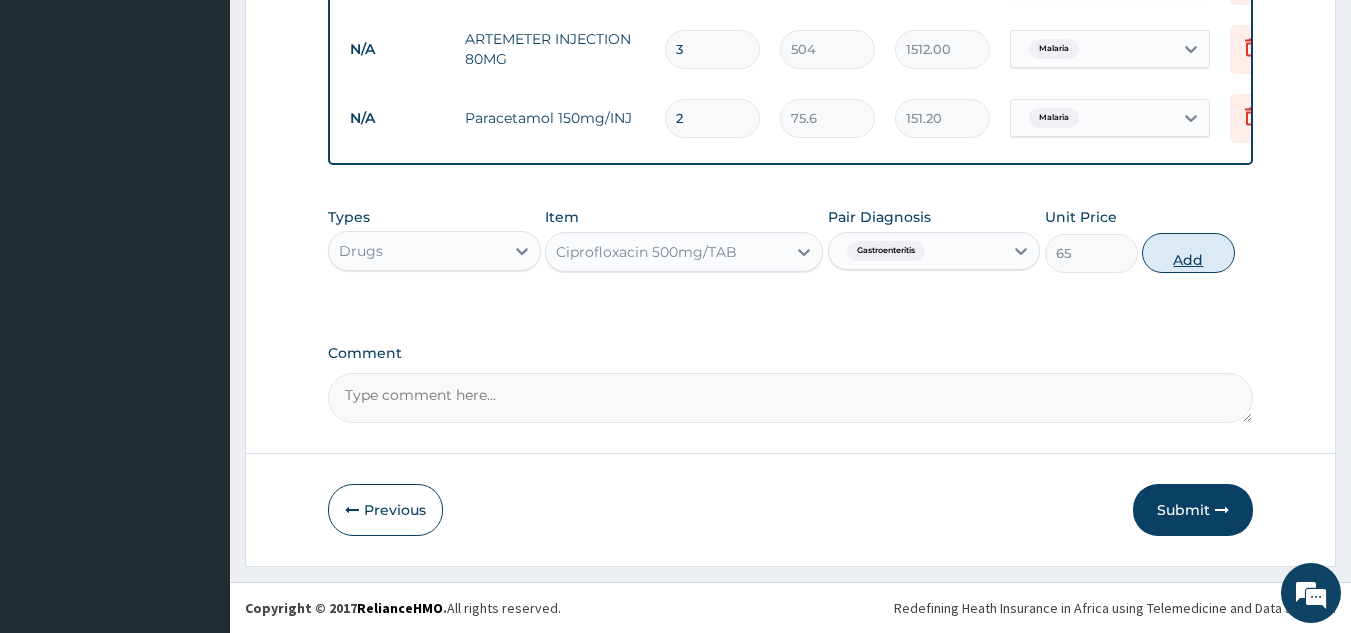 click on "Add" at bounding box center (1188, 253) 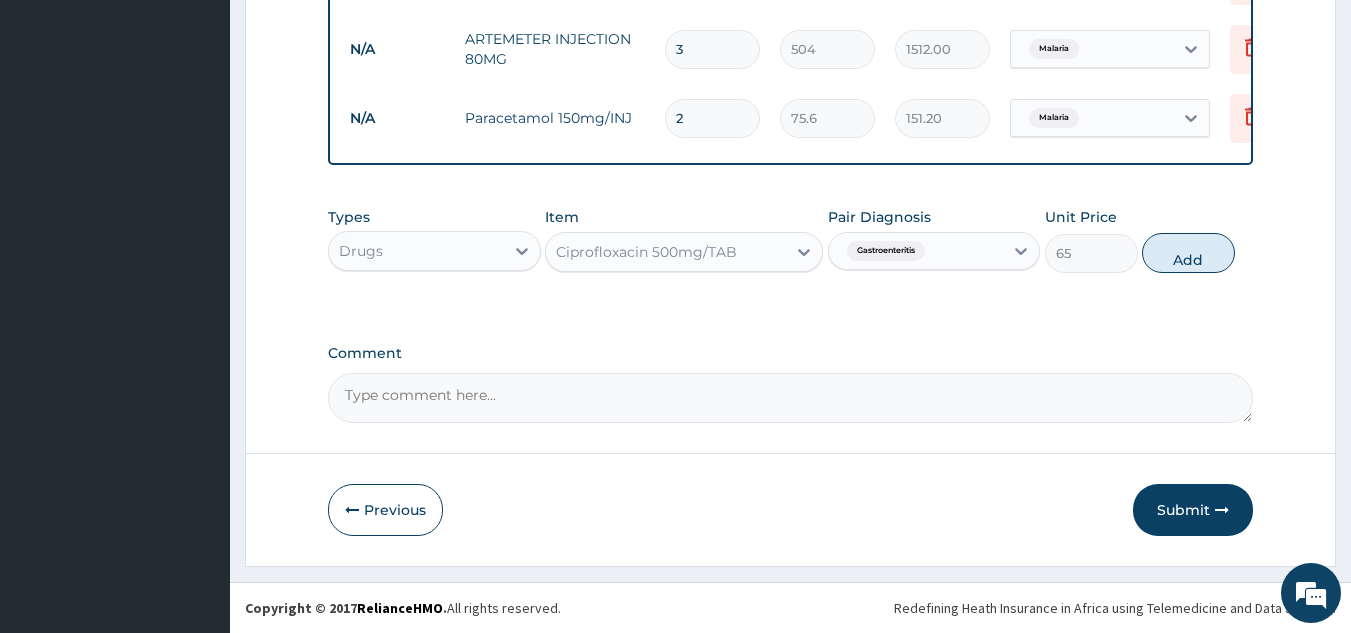 type on "0" 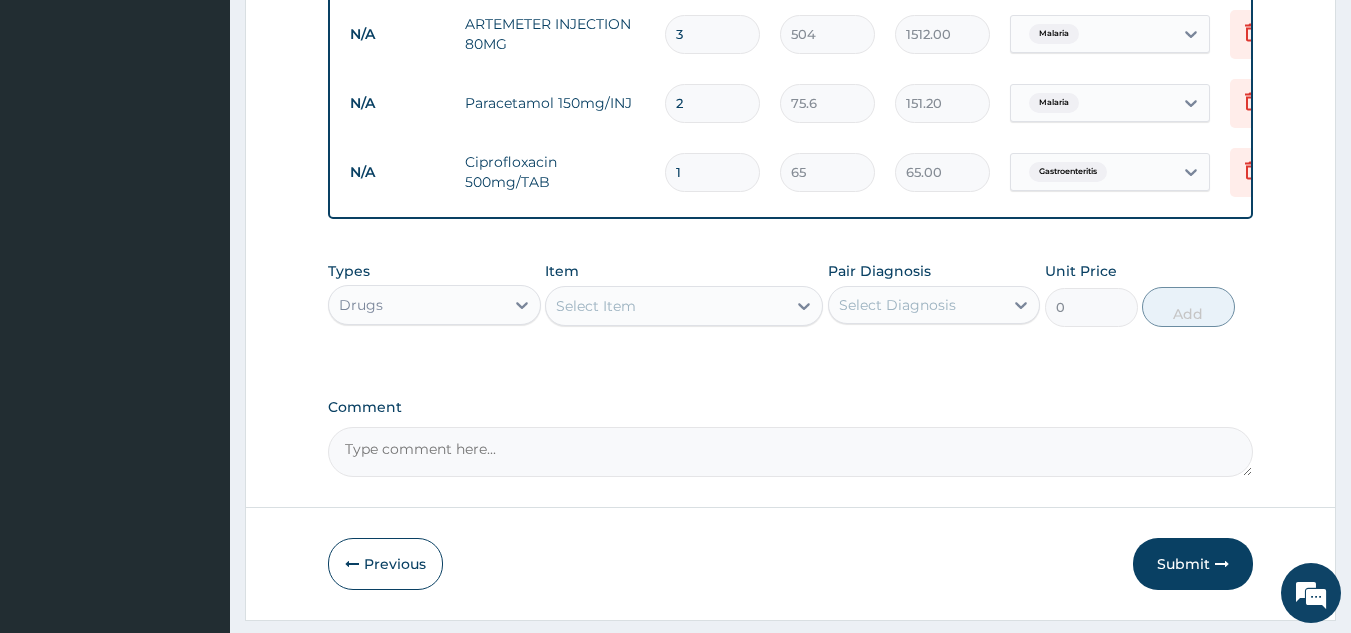 type on "10" 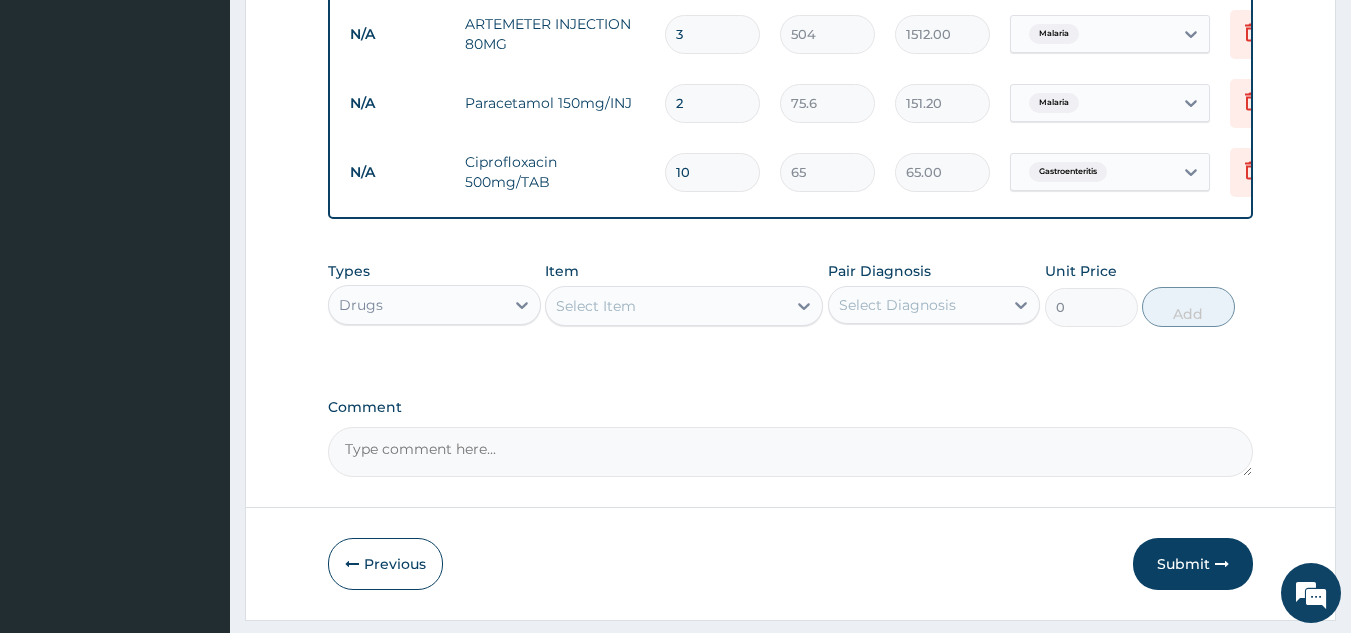 type on "650.00" 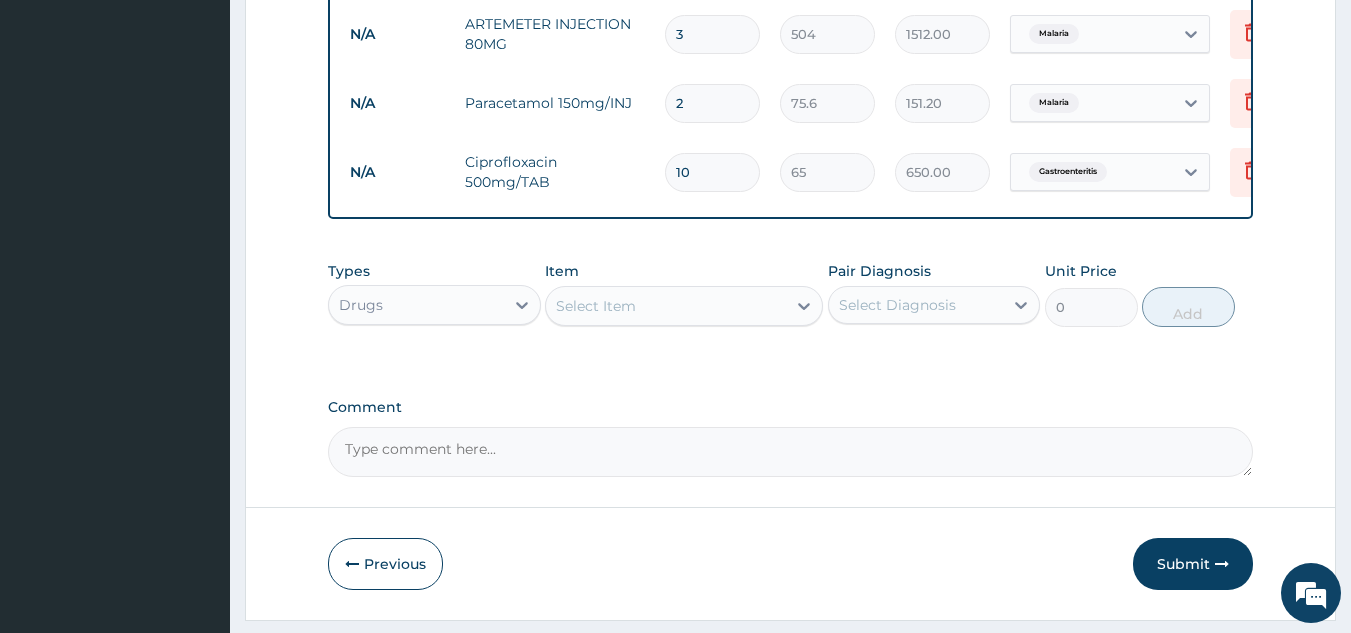 type on "10" 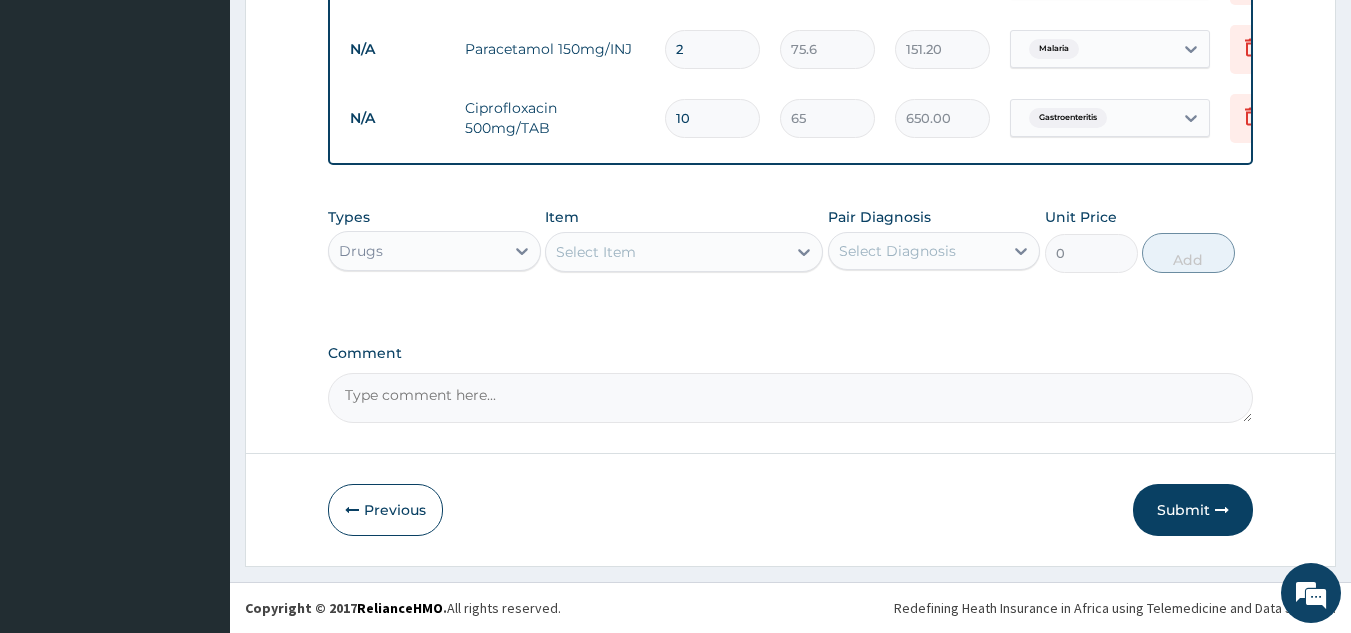 scroll, scrollTop: 1074, scrollLeft: 0, axis: vertical 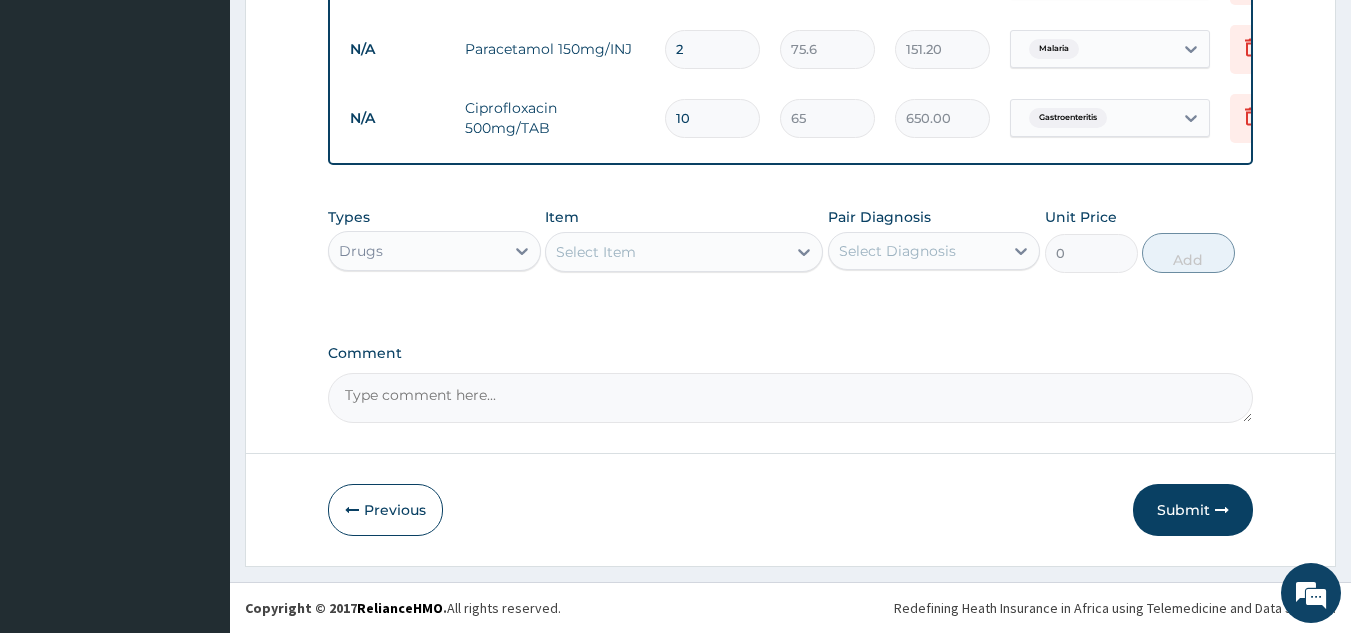 click on "Select Item" at bounding box center (666, 252) 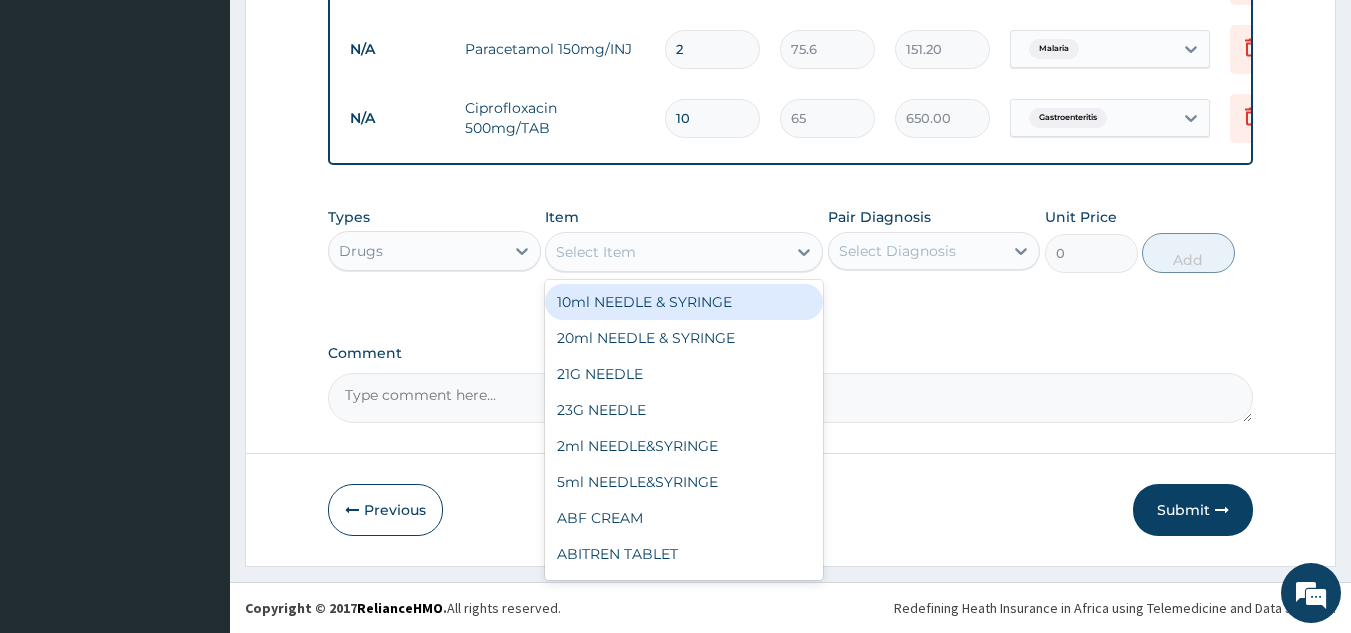 click on "Select Item" at bounding box center (596, 252) 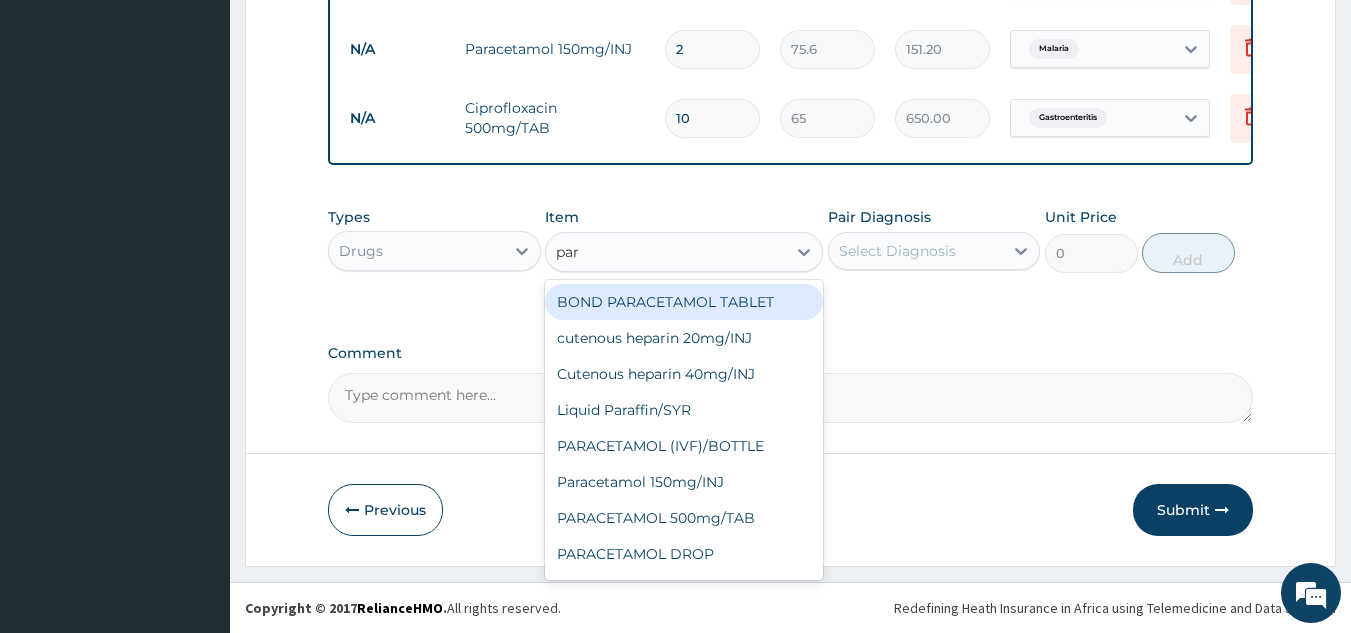 type on "para" 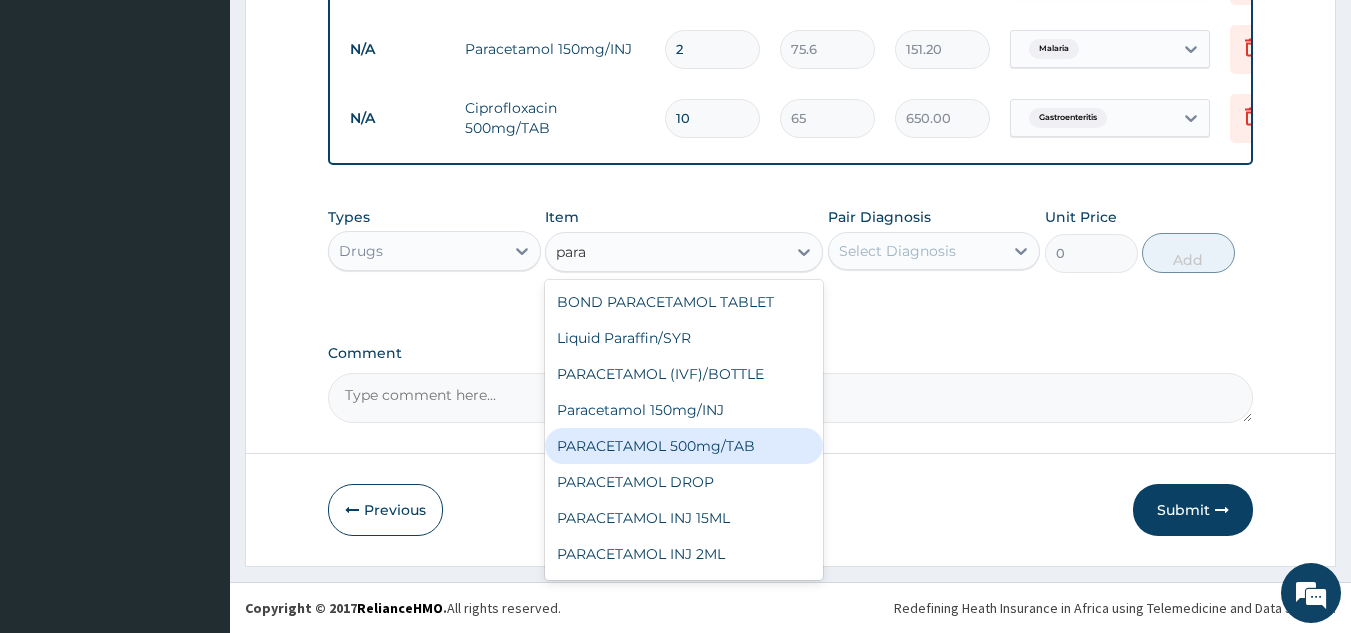 click on "PARACETAMOL 500mg/TAB" at bounding box center (684, 446) 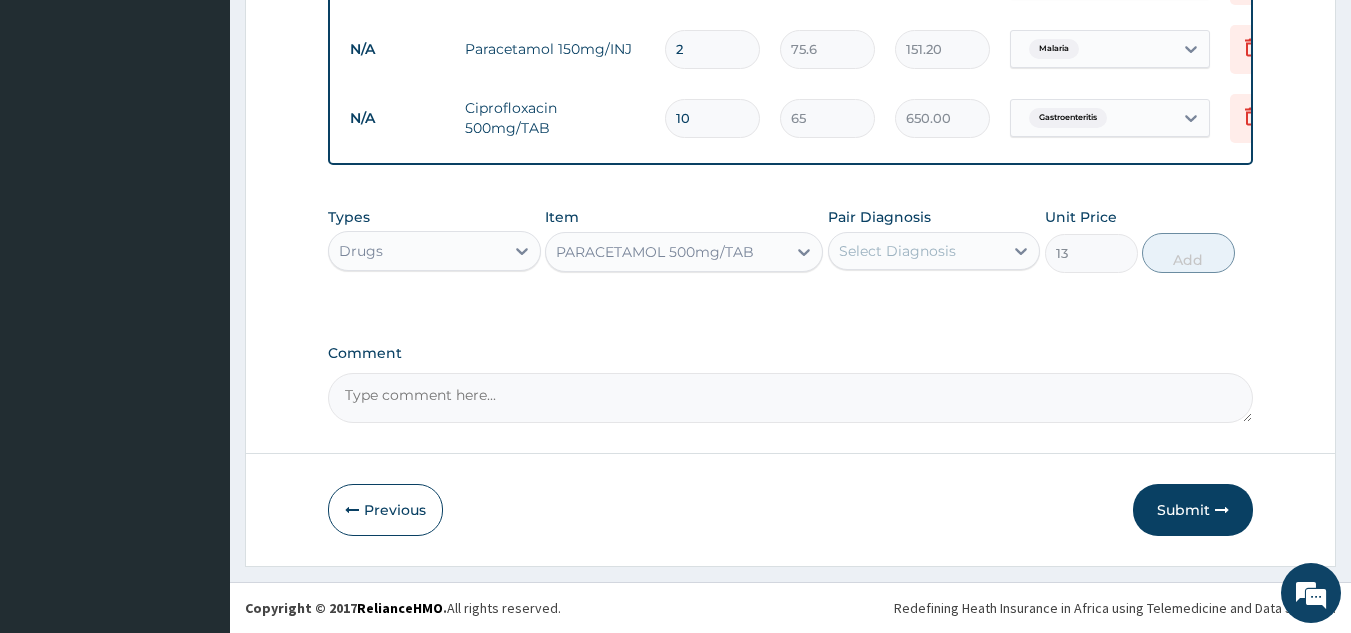 click on "Select Diagnosis" at bounding box center (897, 251) 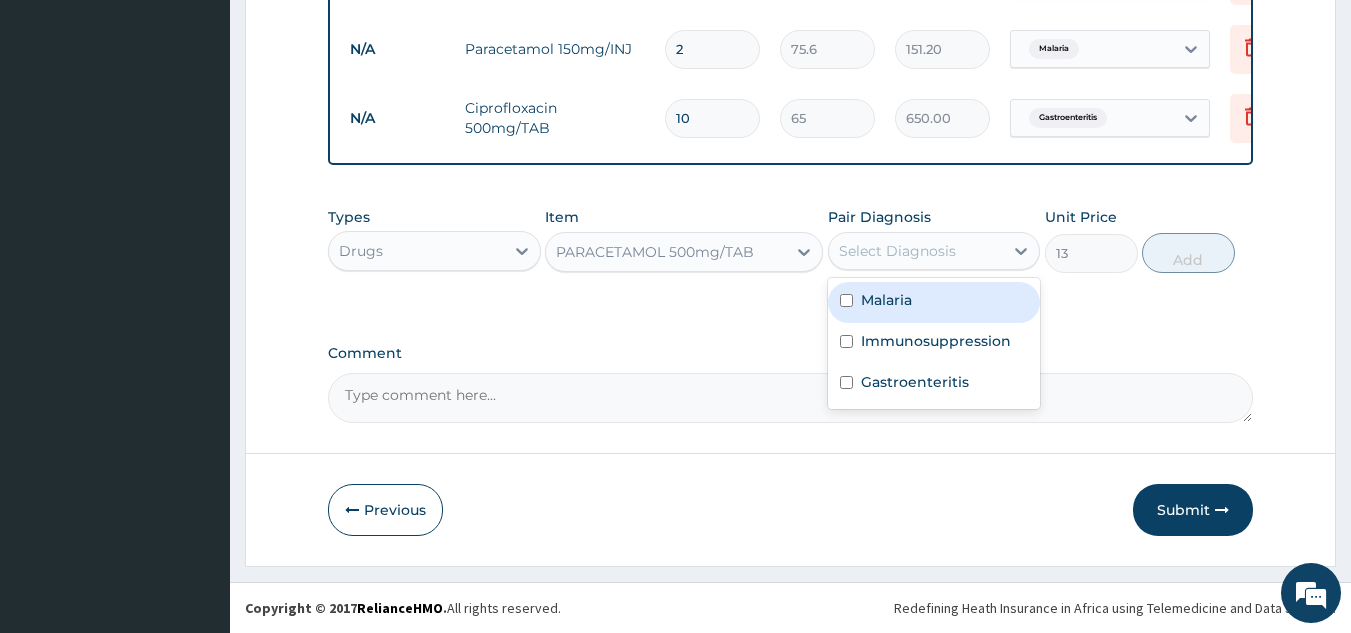 click on "Malaria" at bounding box center (886, 300) 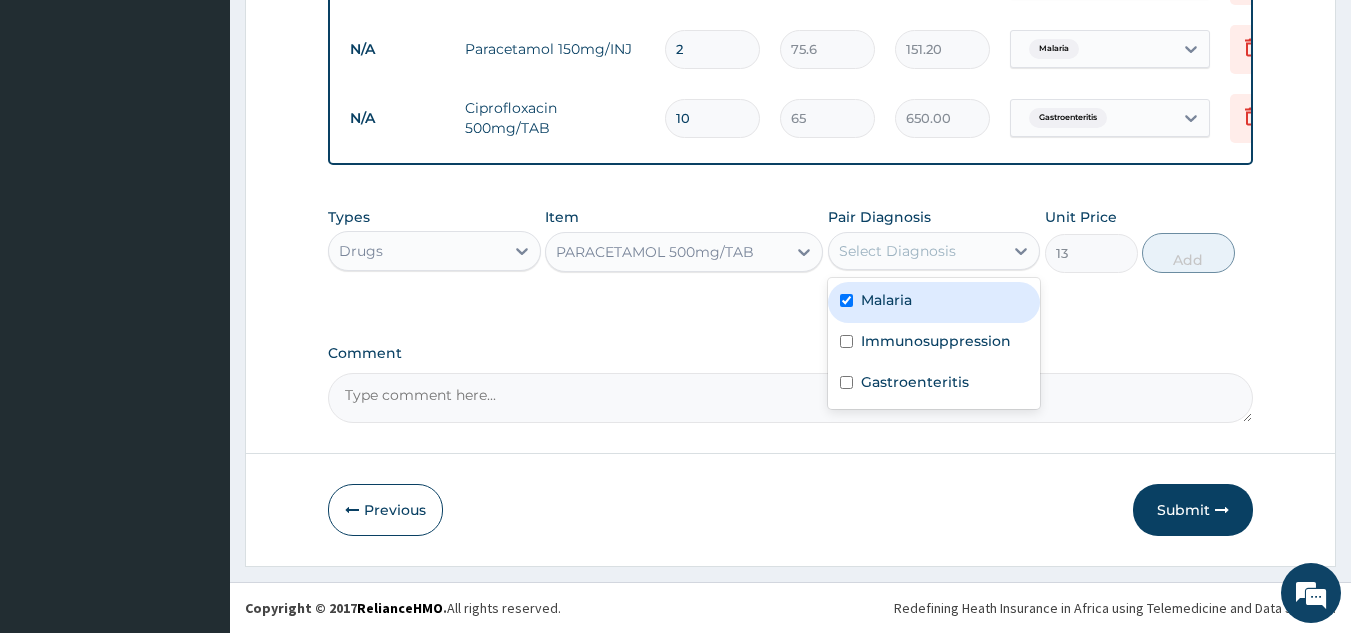 checkbox on "true" 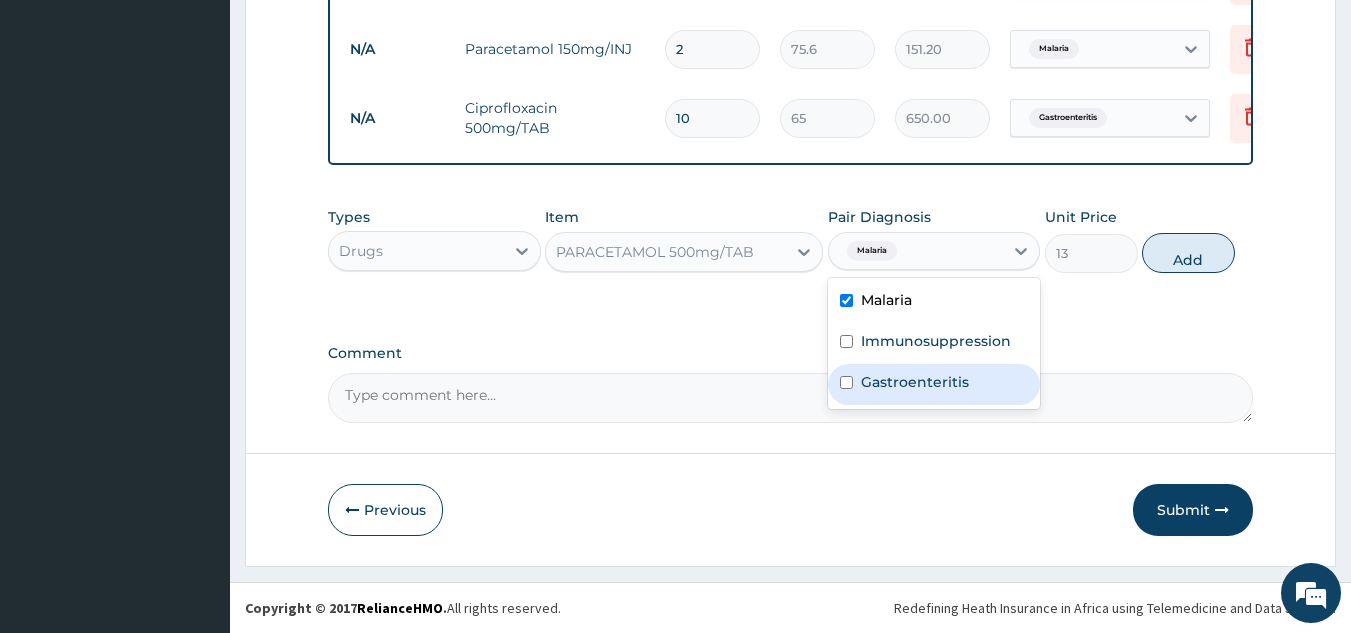 click on "Gastroenteritis" at bounding box center [934, 384] 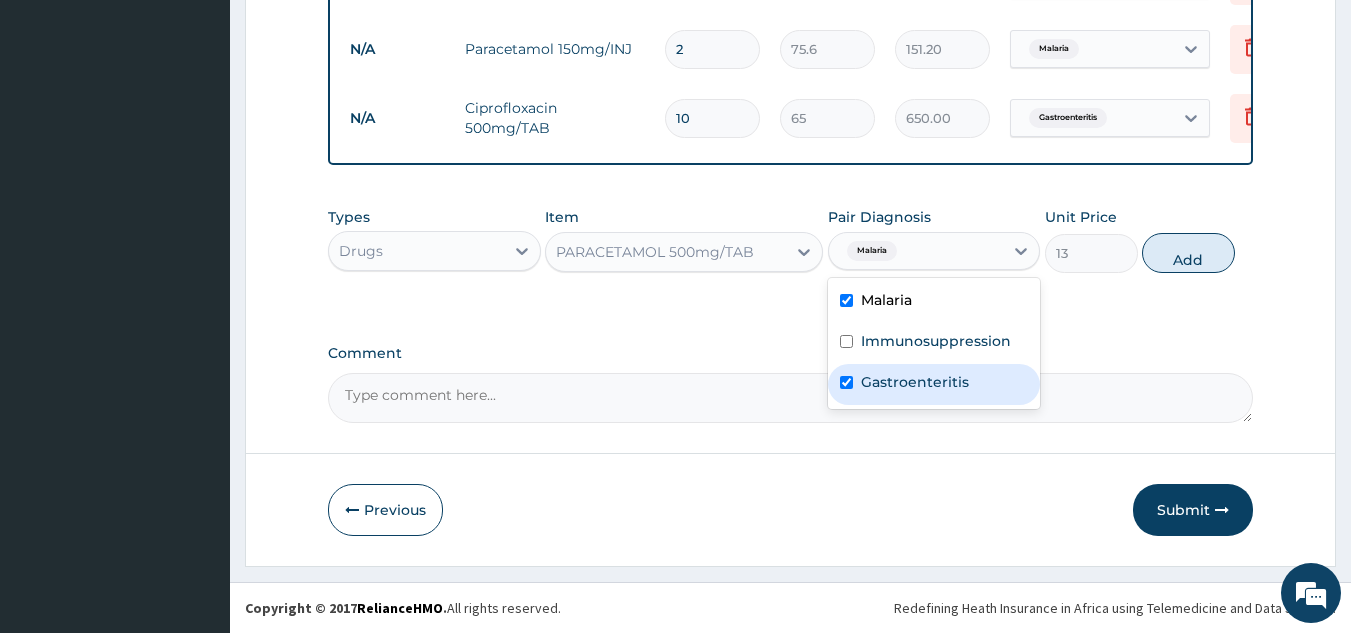 checkbox on "true" 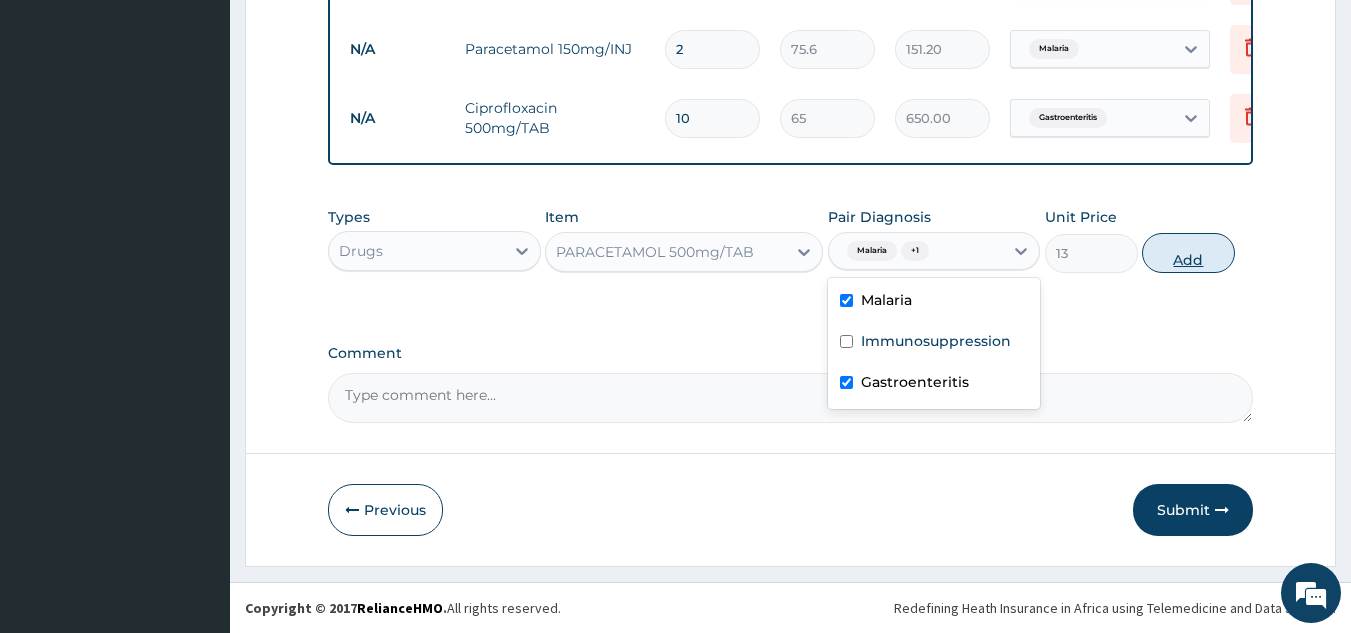 click on "Add" at bounding box center [1188, 253] 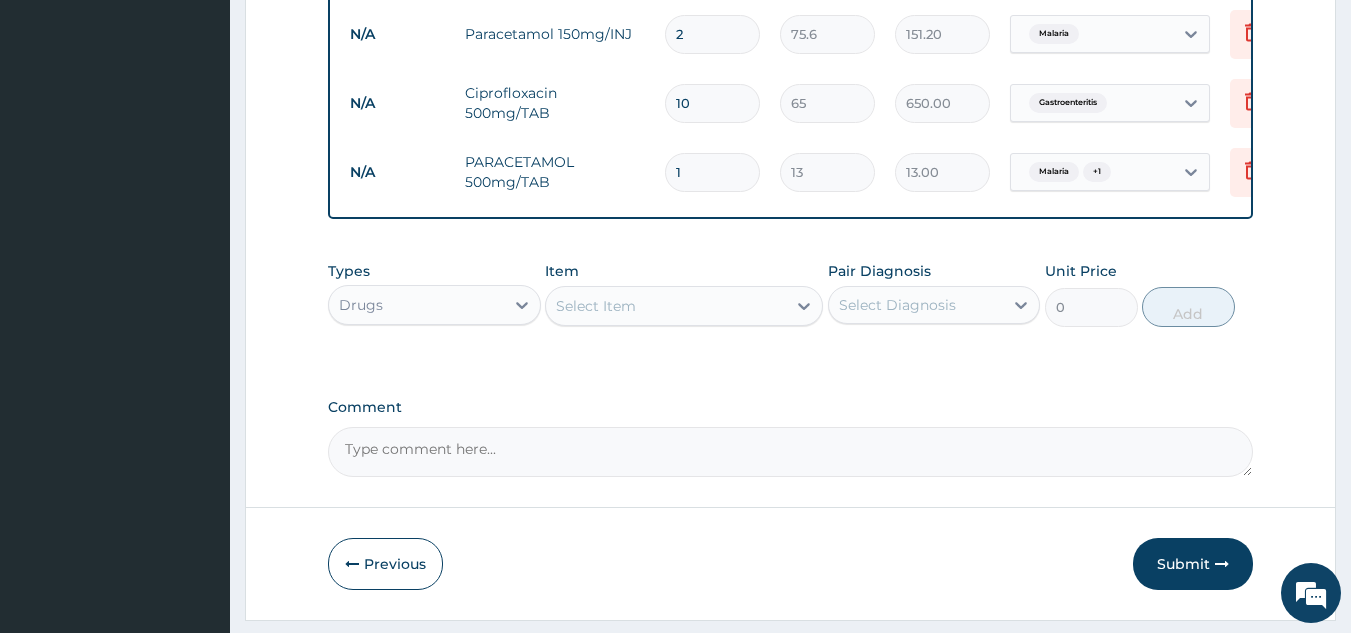 click on "1" at bounding box center (712, 172) 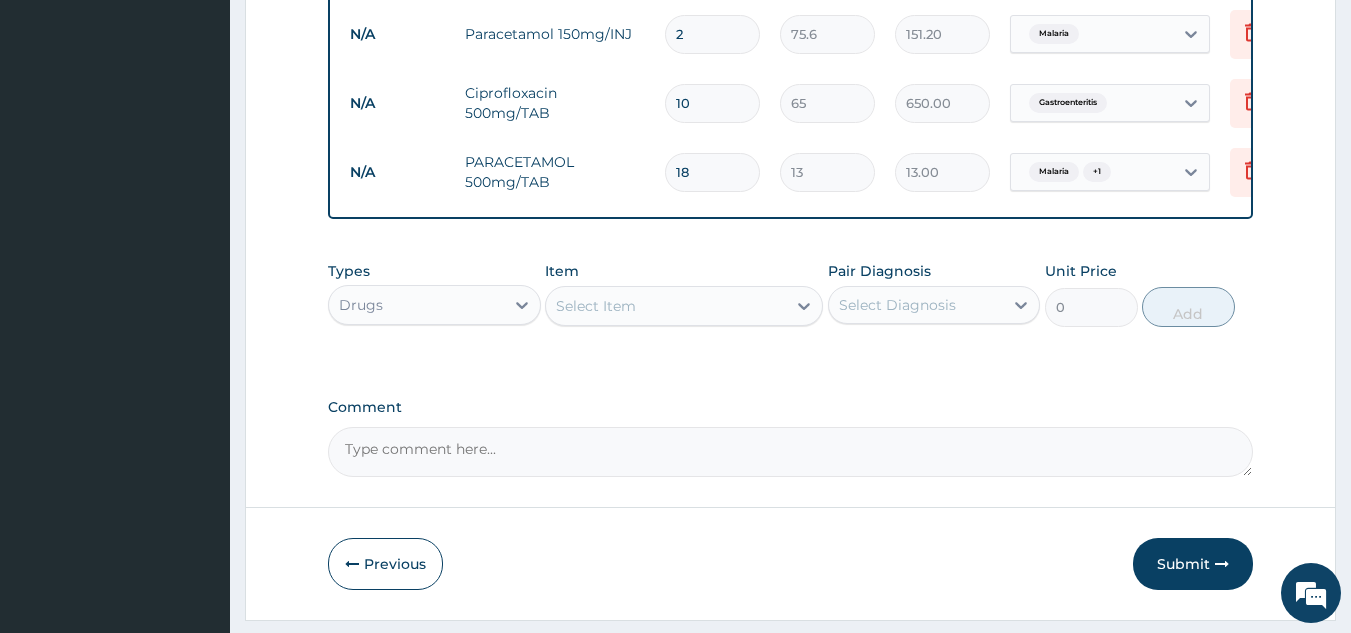 type on "[PRICE]" 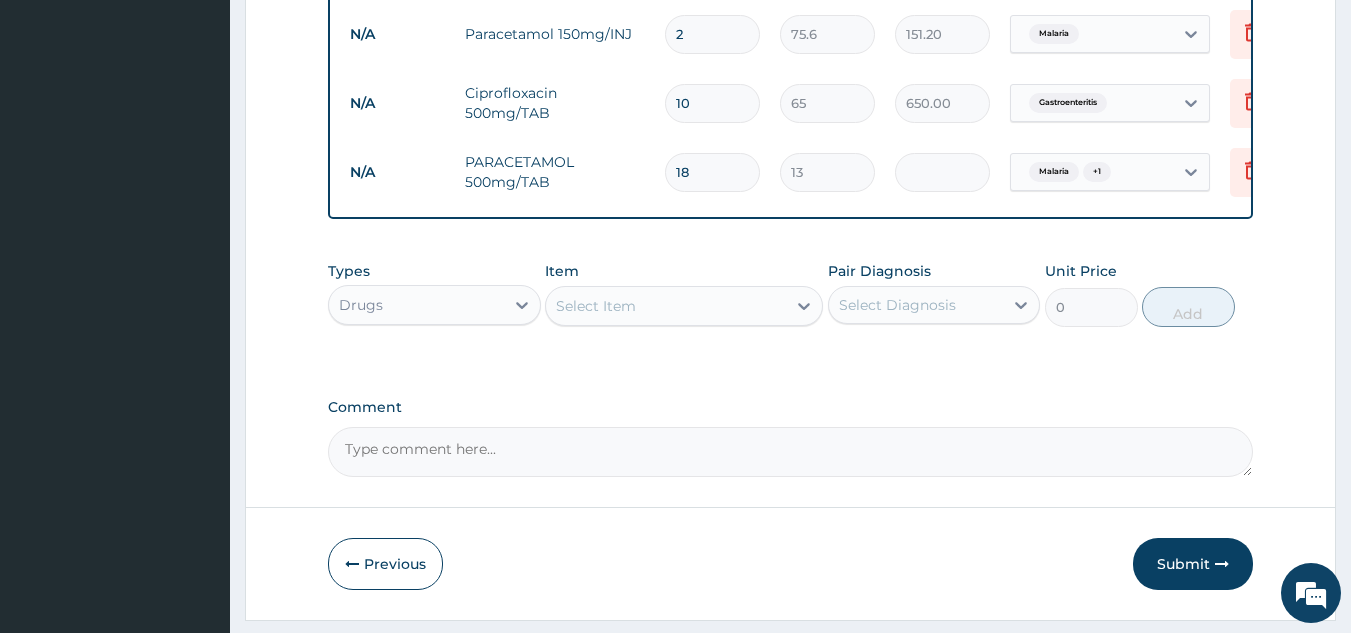 click on "18" at bounding box center [712, 172] 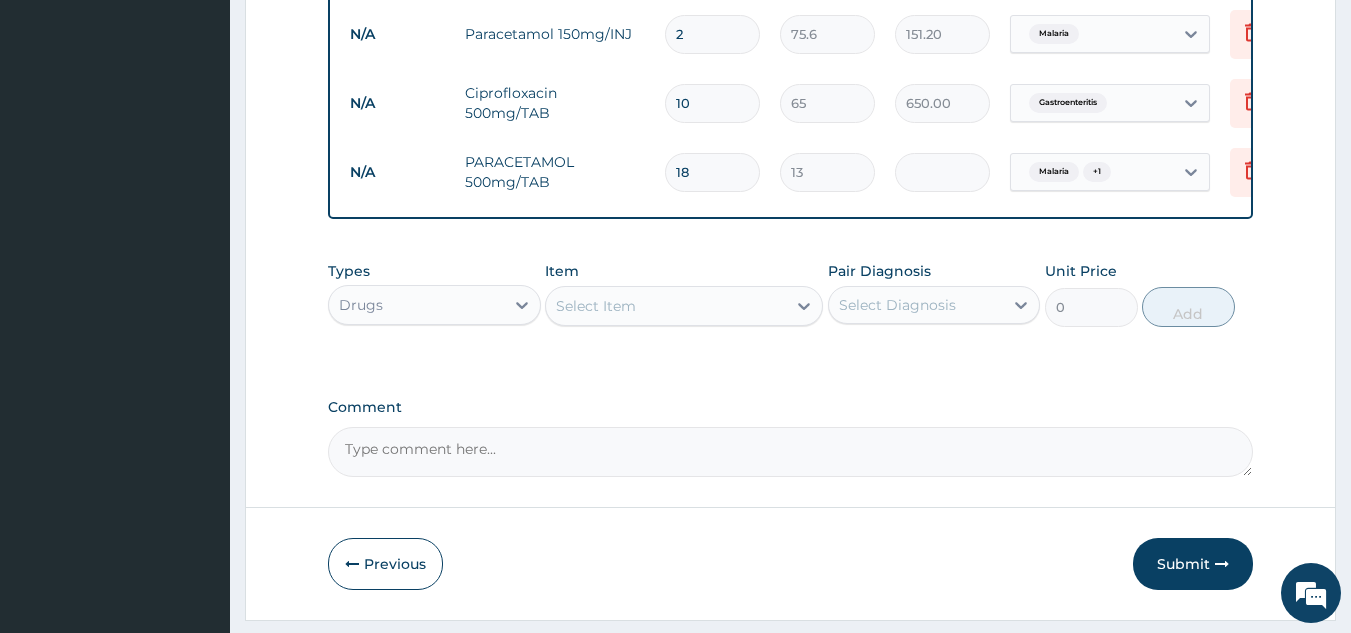 type on "18" 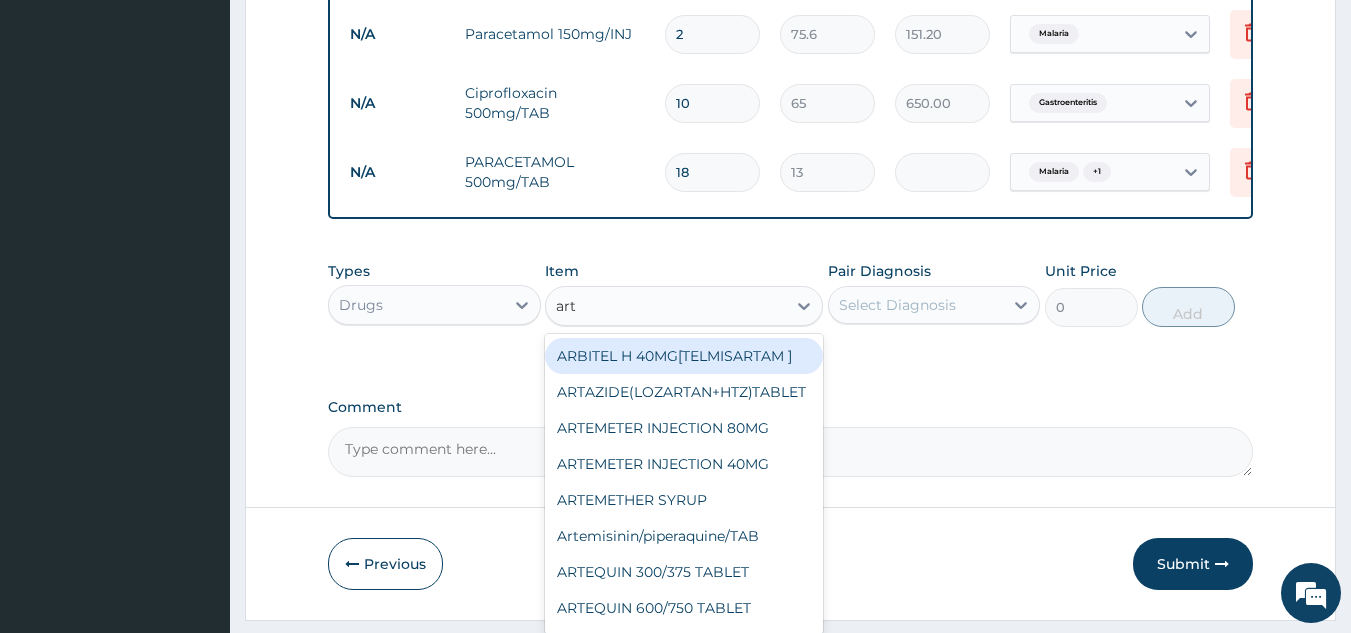 type on "arte" 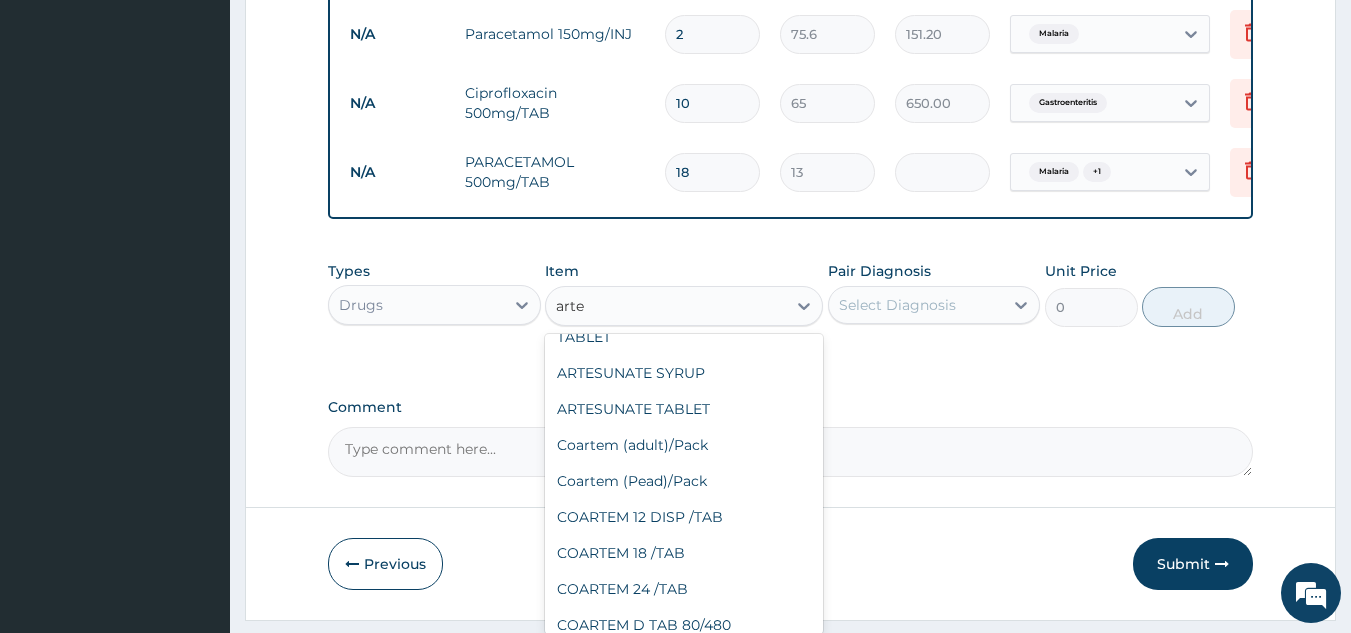 scroll, scrollTop: 300, scrollLeft: 0, axis: vertical 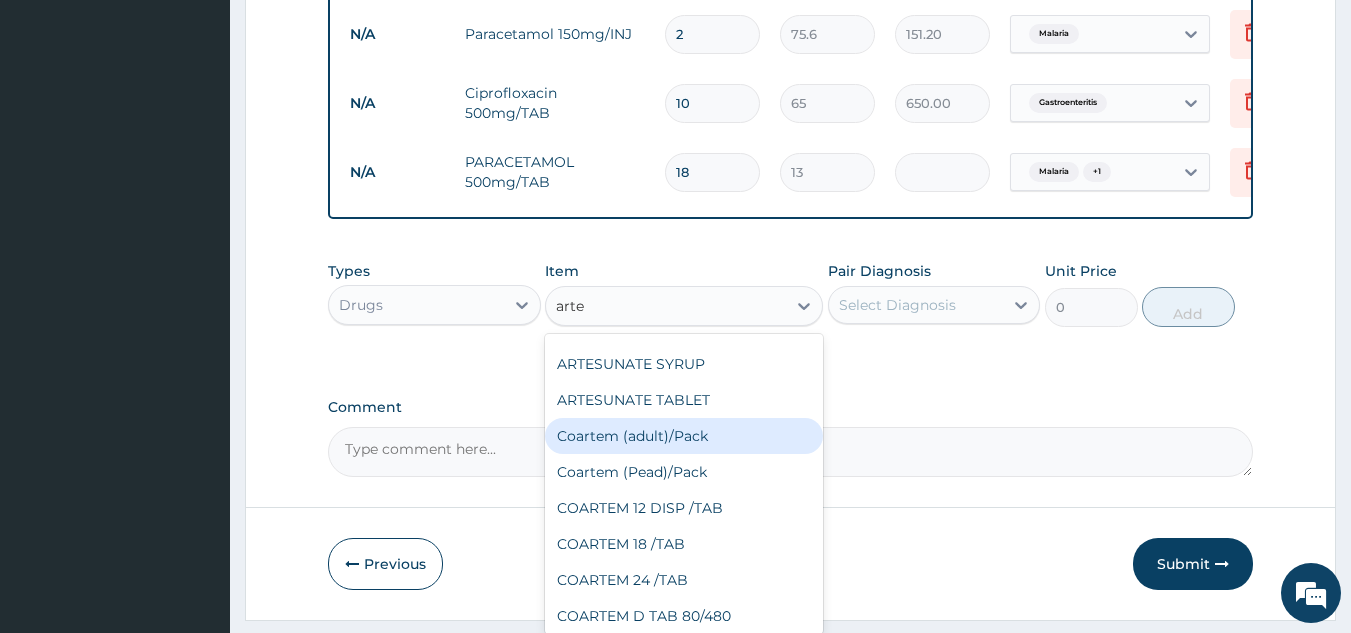 click on "Coartem (adult)/Pack" at bounding box center (684, 436) 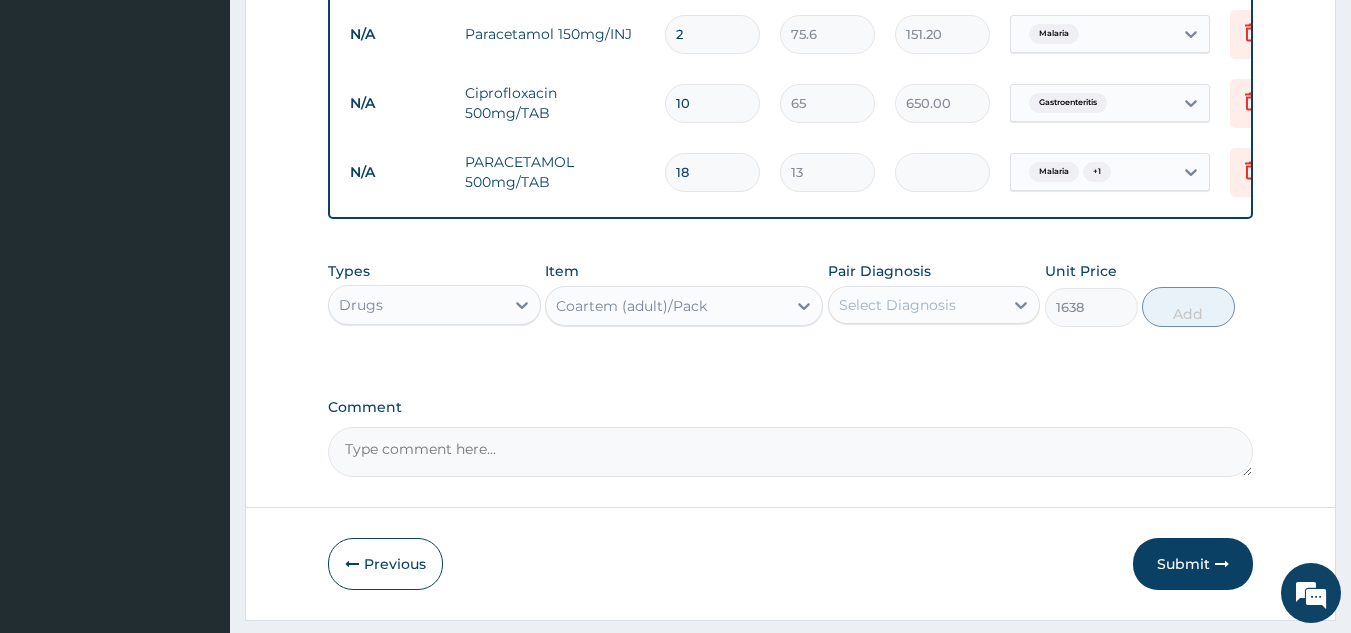 click on "Select Diagnosis" at bounding box center (897, 305) 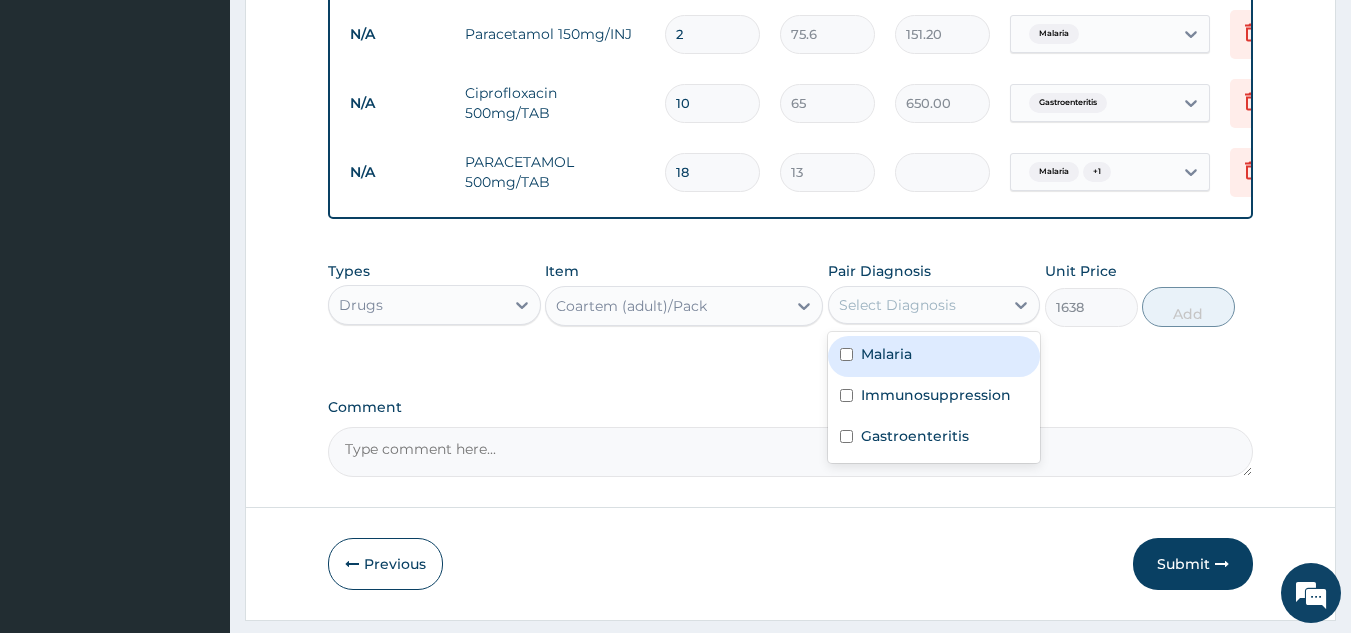 click on "Malaria" at bounding box center [886, 354] 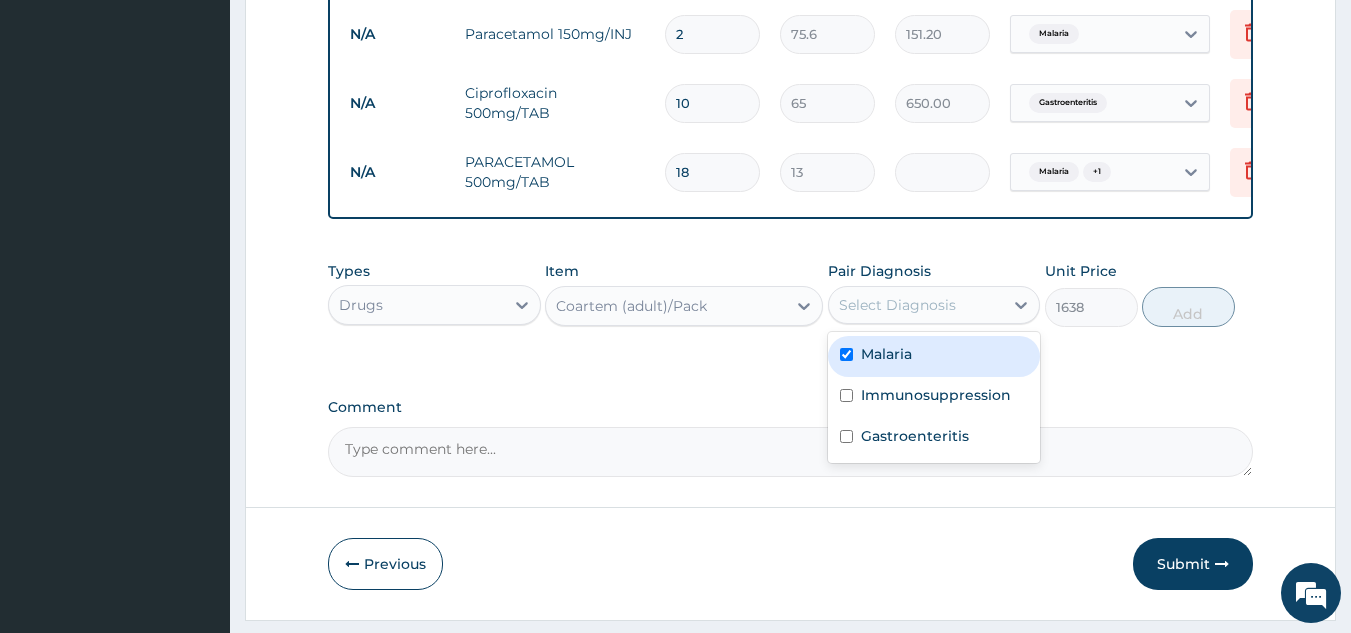 checkbox on "true" 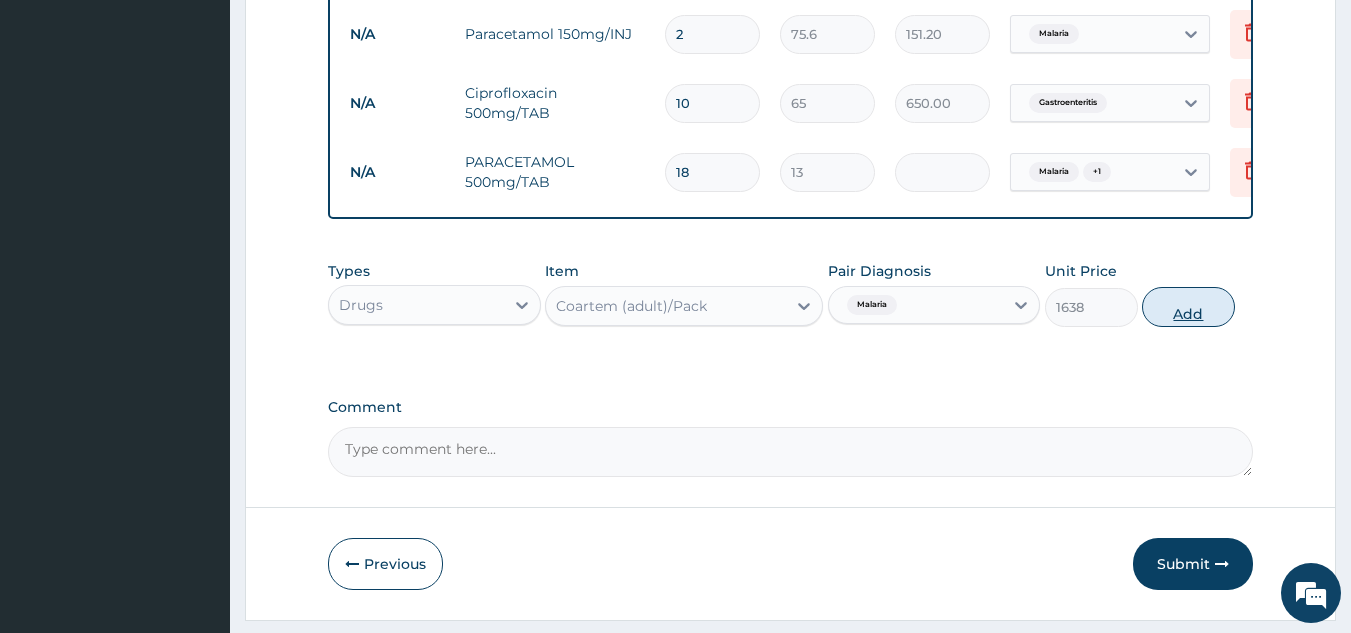 click on "Add" at bounding box center (1188, 307) 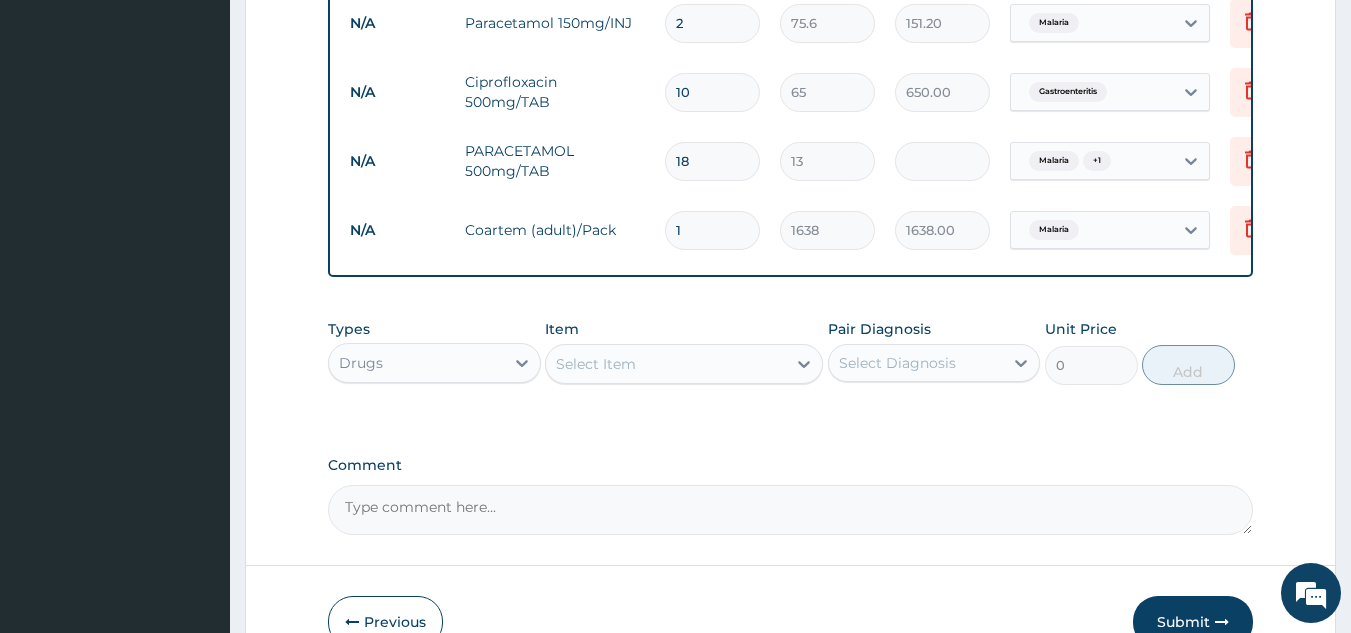 scroll, scrollTop: 1074, scrollLeft: 0, axis: vertical 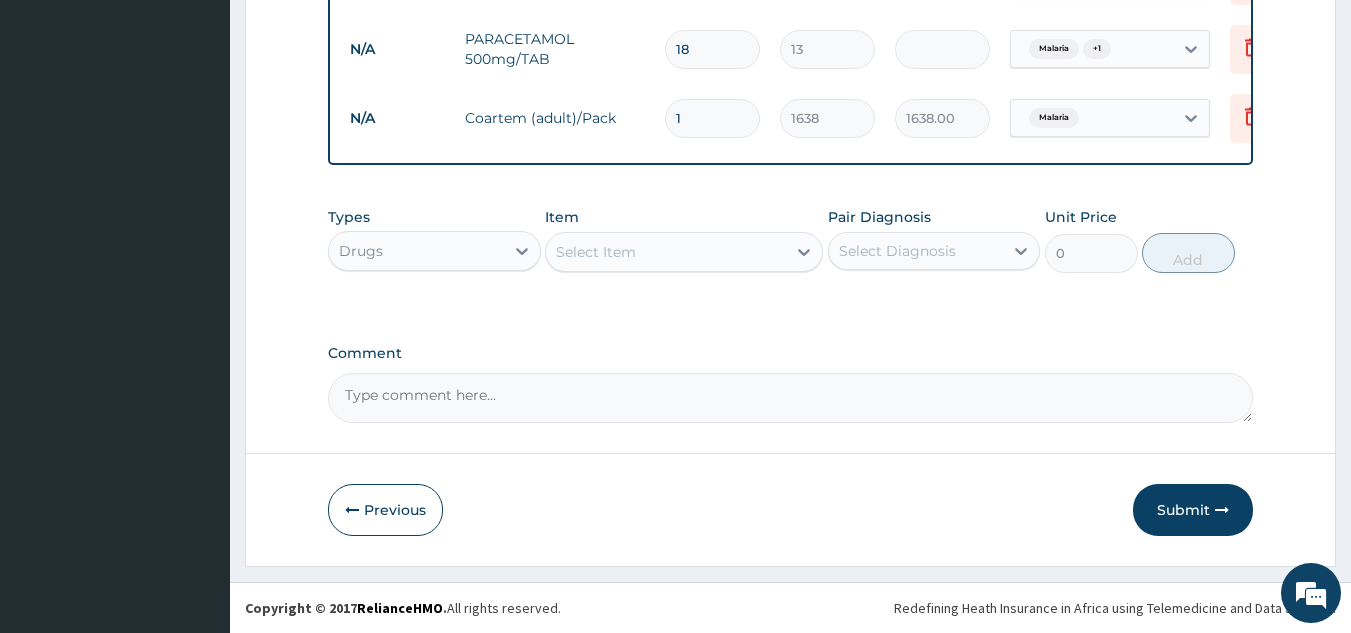 click on "PA Code / Prescription Code Enter Code(Secondary Care Only) Encounter Date DD-MM-YYYY Important Notice Please enter PA codes before entering items that are not attached to a PA code   All diagnoses entered must be linked to a claim item. Diagnosis & Claim Items that are visible but inactive cannot be edited because they were imported from an already approved PA code. Diagnosis Malaria Confirmed Immunosuppression Query Gastroenteritis Confirmed NB: All diagnosis must be linked to a claim item Claim Items Type Name Quantity Unit Price Total Price Pair Diagnosis Actions N/A General Practitioner (1st consultation) 1 [NUMBER] [NUMBER].00 Malaria  + 1 Delete N/A MALARIA PARASITE (MP) 1 [NUMBER] [NUMBER].00 Malaria Delete N/A HIV SCREENING 1 [NUMBER] [NUMBER].00 Immunosuppression Delete N/A ARTEMETER INJECTION  80MG 3 [NUMBER] [NUMBER].00 Malaria Delete N/A Paracetamol 150mg/INJ 2 [NUMBER] [NUMBER] [NUMBER].20 Malaria Delete N/A Ciprofloxacin 500mg/TAB 10 [NUMBER] [NUMBER].00 Gastroenteritis Delete N/A PARACETAMOL 500mg/TAB 18 [NUMBER] [NUMBER].00 Malaria  + 1 Delete N/A 1 [NUMBER] [NUMBER].00 0" at bounding box center [791, -292] 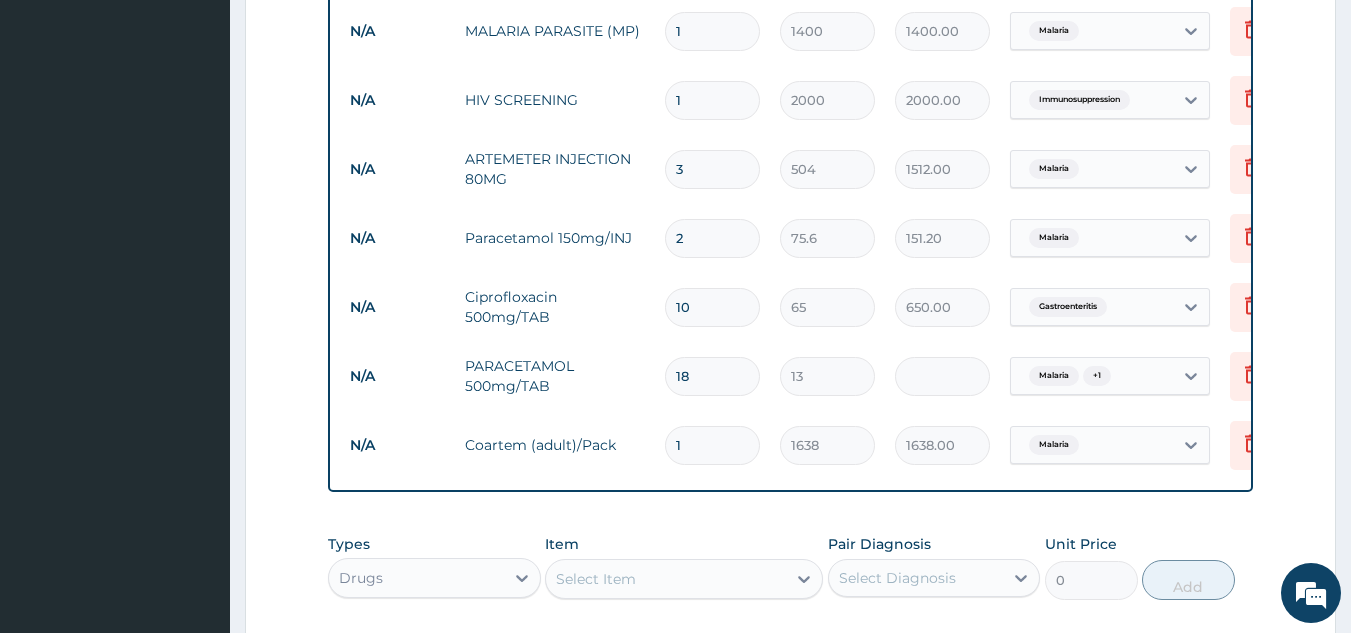 scroll, scrollTop: 912, scrollLeft: 0, axis: vertical 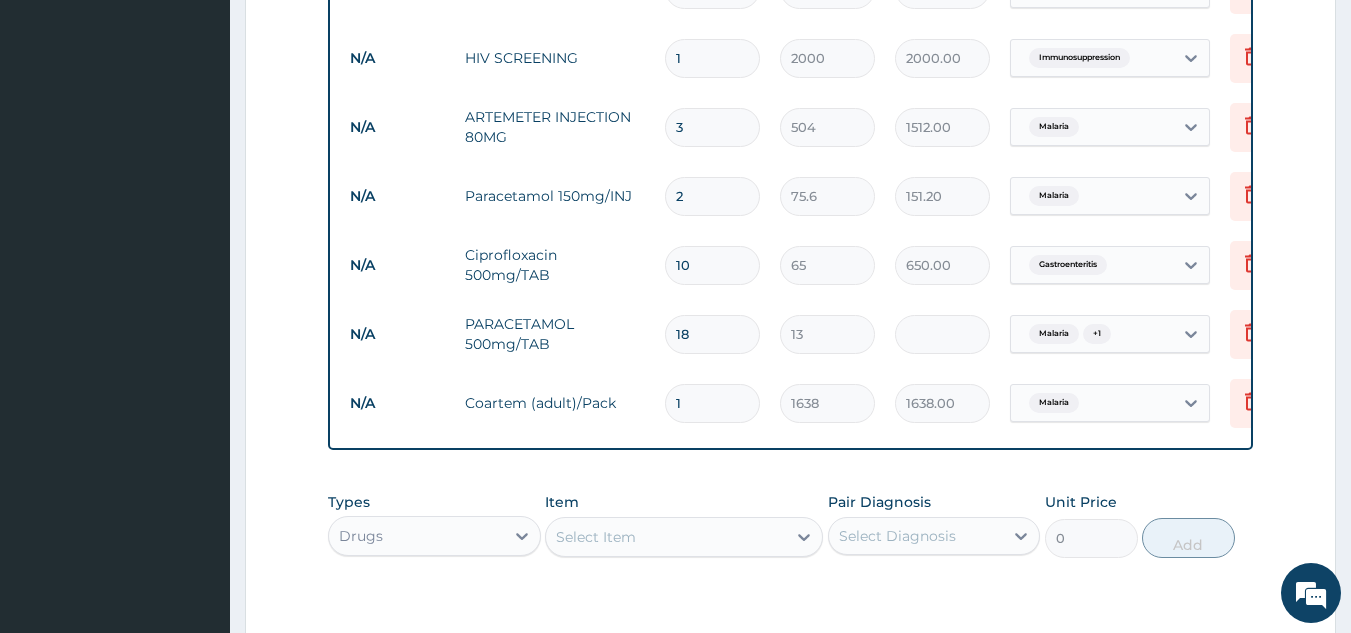 click on "N/A Paracetamol 150mg/INJ 2 [NUMBER] [NUMBER].20 Malaria Delete" at bounding box center [830, 196] 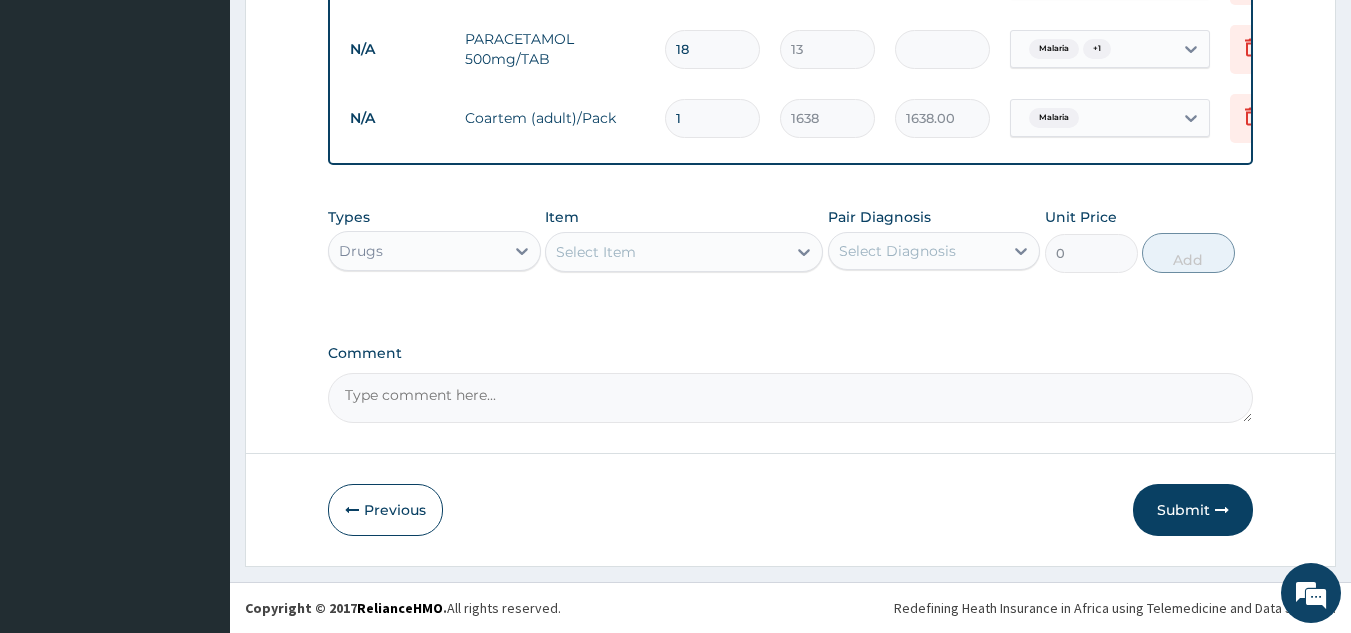 scroll, scrollTop: 1212, scrollLeft: 0, axis: vertical 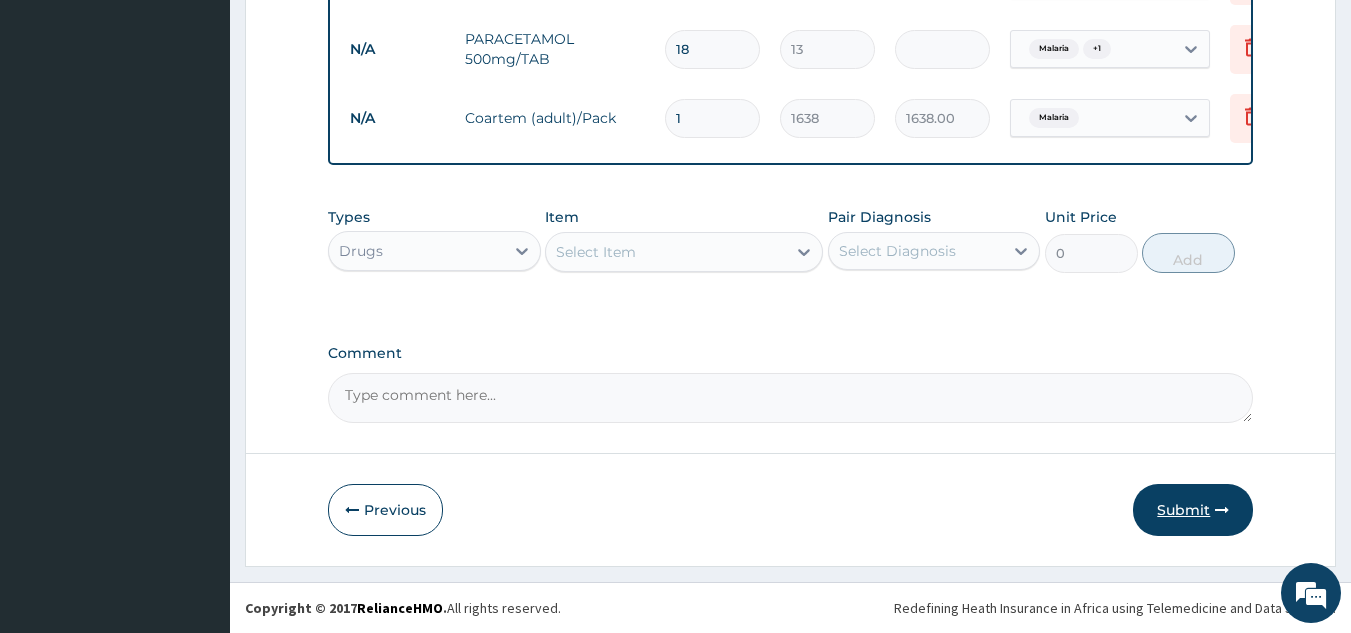 click on "Submit" at bounding box center [1193, 510] 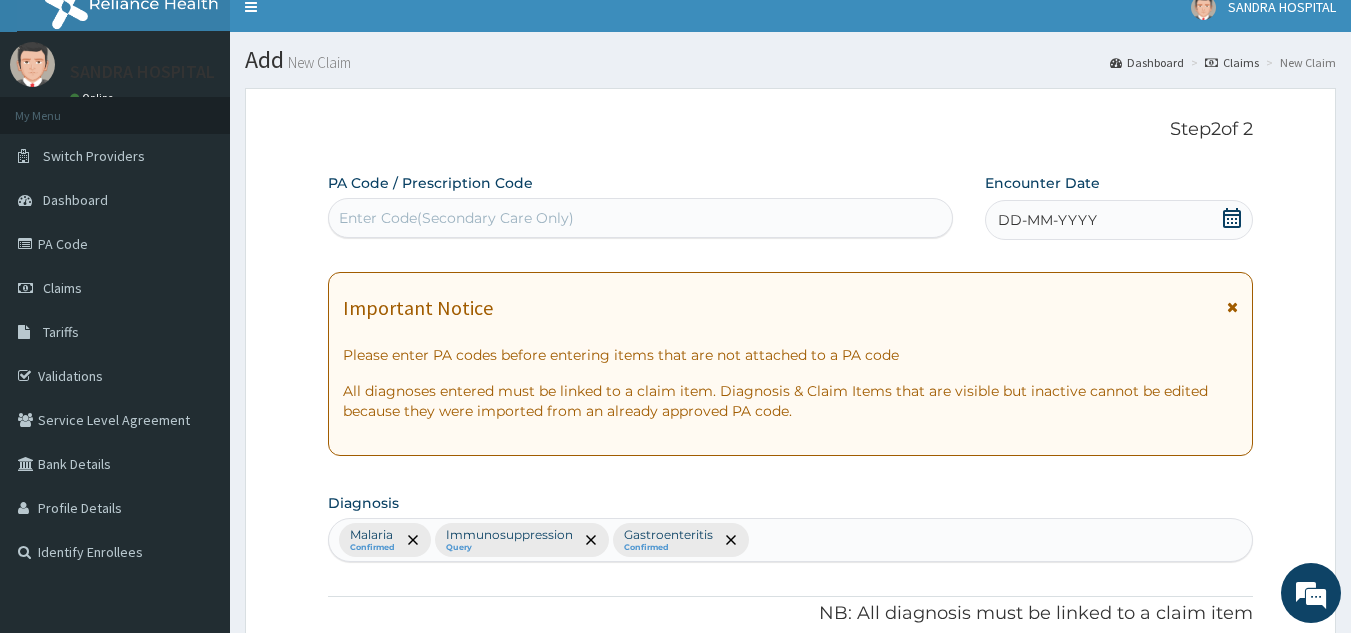 scroll, scrollTop: 12, scrollLeft: 0, axis: vertical 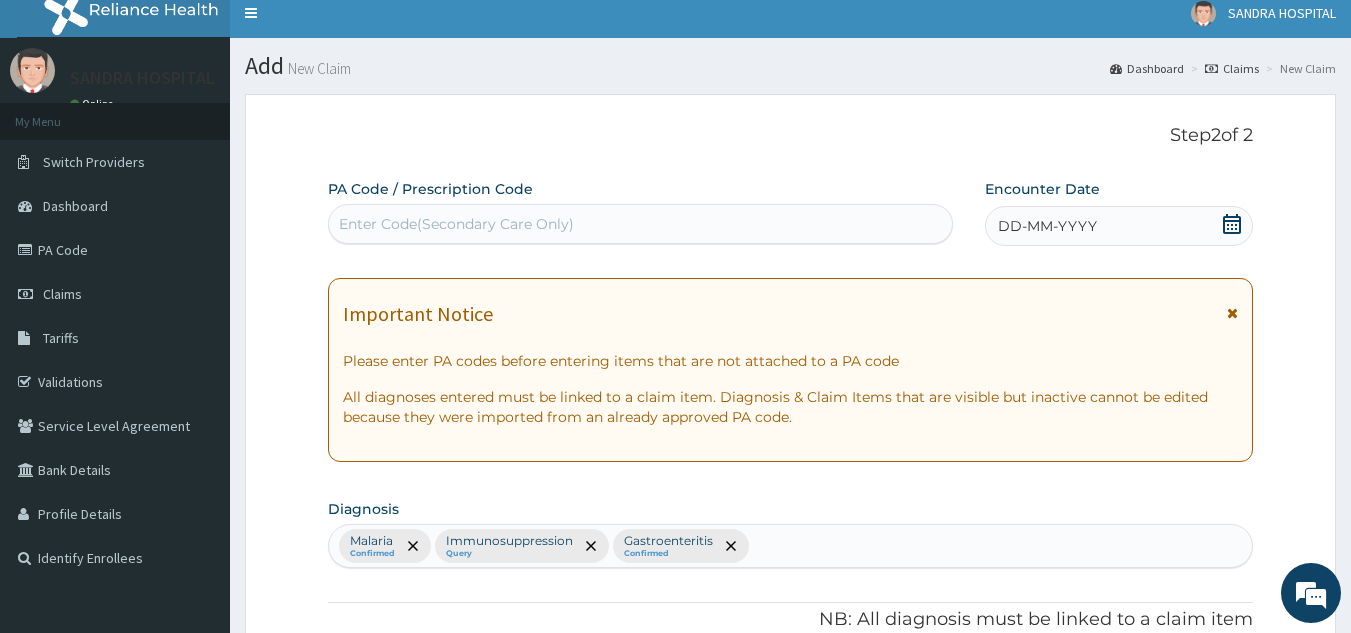 click 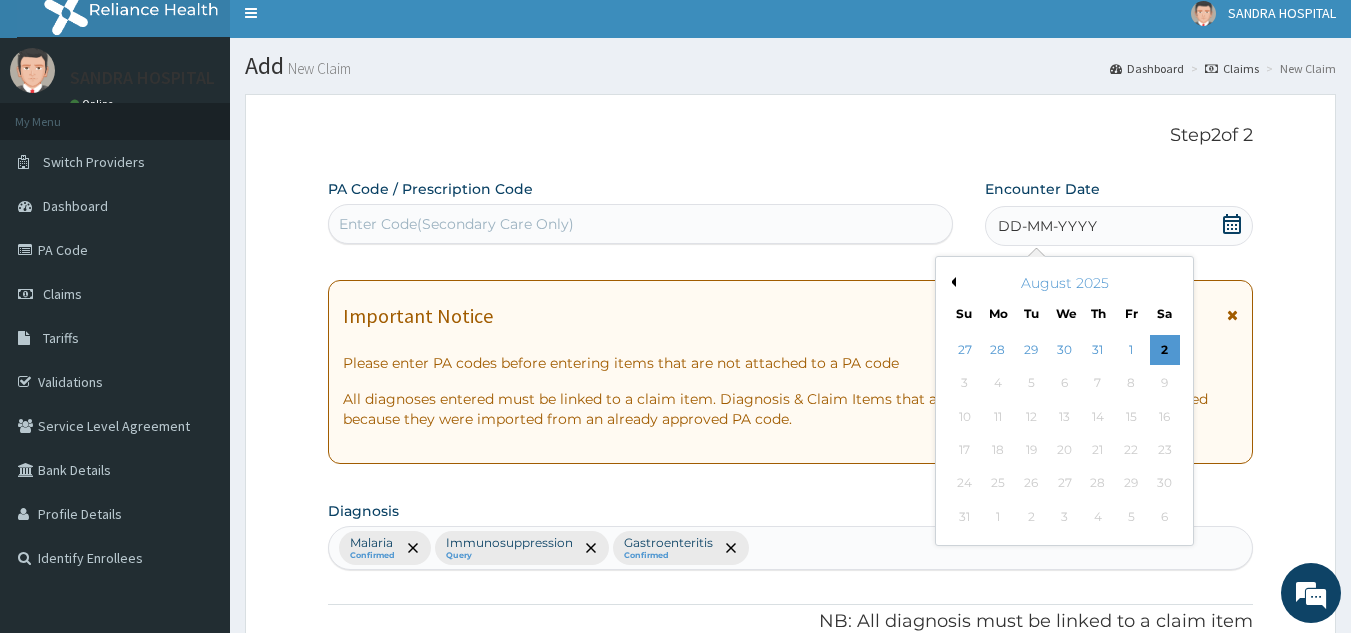 click on "30" at bounding box center [1065, 350] 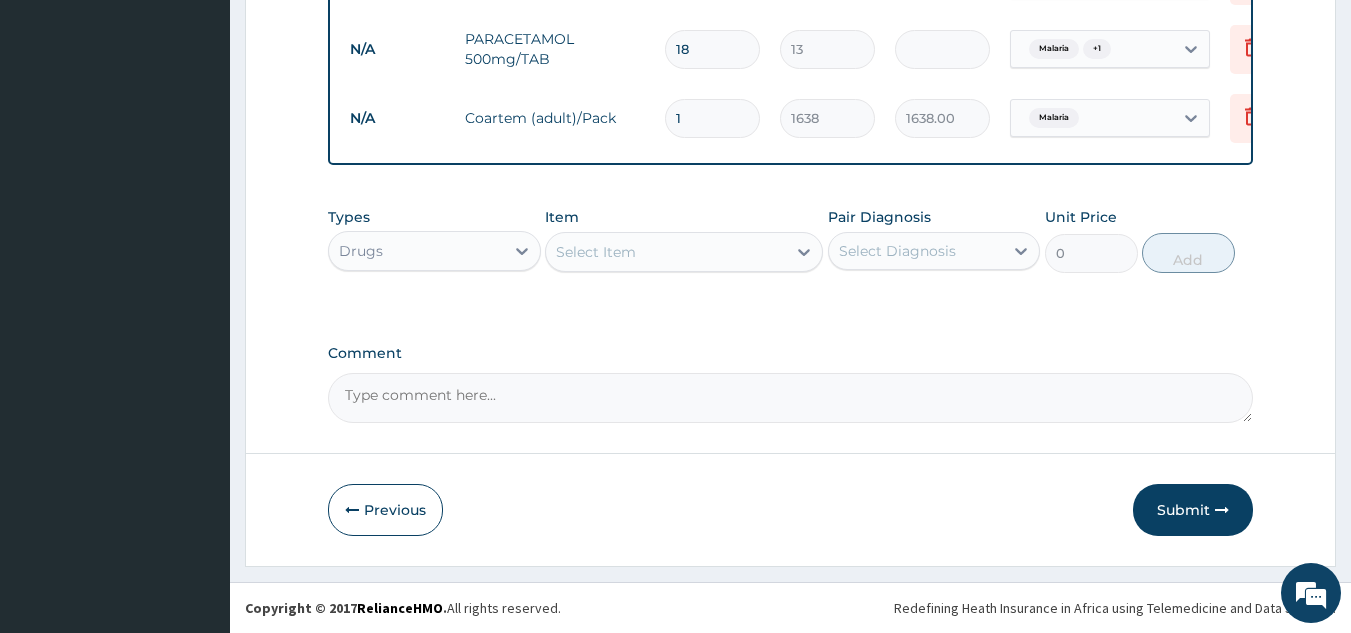 scroll, scrollTop: 1212, scrollLeft: 0, axis: vertical 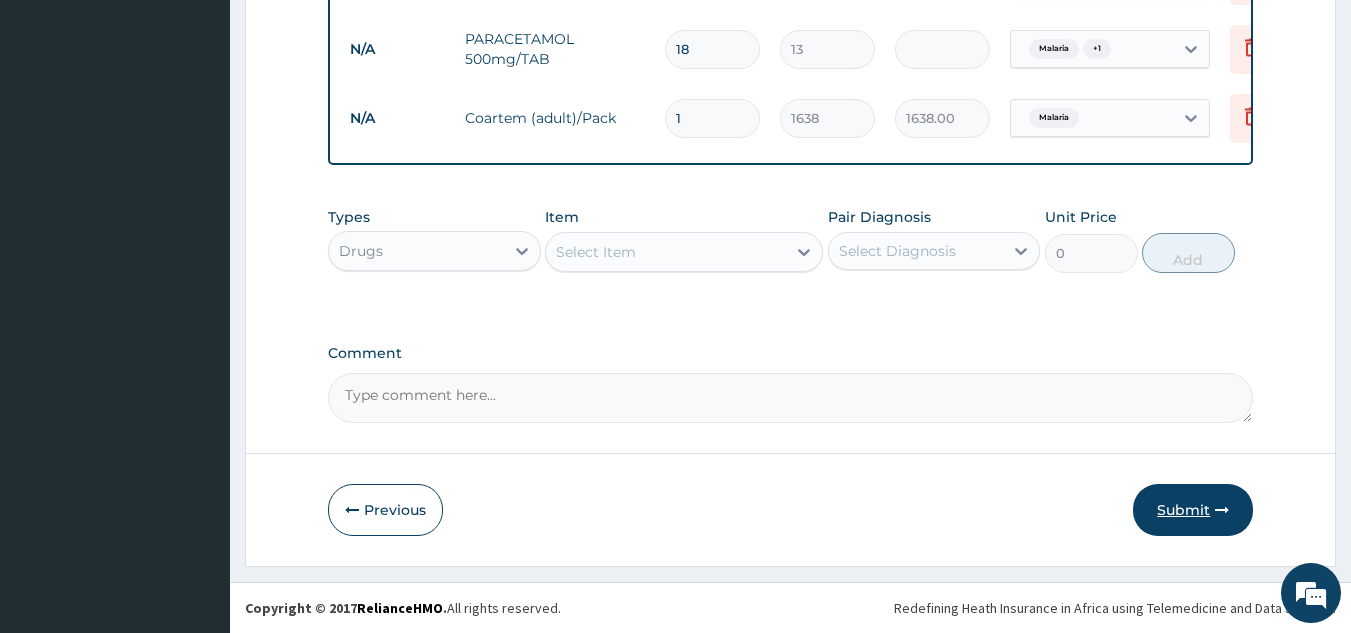 click on "Submit" at bounding box center (1193, 510) 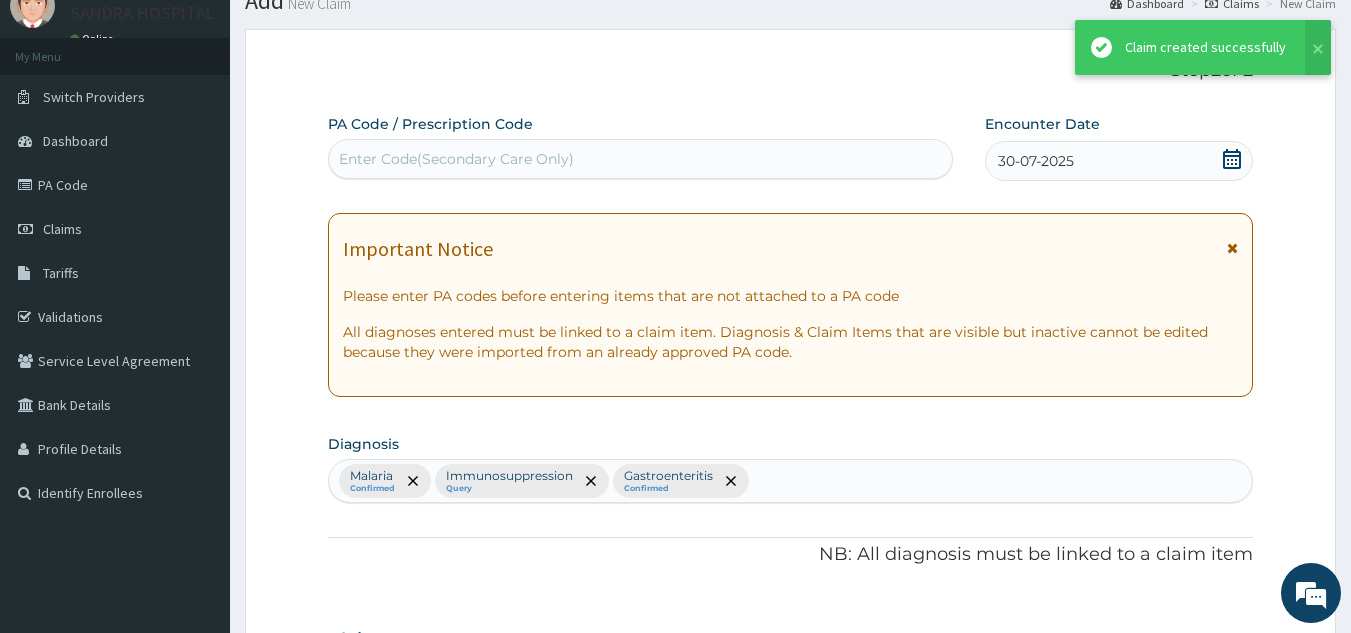scroll, scrollTop: 1212, scrollLeft: 0, axis: vertical 